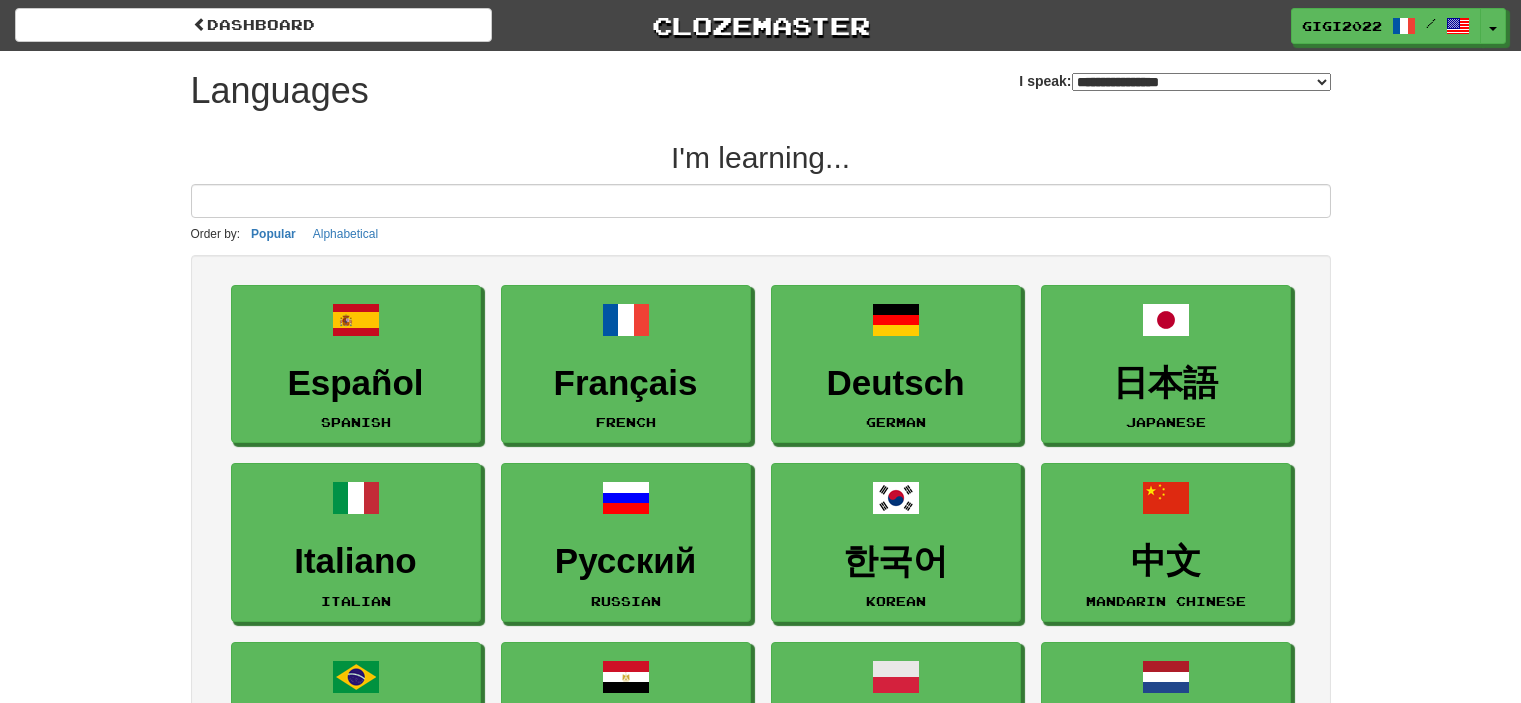 select on "*******" 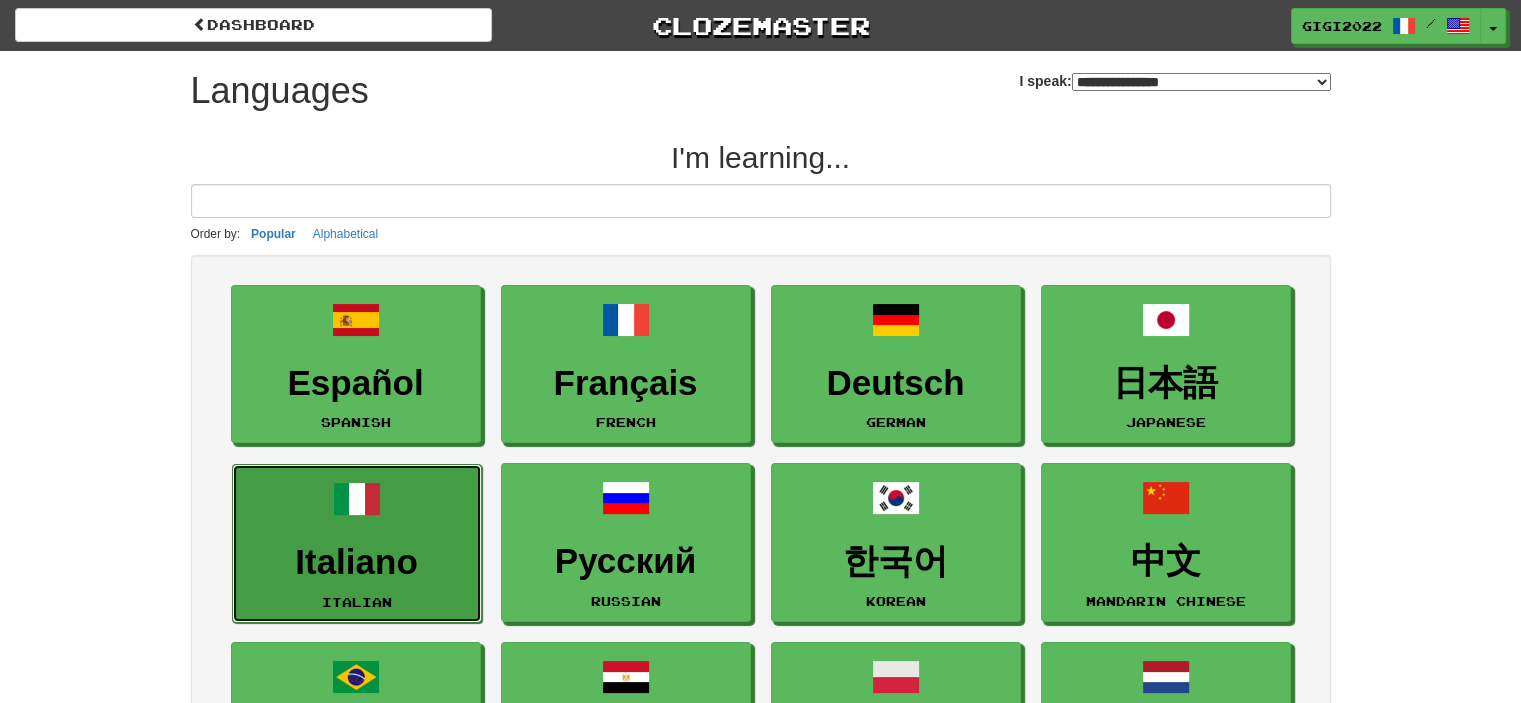 click on "Italiano Italian" at bounding box center [357, 543] 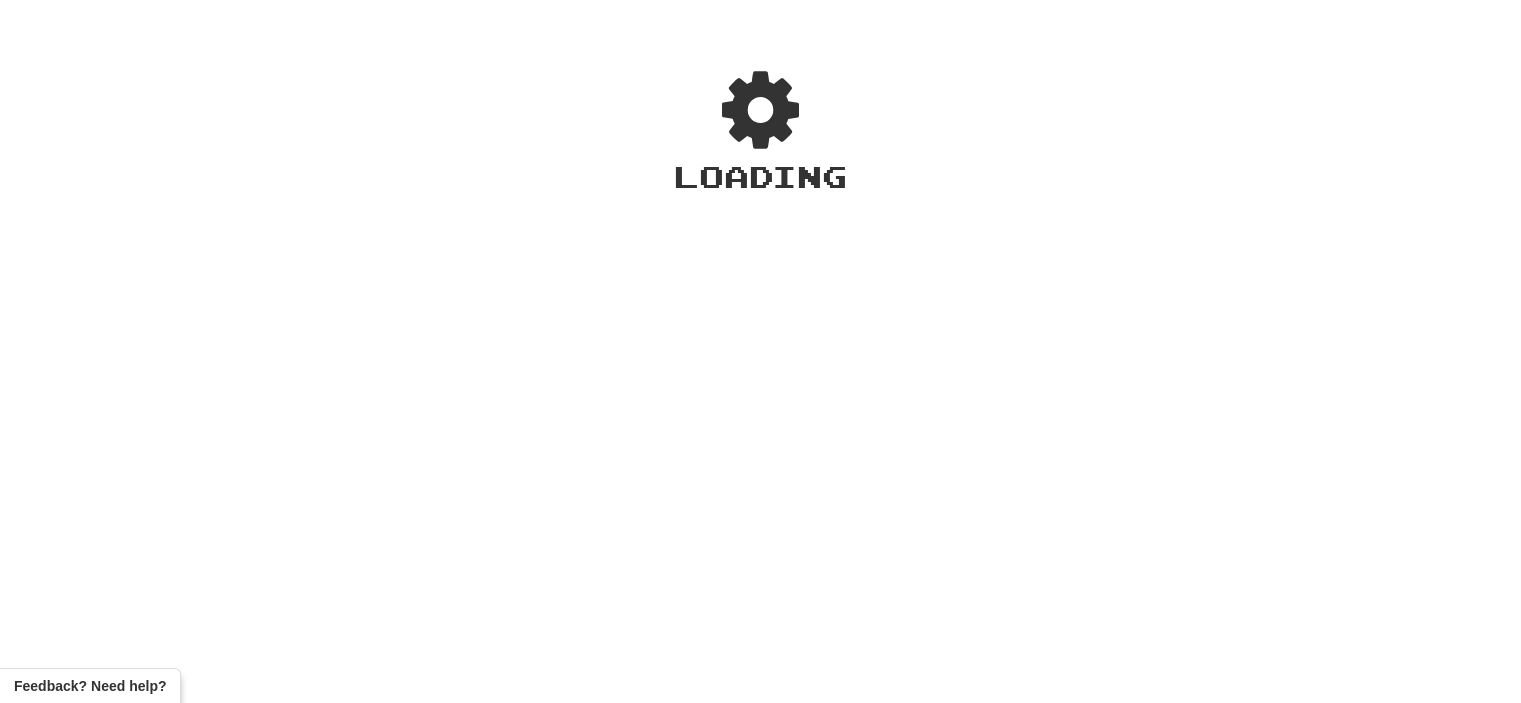scroll, scrollTop: 0, scrollLeft: 0, axis: both 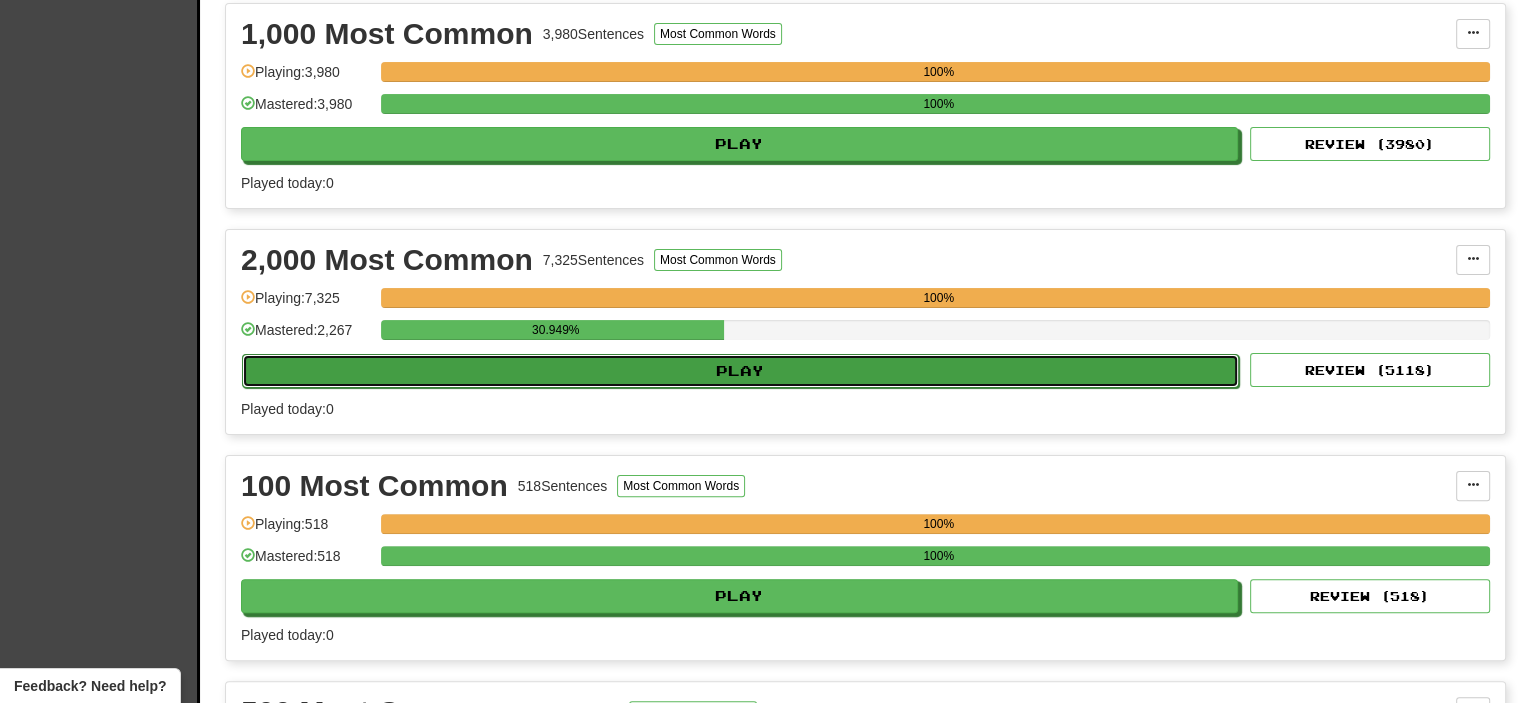 click on "Play" at bounding box center (740, 371) 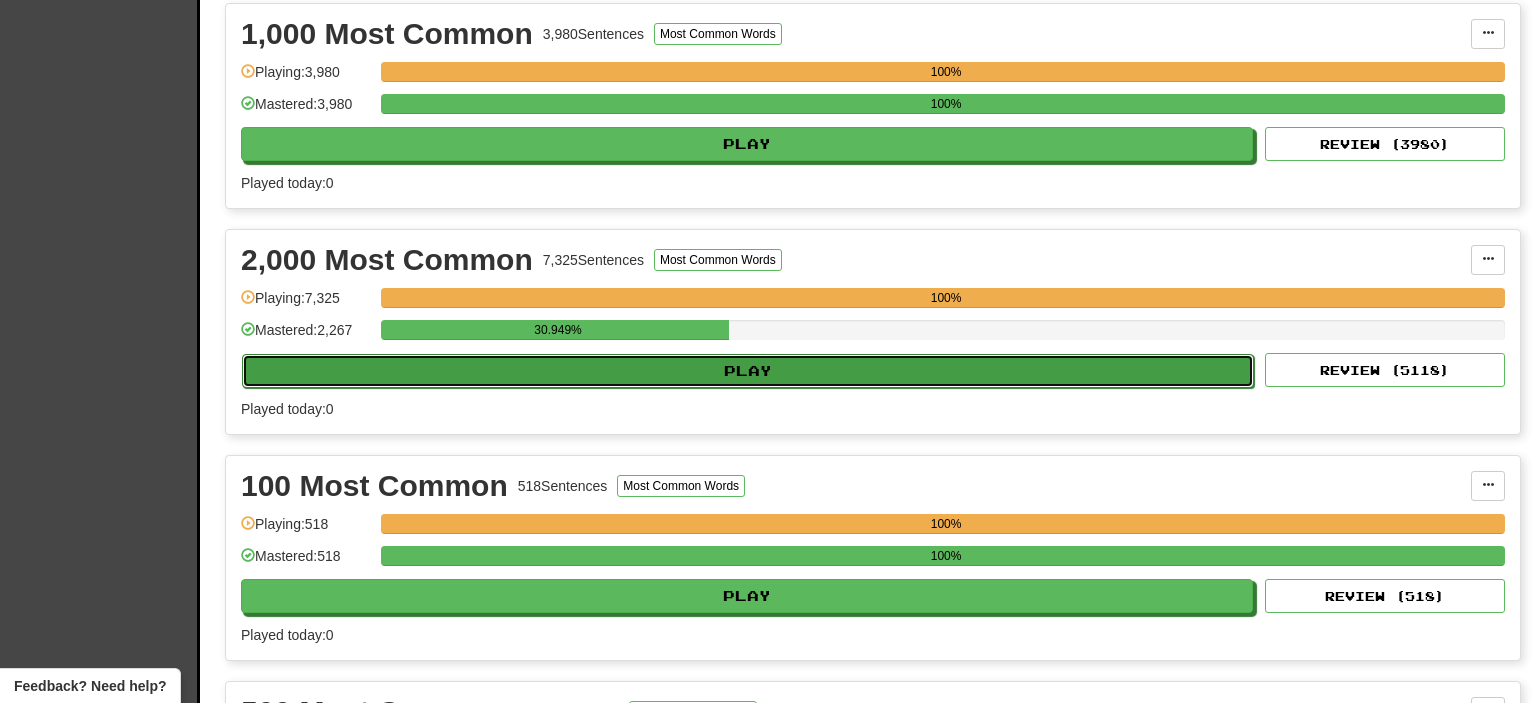 select on "**" 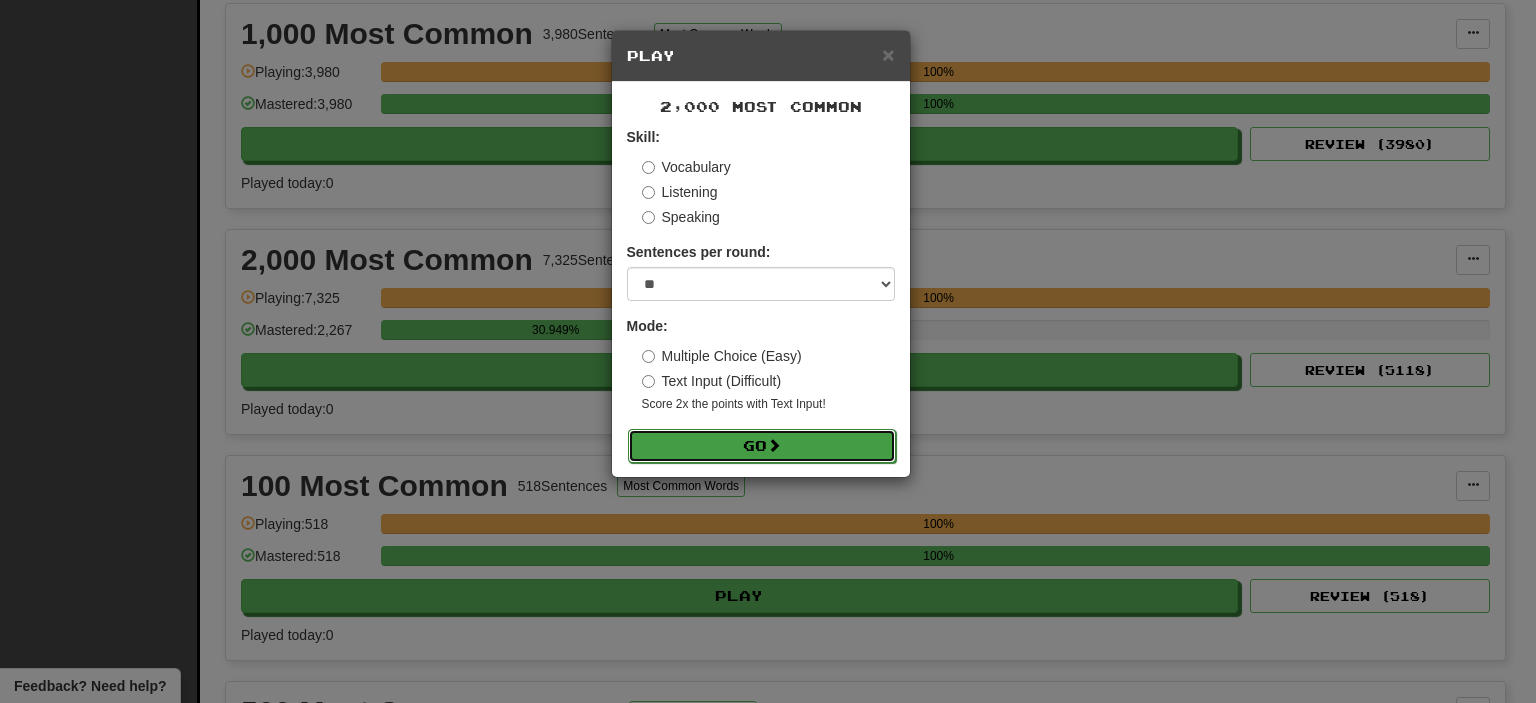 click on "Go" at bounding box center (762, 446) 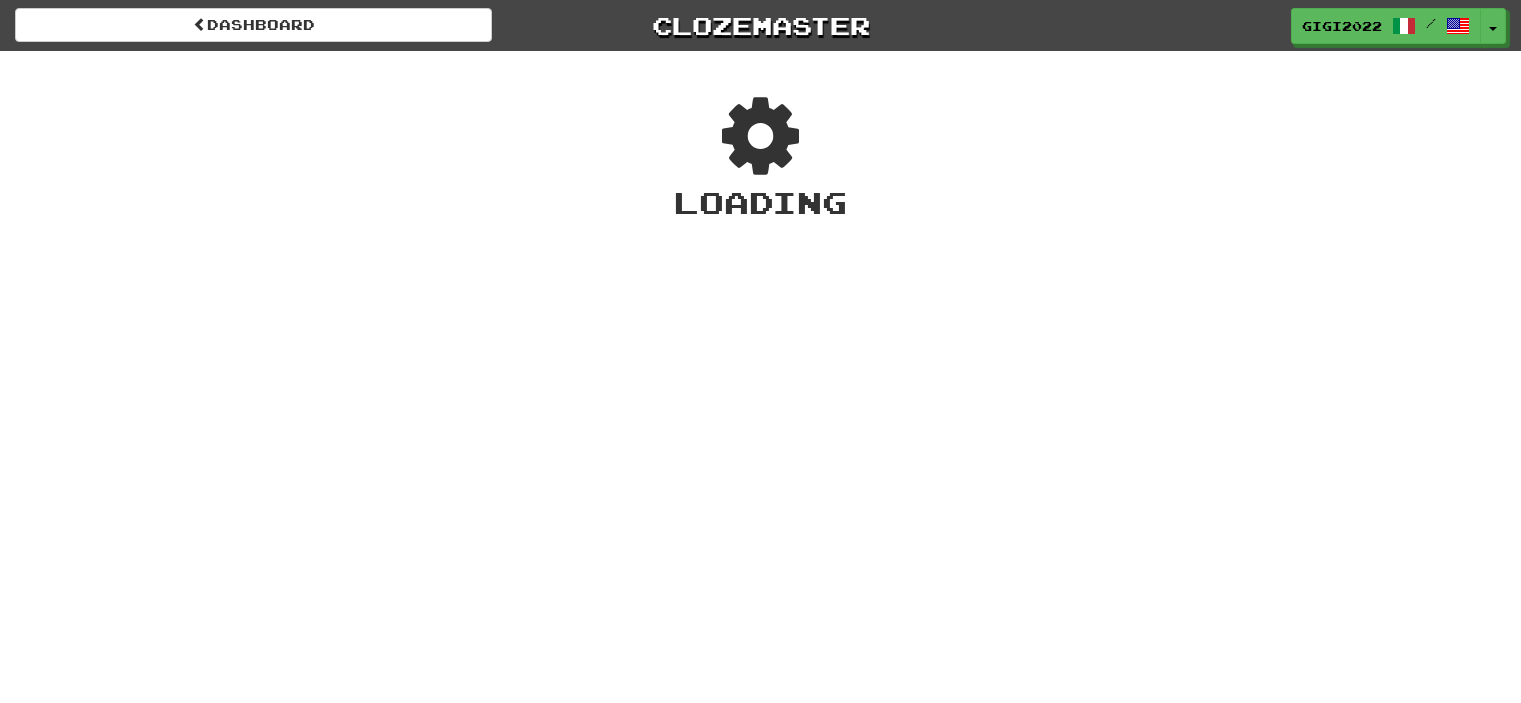 scroll, scrollTop: 0, scrollLeft: 0, axis: both 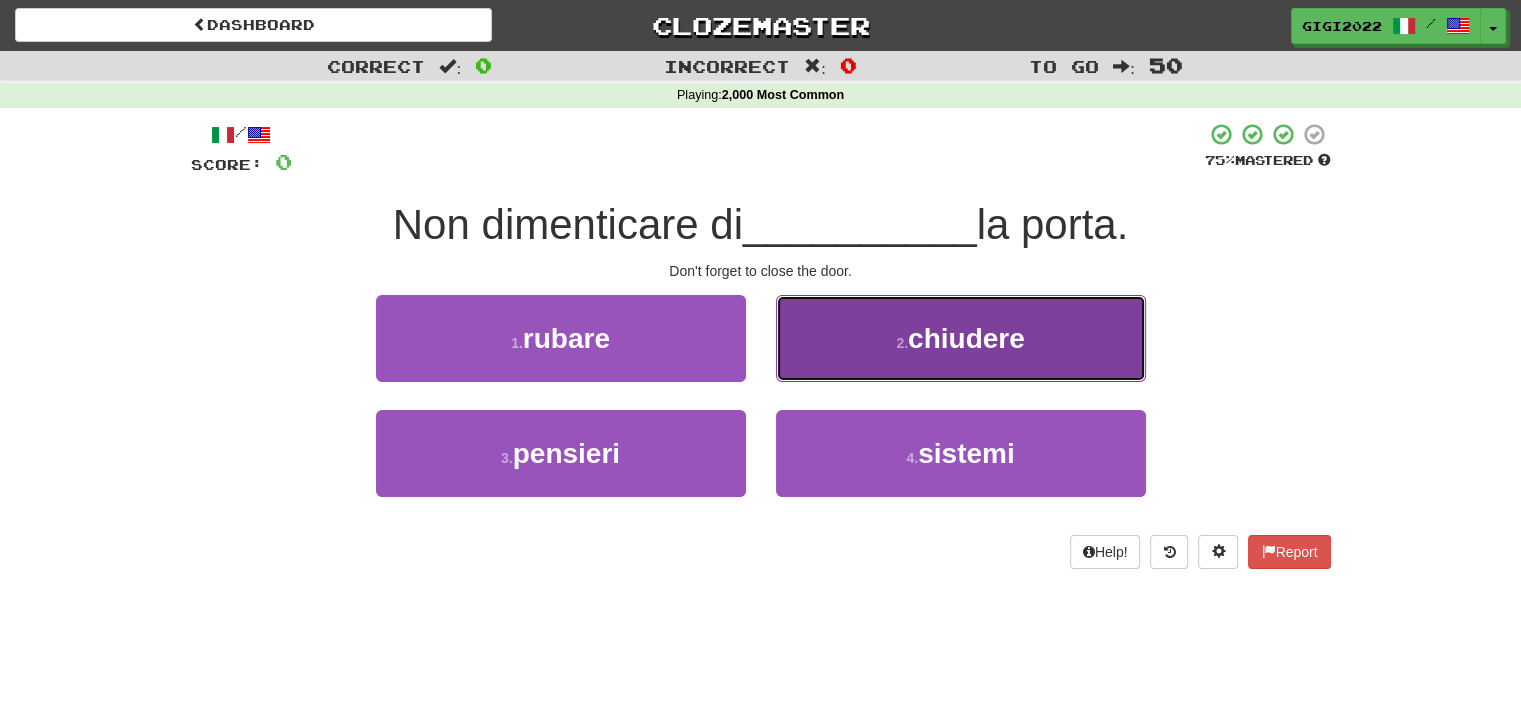 click on "2 .  chiudere" at bounding box center [961, 338] 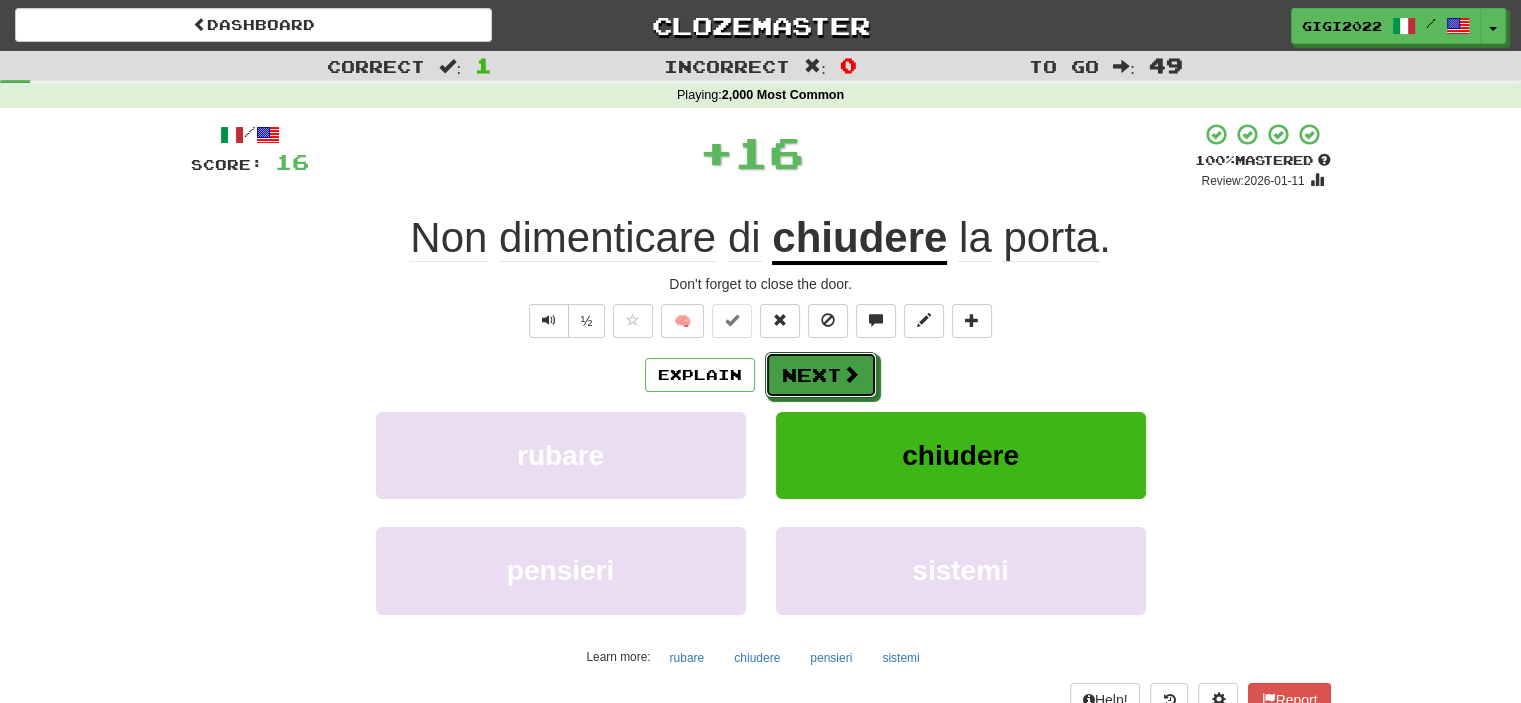 click on "Next" at bounding box center [821, 375] 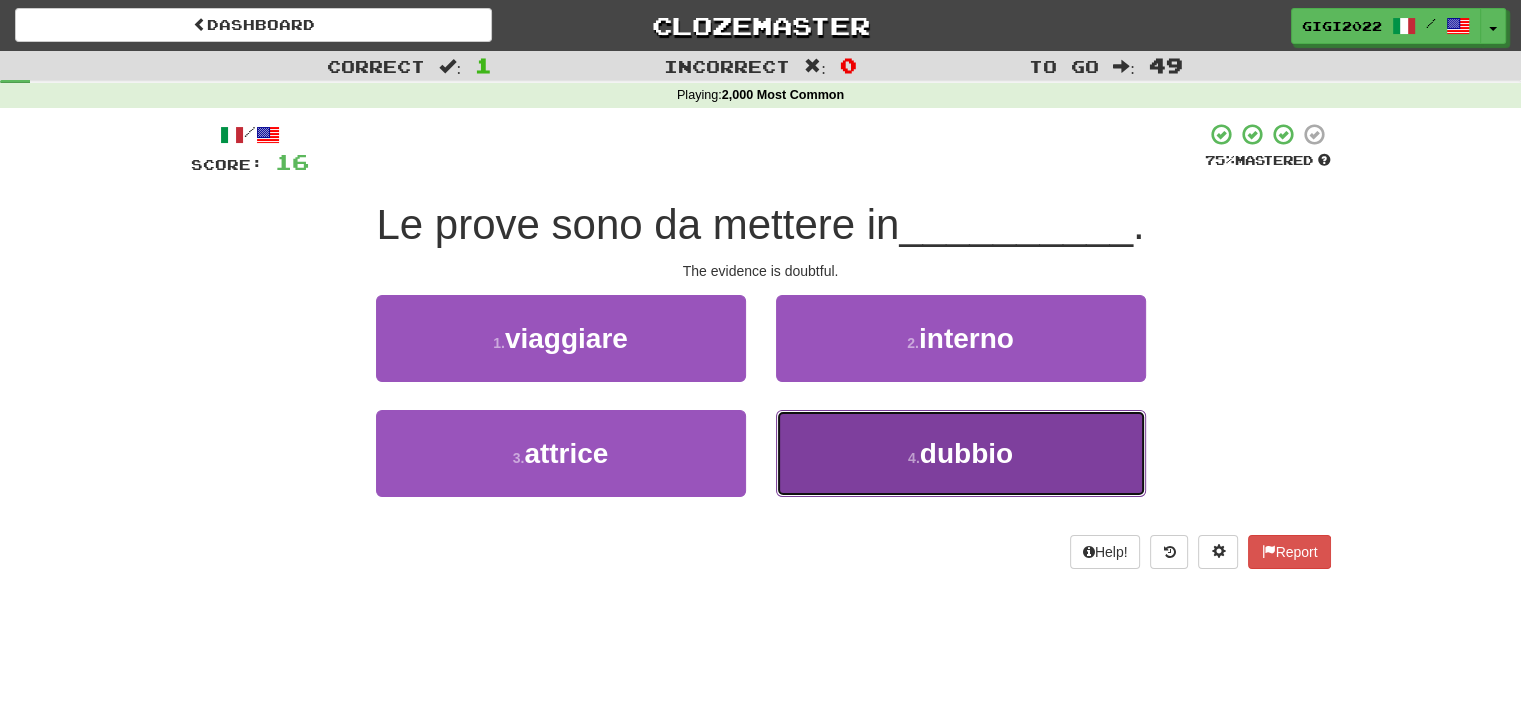 click on "4 .  dubbio" at bounding box center (961, 453) 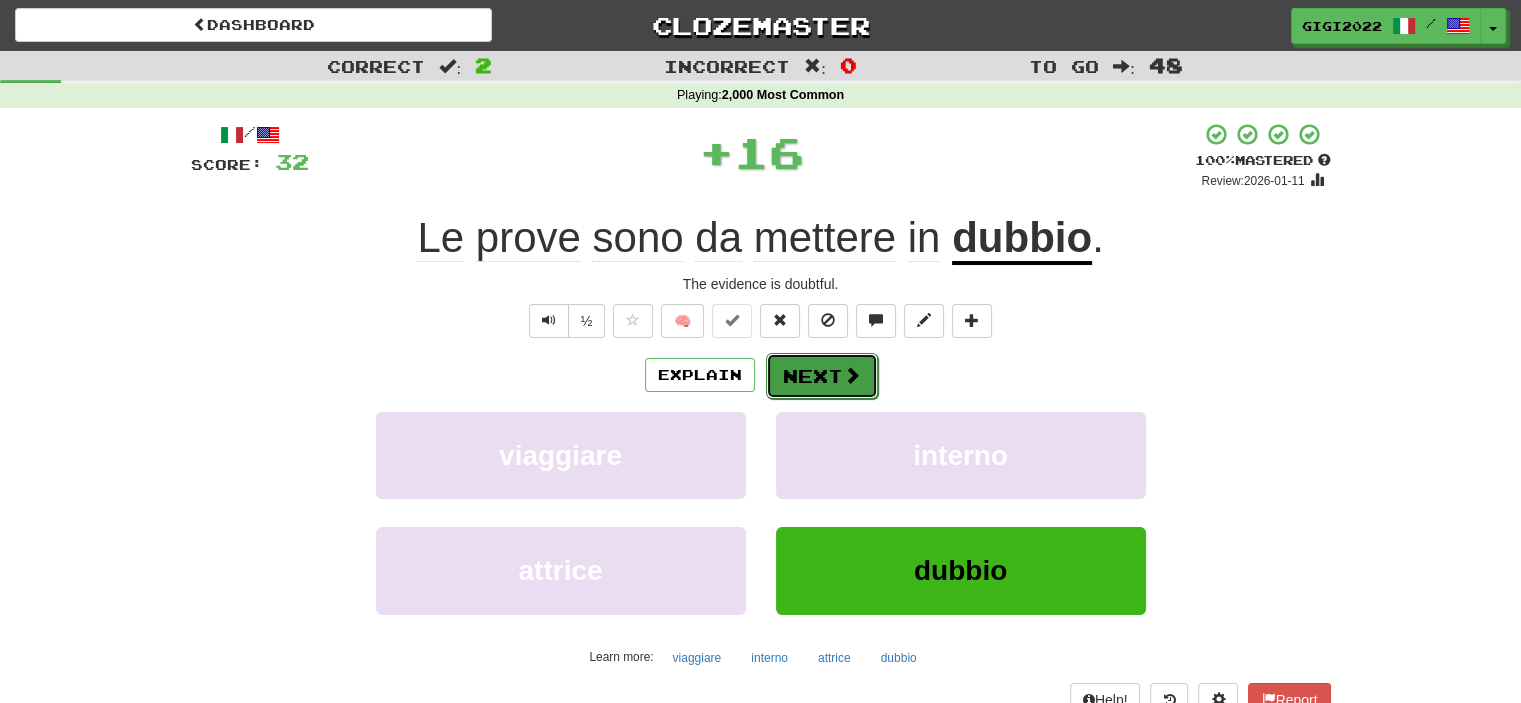 click on "Next" at bounding box center (822, 376) 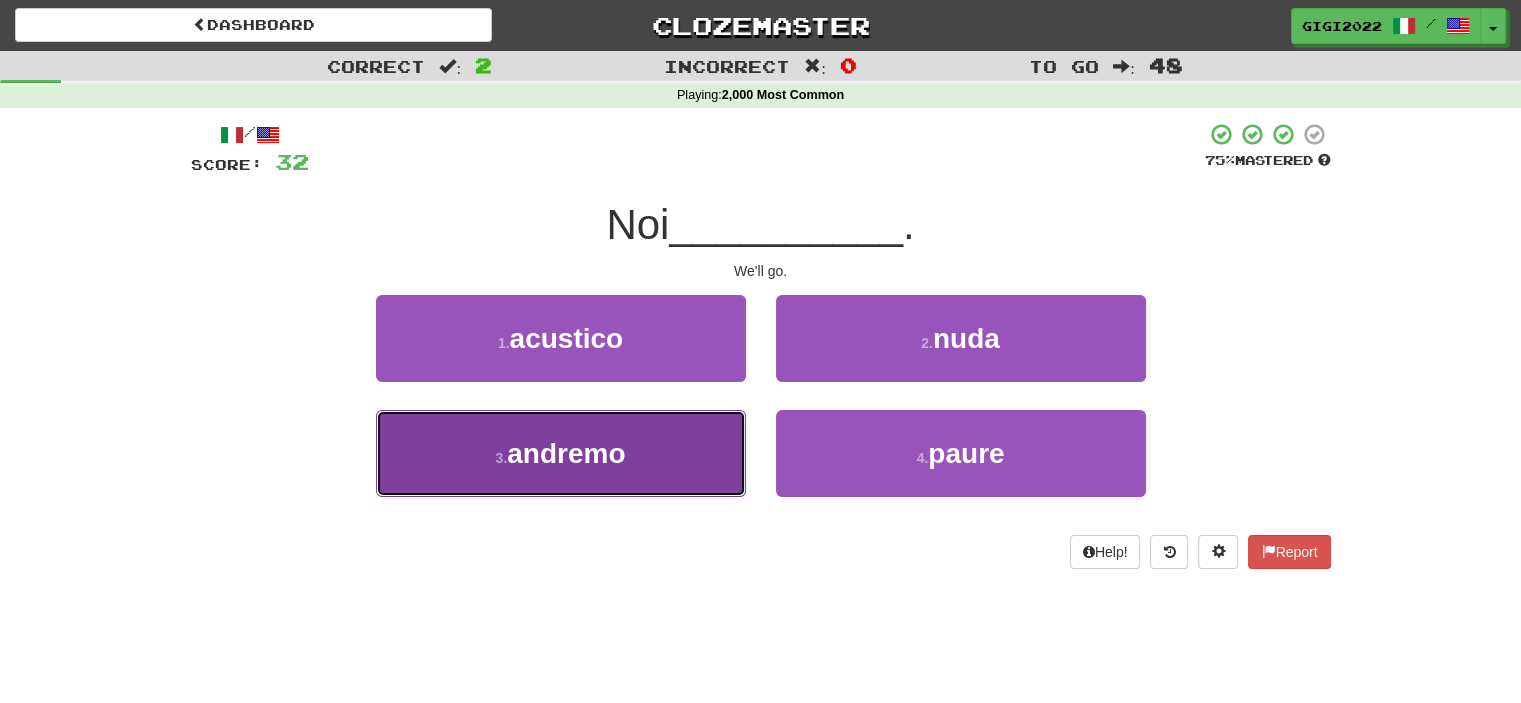 click on "3 .  andremo" at bounding box center (561, 453) 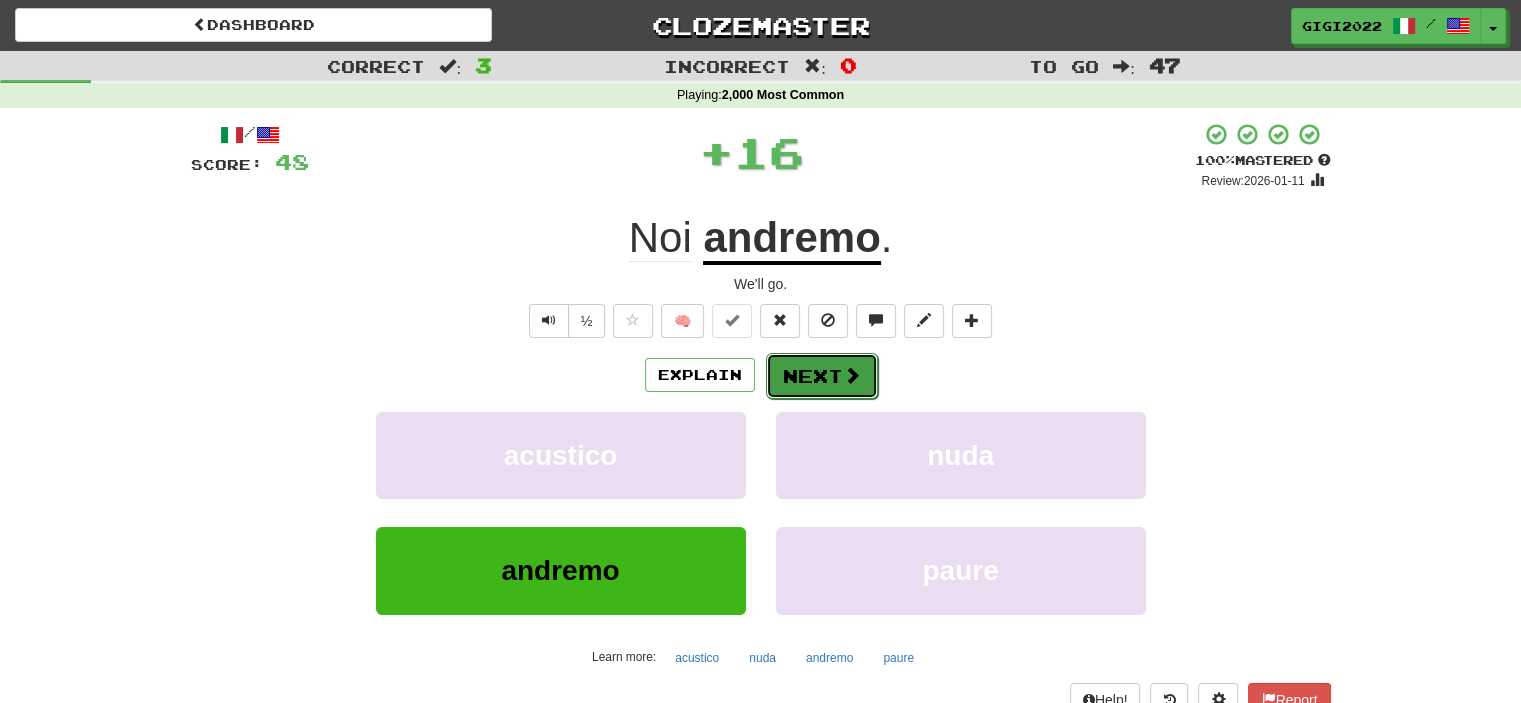 click on "Next" at bounding box center [822, 376] 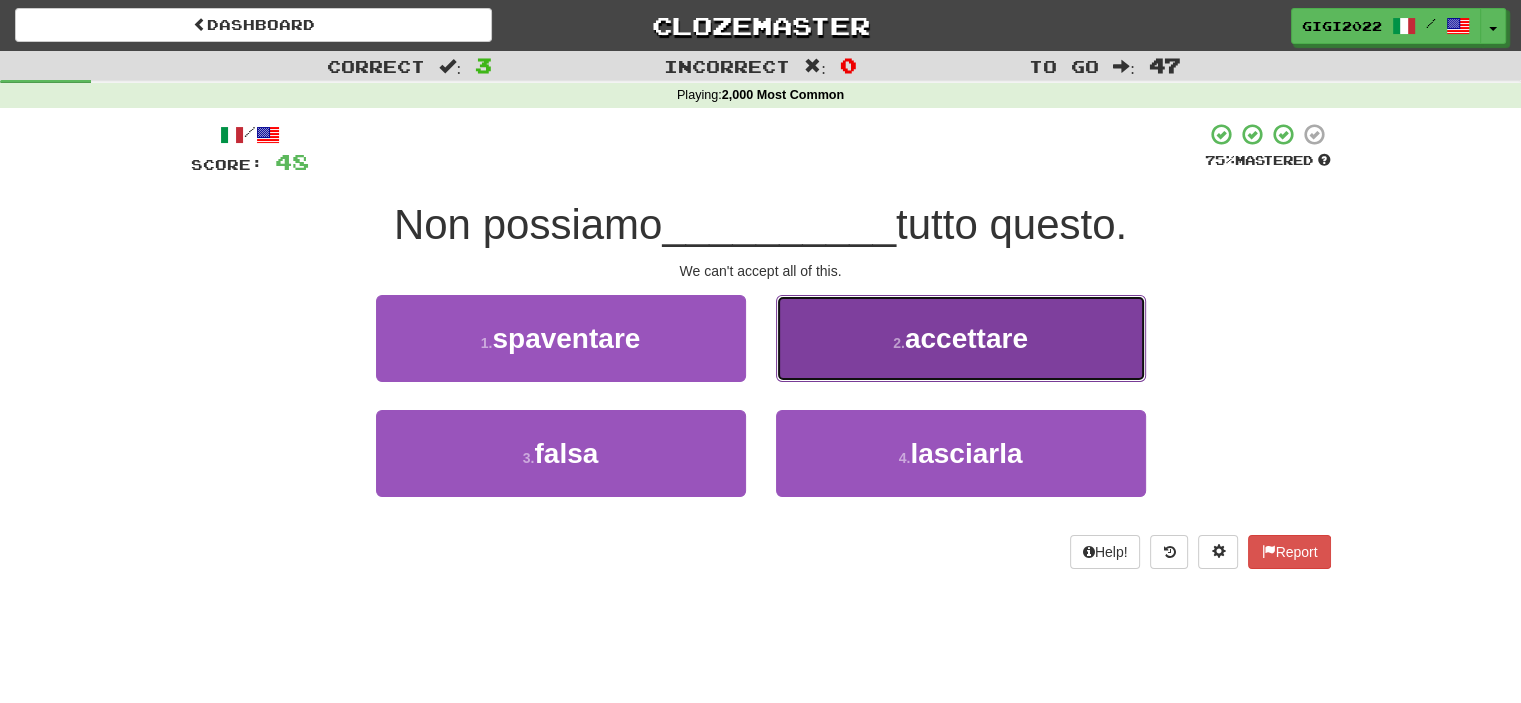 click on "2 .  accettare" at bounding box center [961, 338] 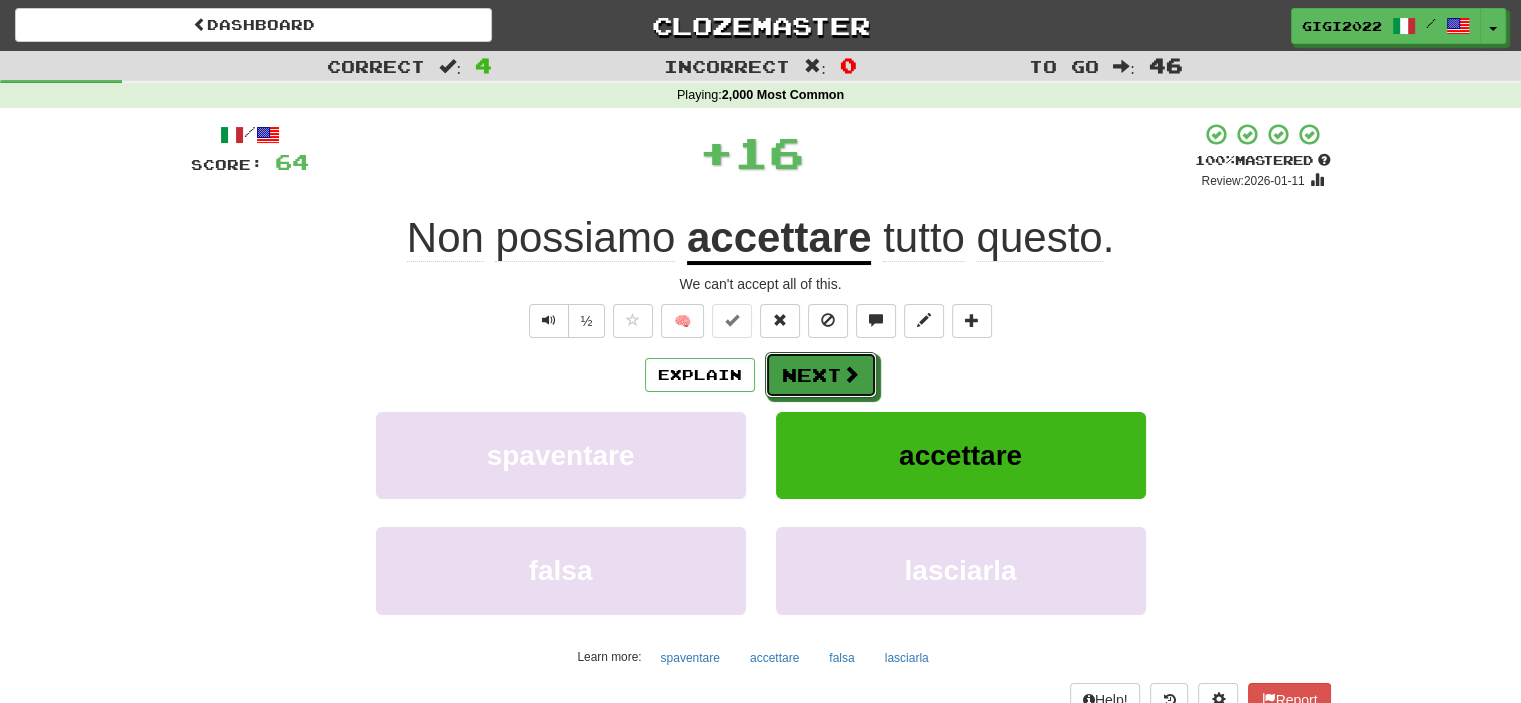 click on "Next" at bounding box center (821, 375) 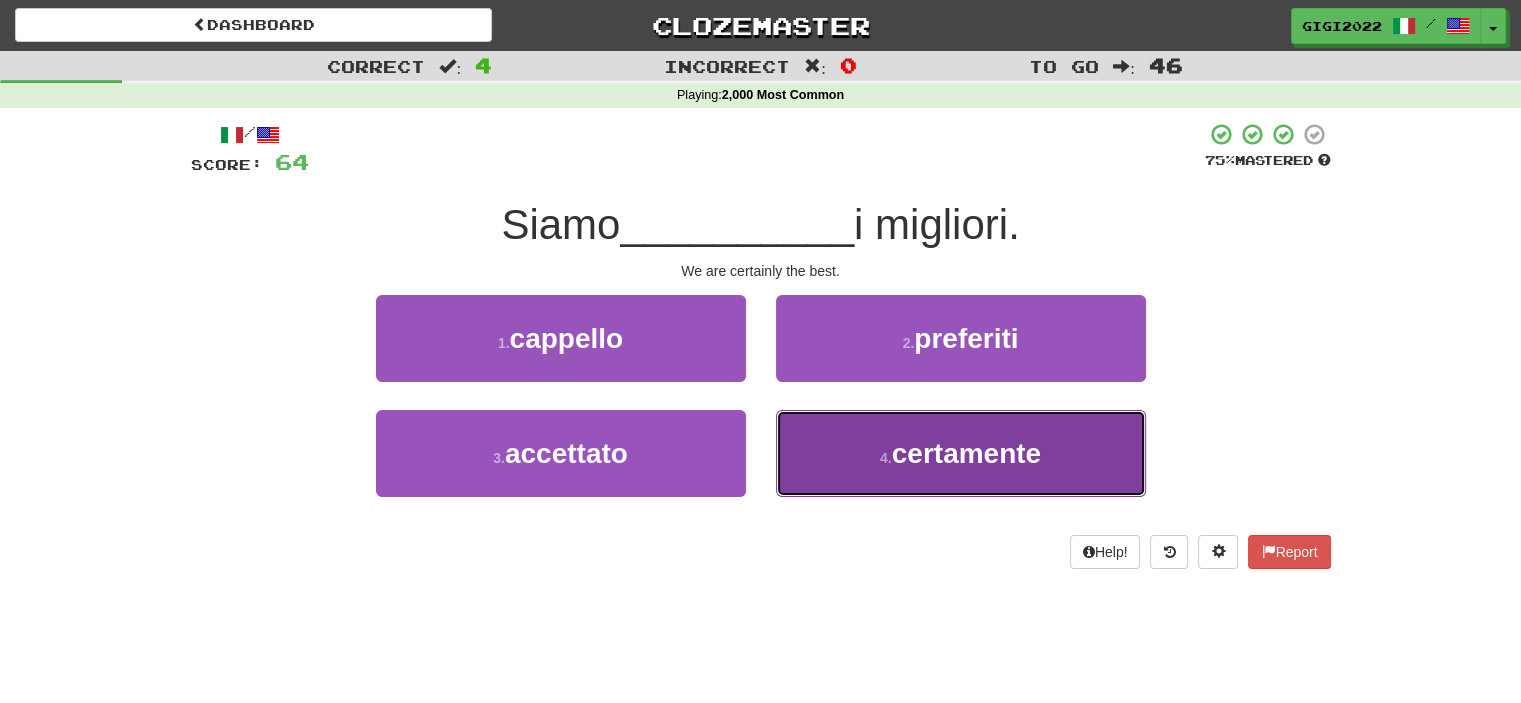 click on "4 .  certamente" at bounding box center (961, 453) 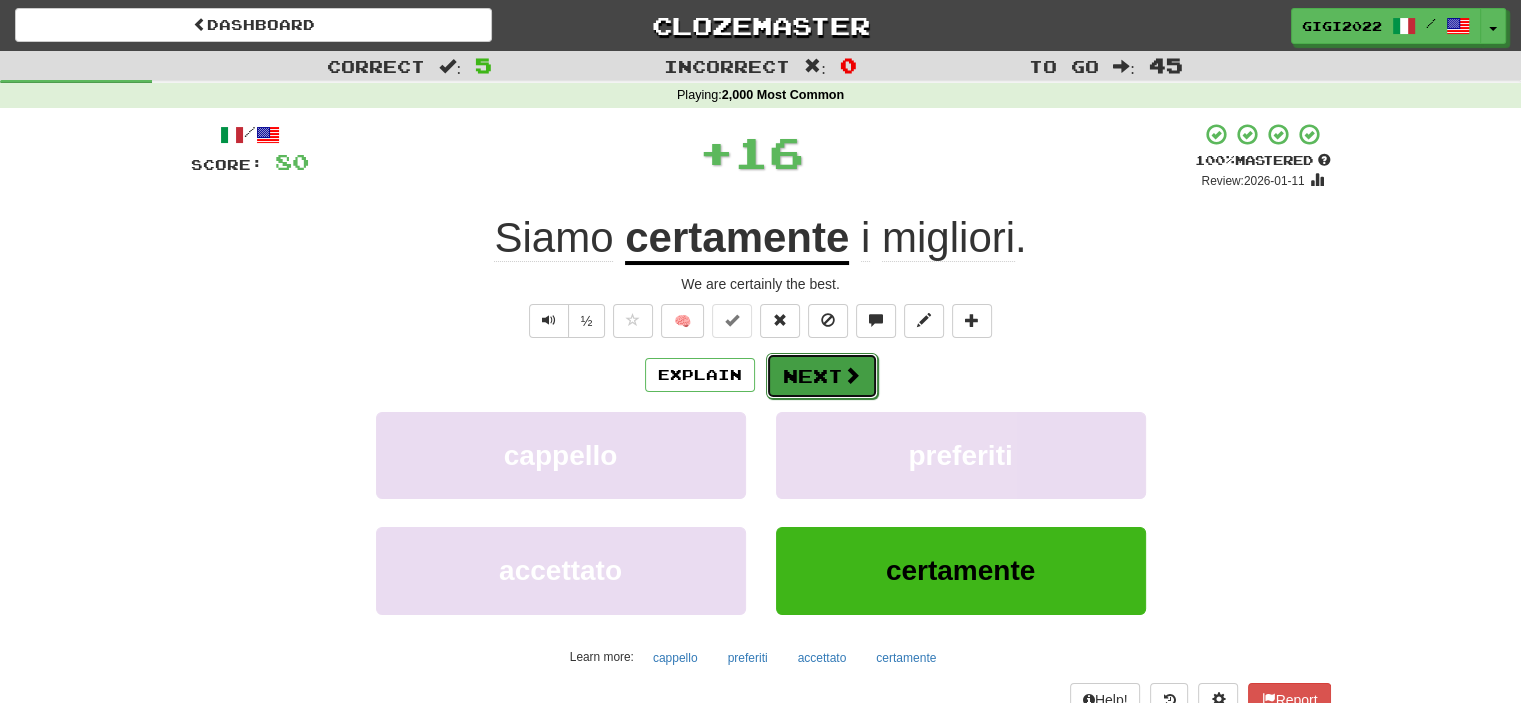 click on "Next" at bounding box center [822, 376] 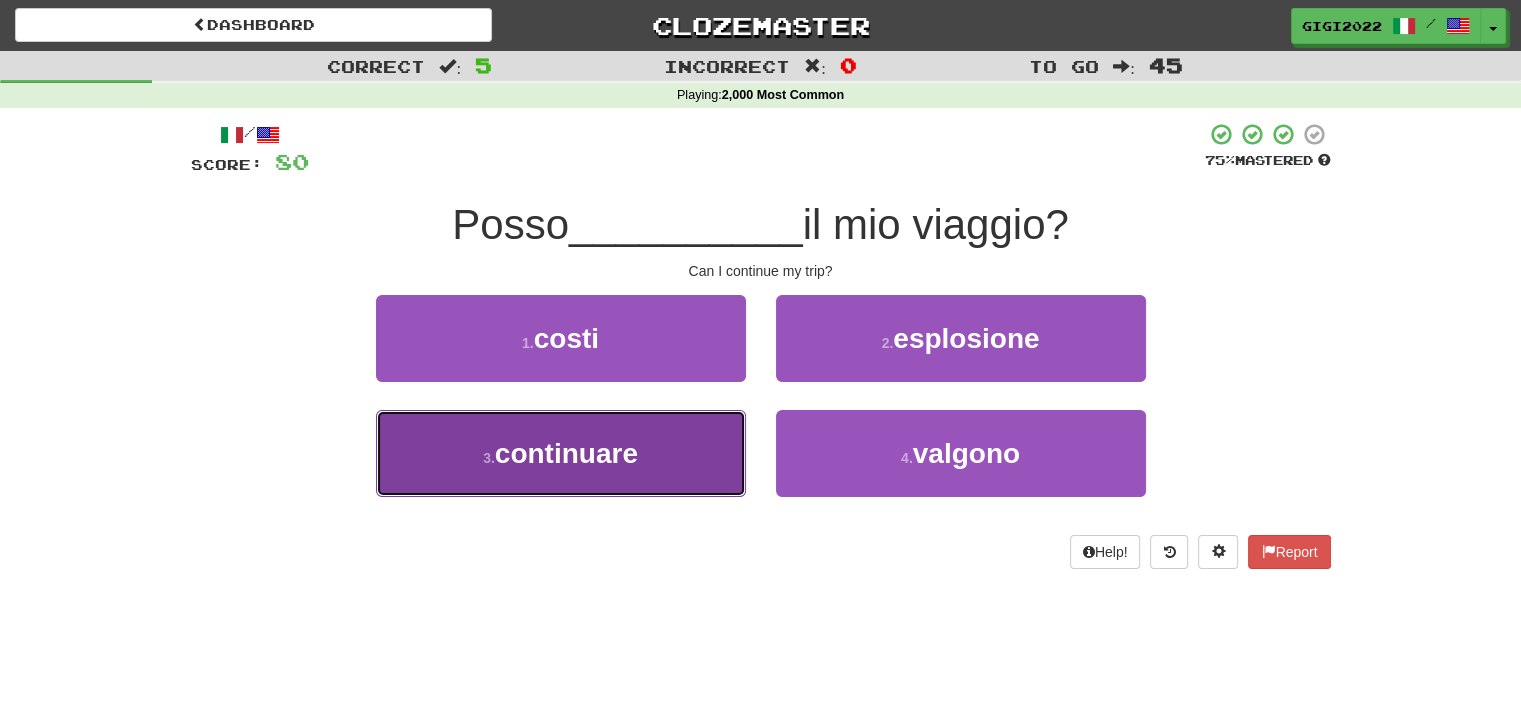click on "3 .  continuare" at bounding box center [561, 453] 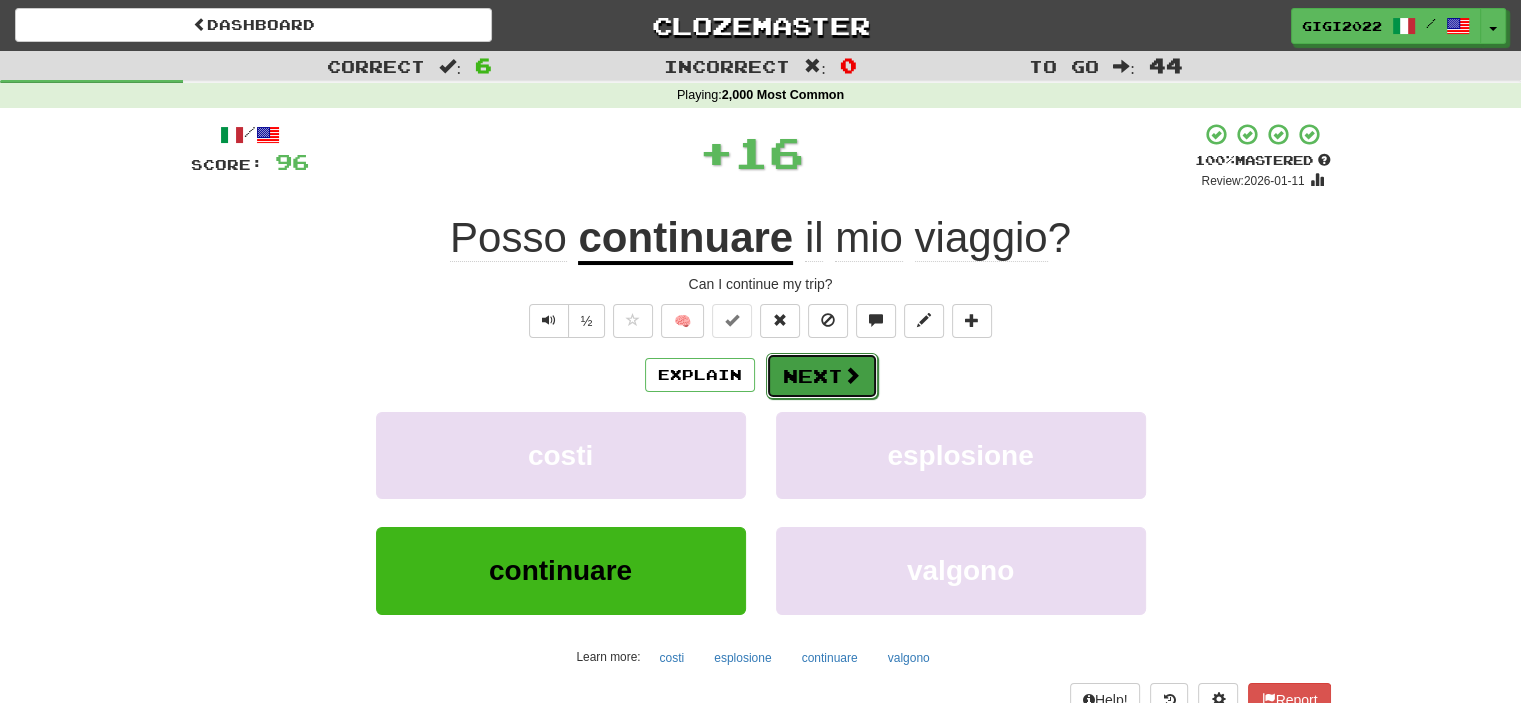 click on "Next" at bounding box center [822, 376] 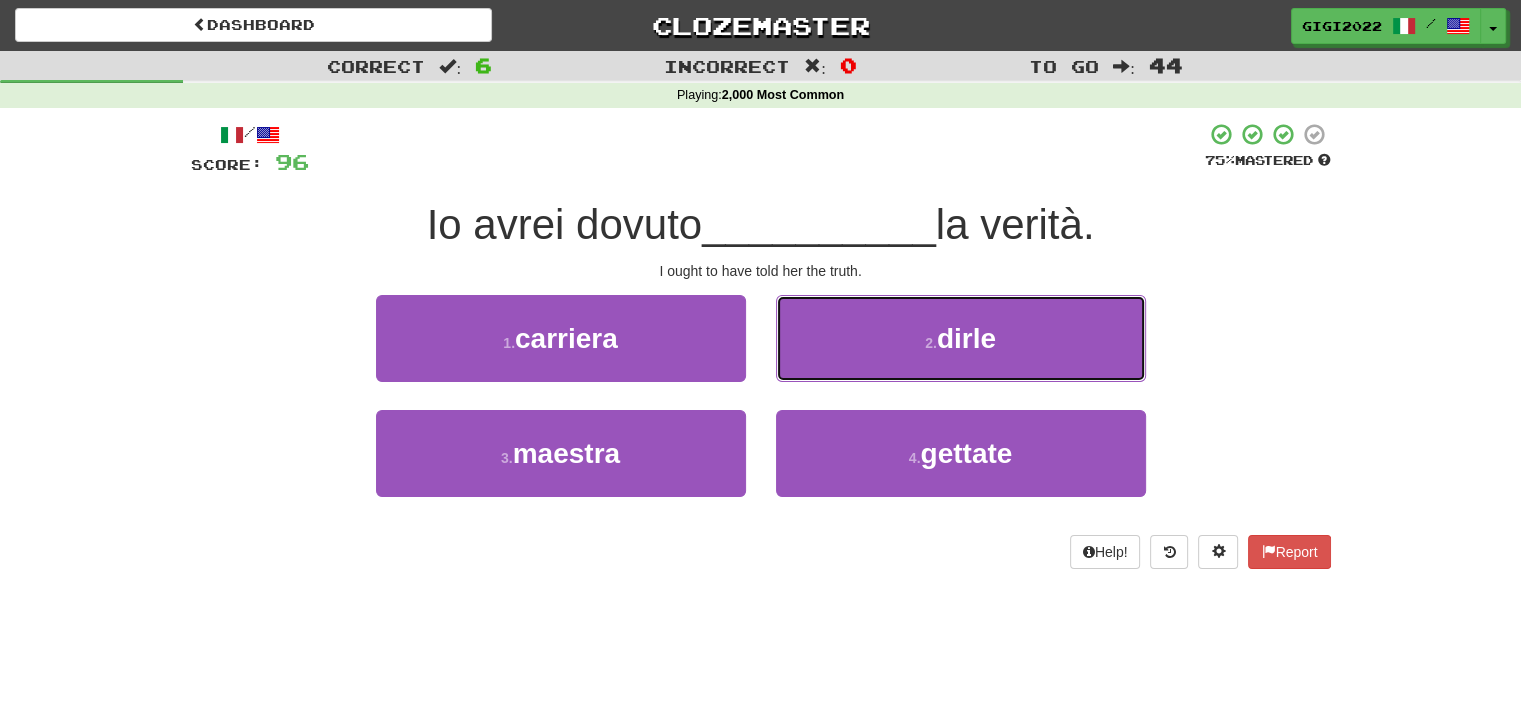 click on "2 .  dirle" at bounding box center [961, 338] 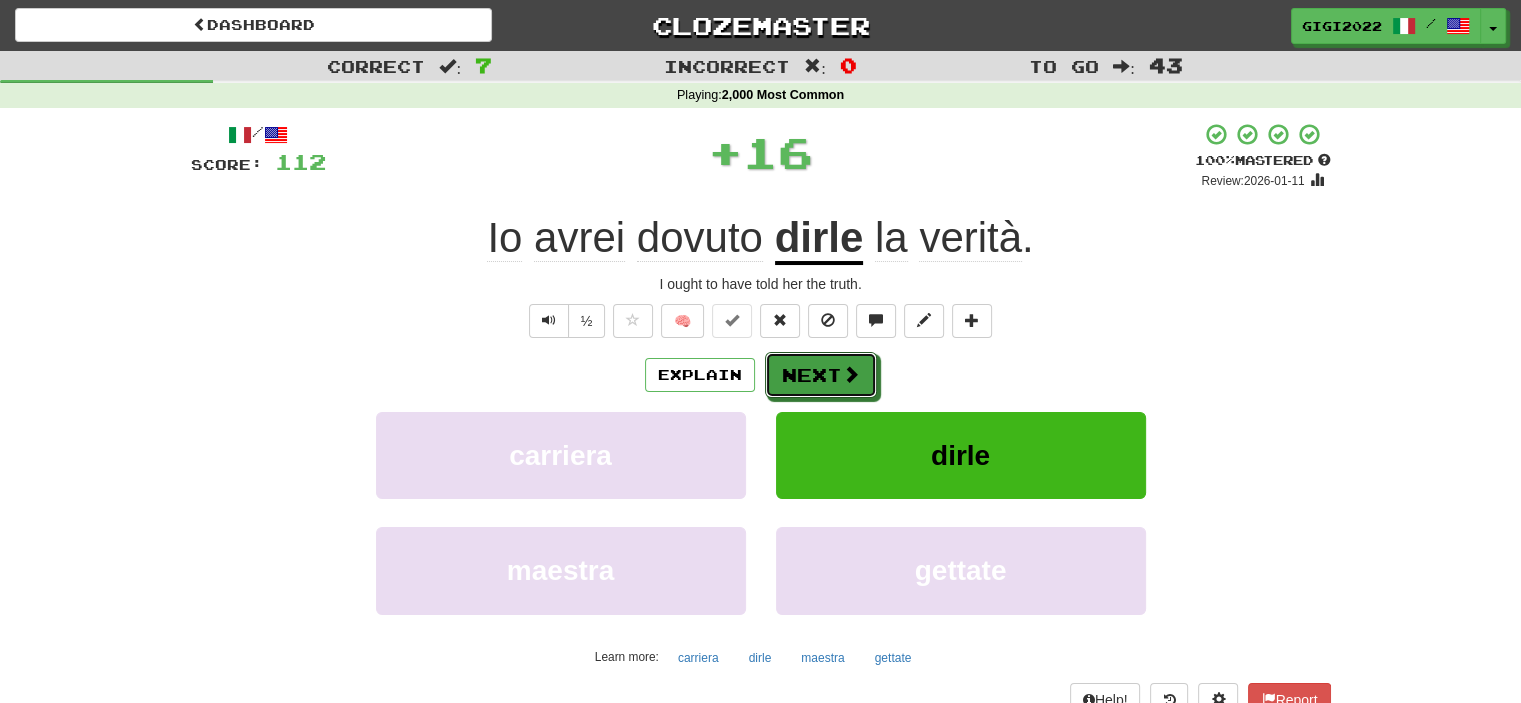 click on "Next" at bounding box center [821, 375] 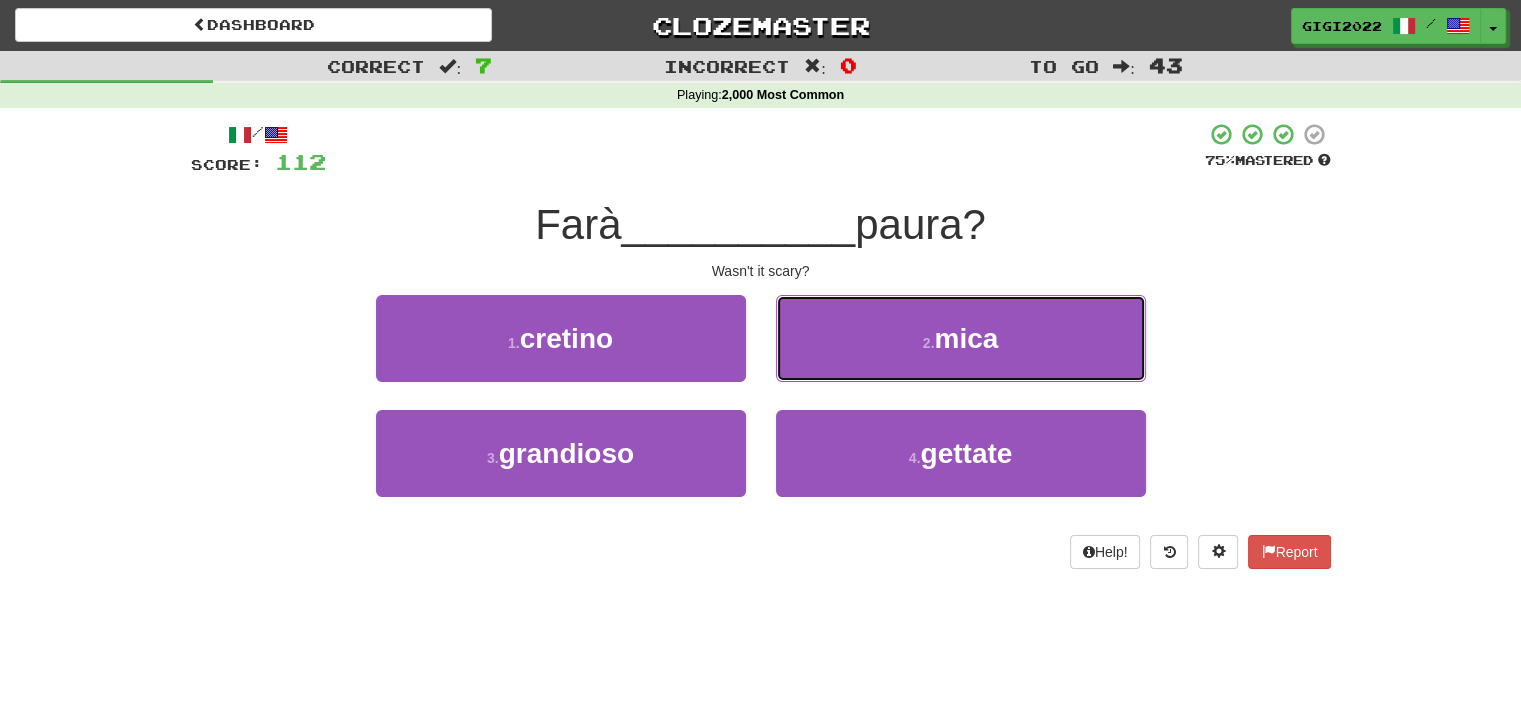 click on "2 .  mica" at bounding box center [961, 338] 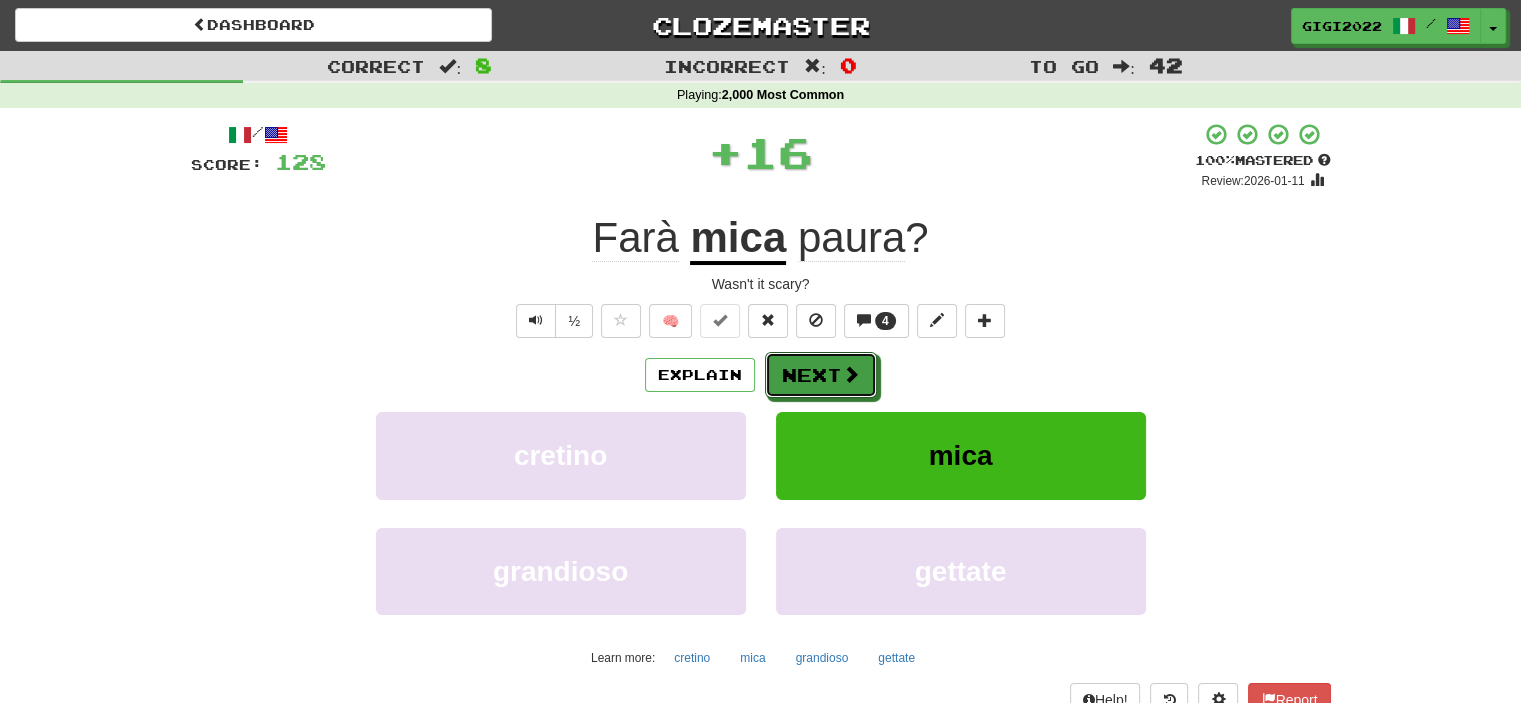 click on "Next" at bounding box center [821, 375] 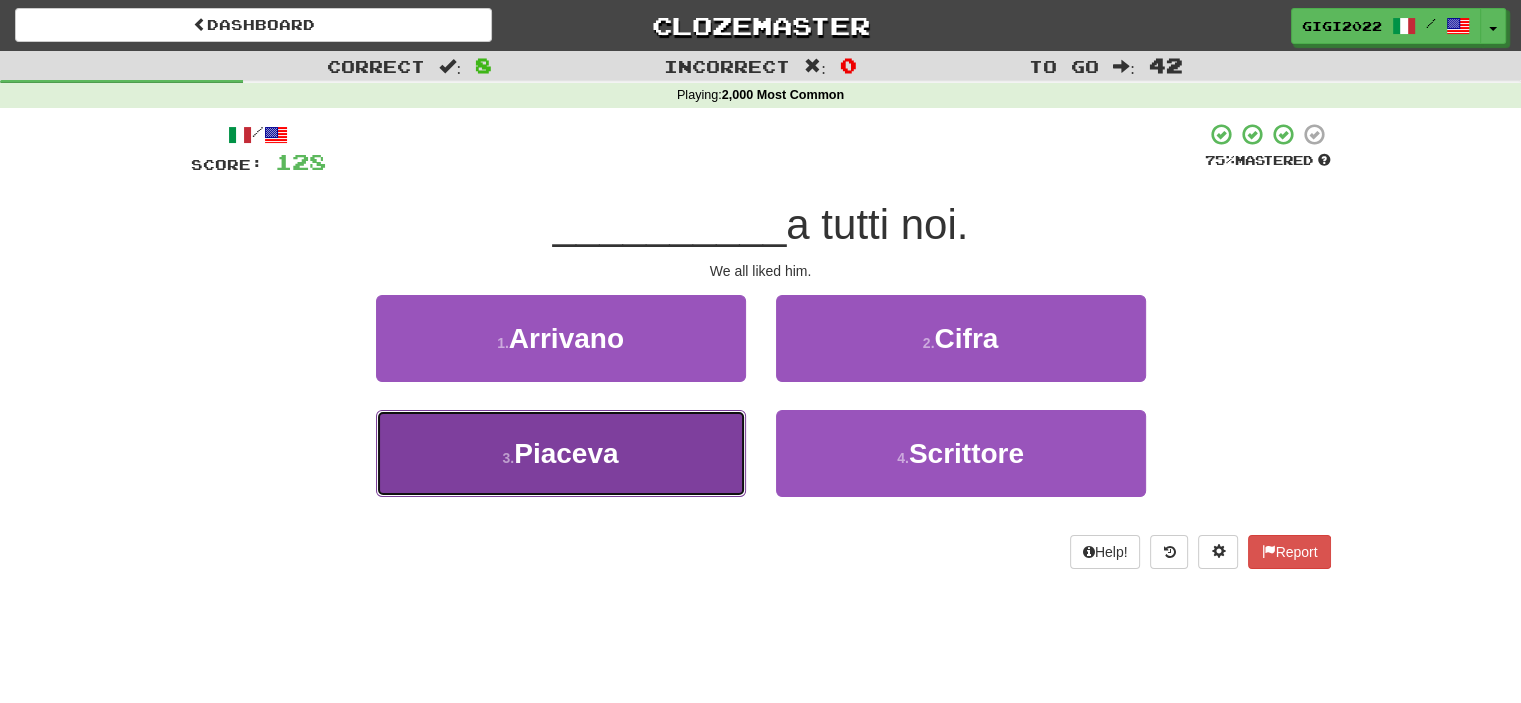 click on "3 .  Piaceva" at bounding box center [561, 453] 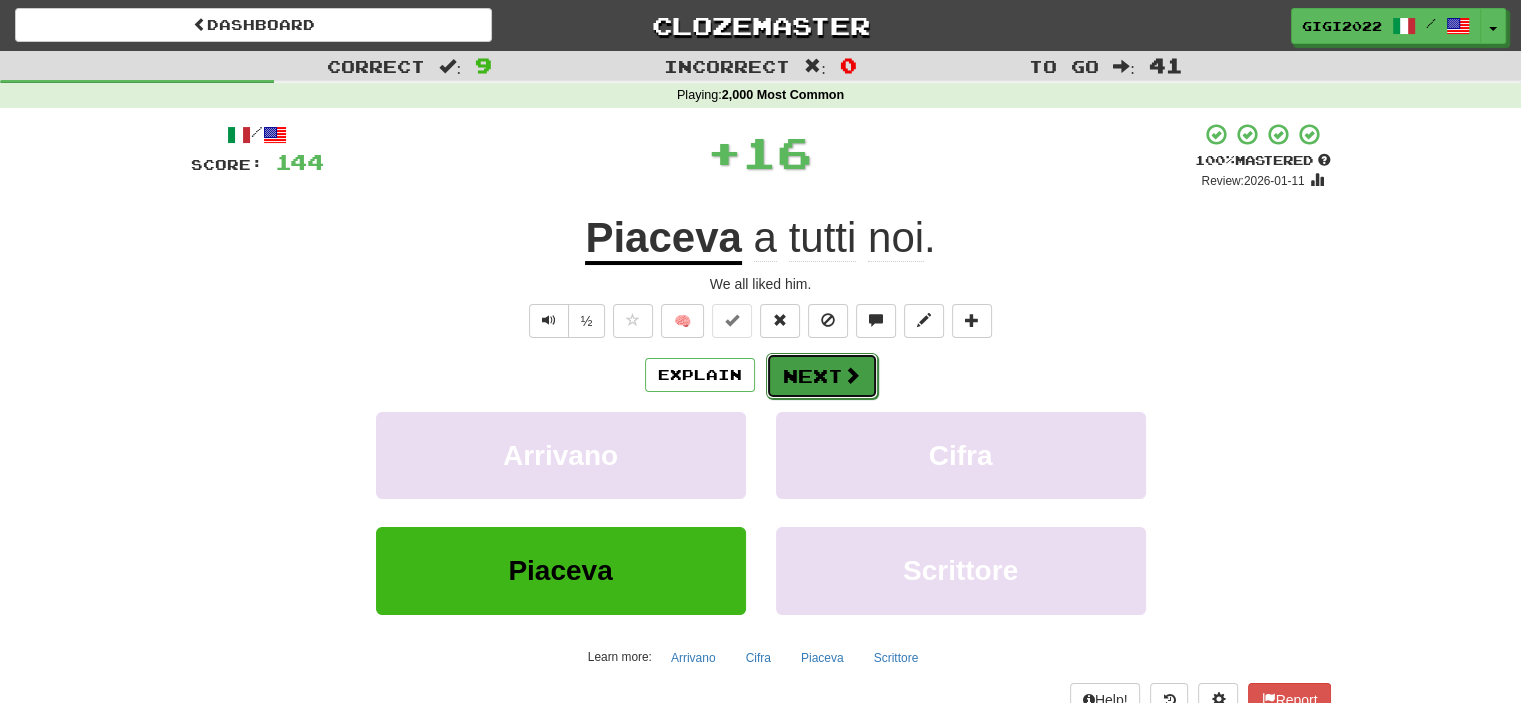 click on "Next" at bounding box center [822, 376] 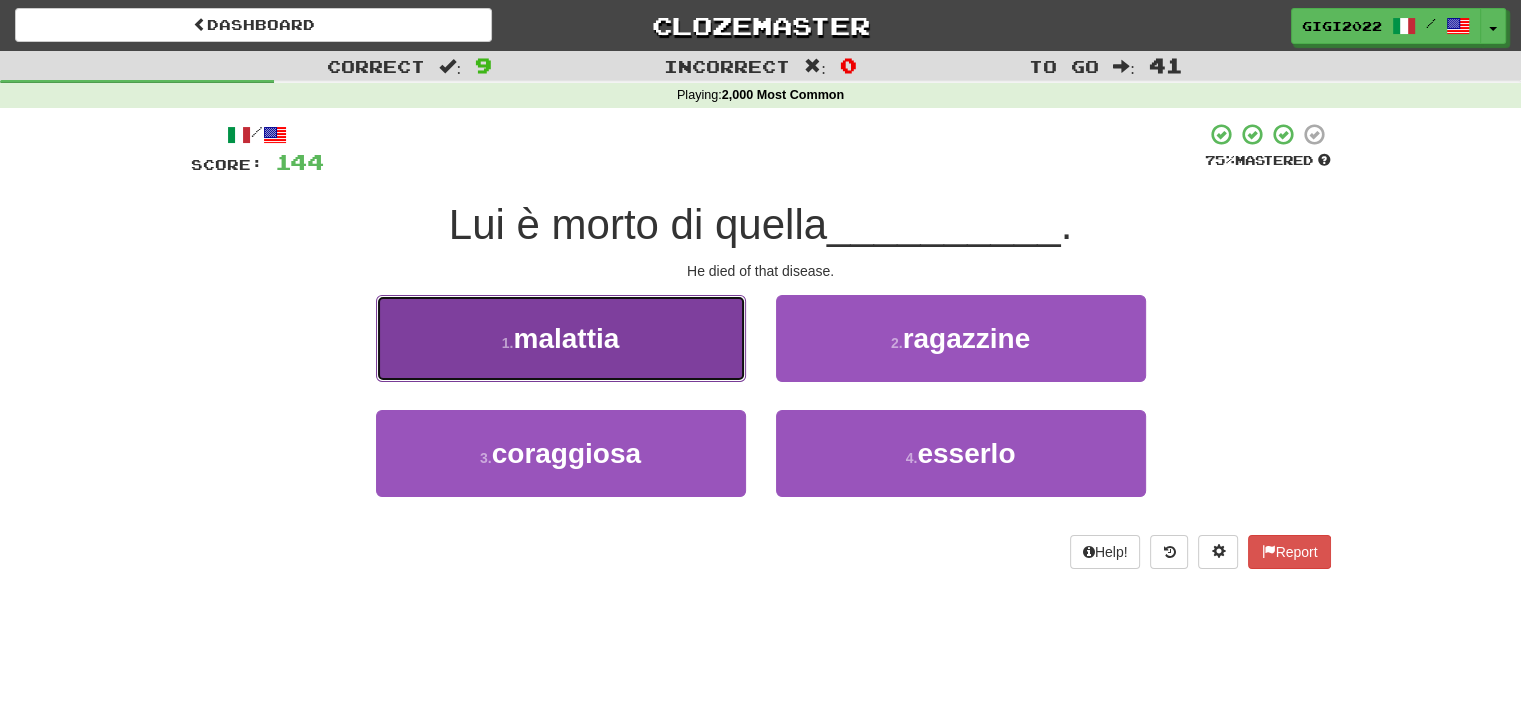 click on "1 .  malattia" at bounding box center [561, 338] 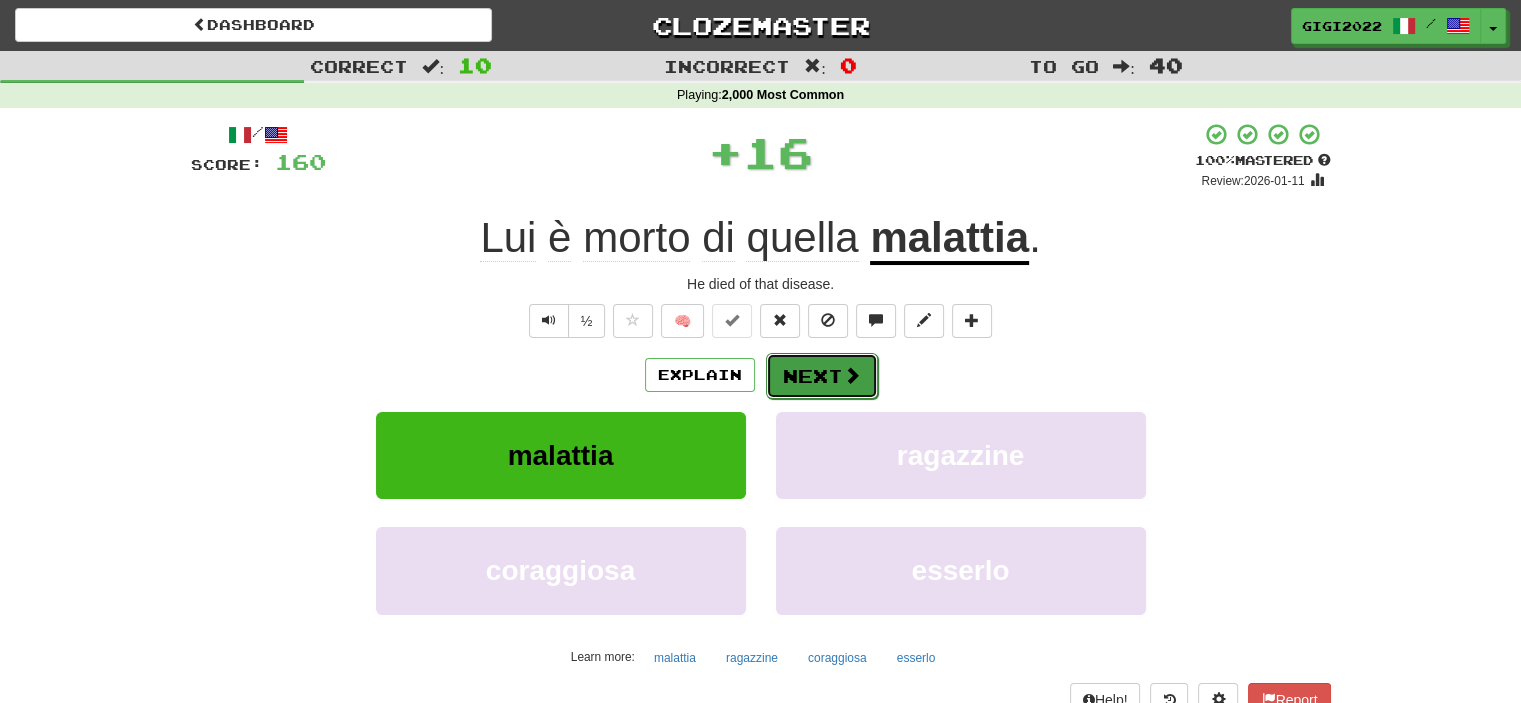 click on "Next" at bounding box center (822, 376) 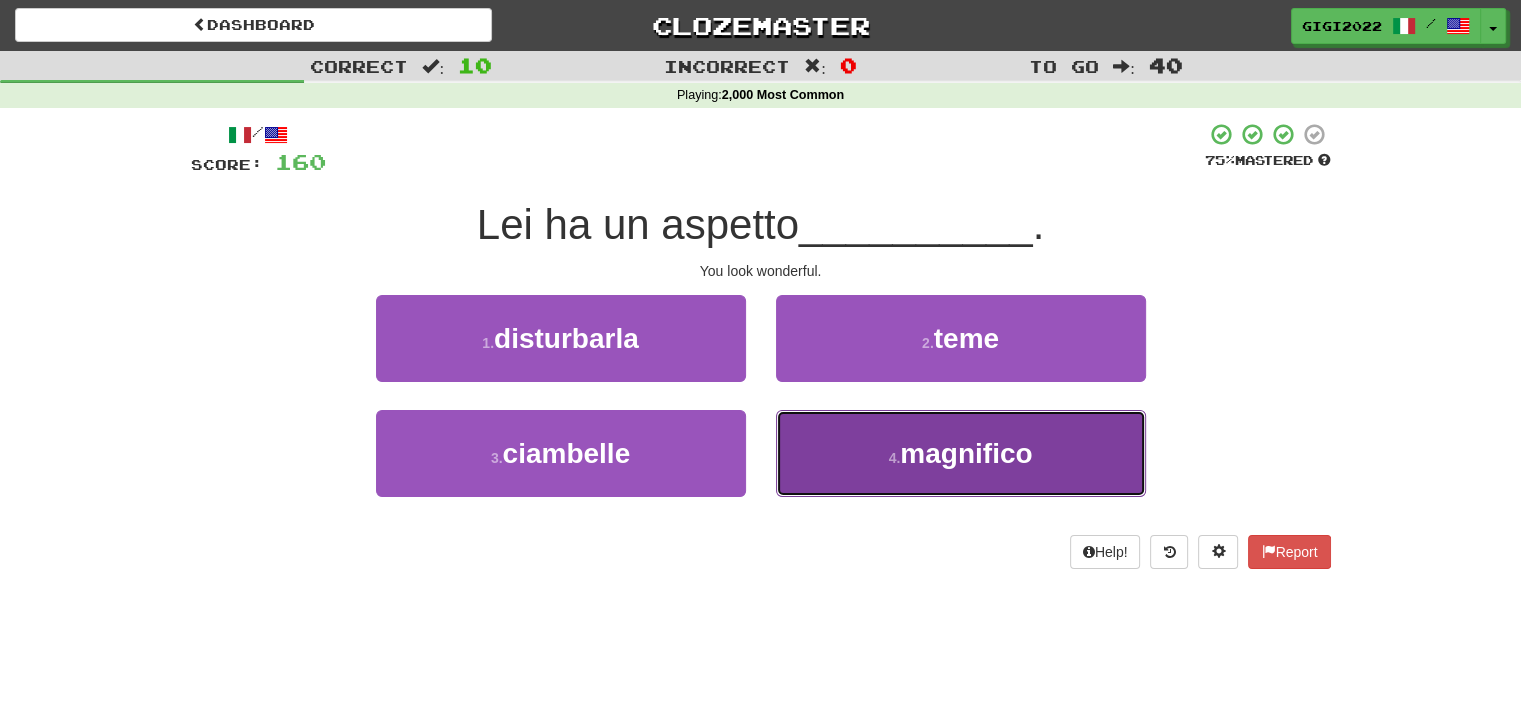 click on "4 .  magnifico" at bounding box center (961, 453) 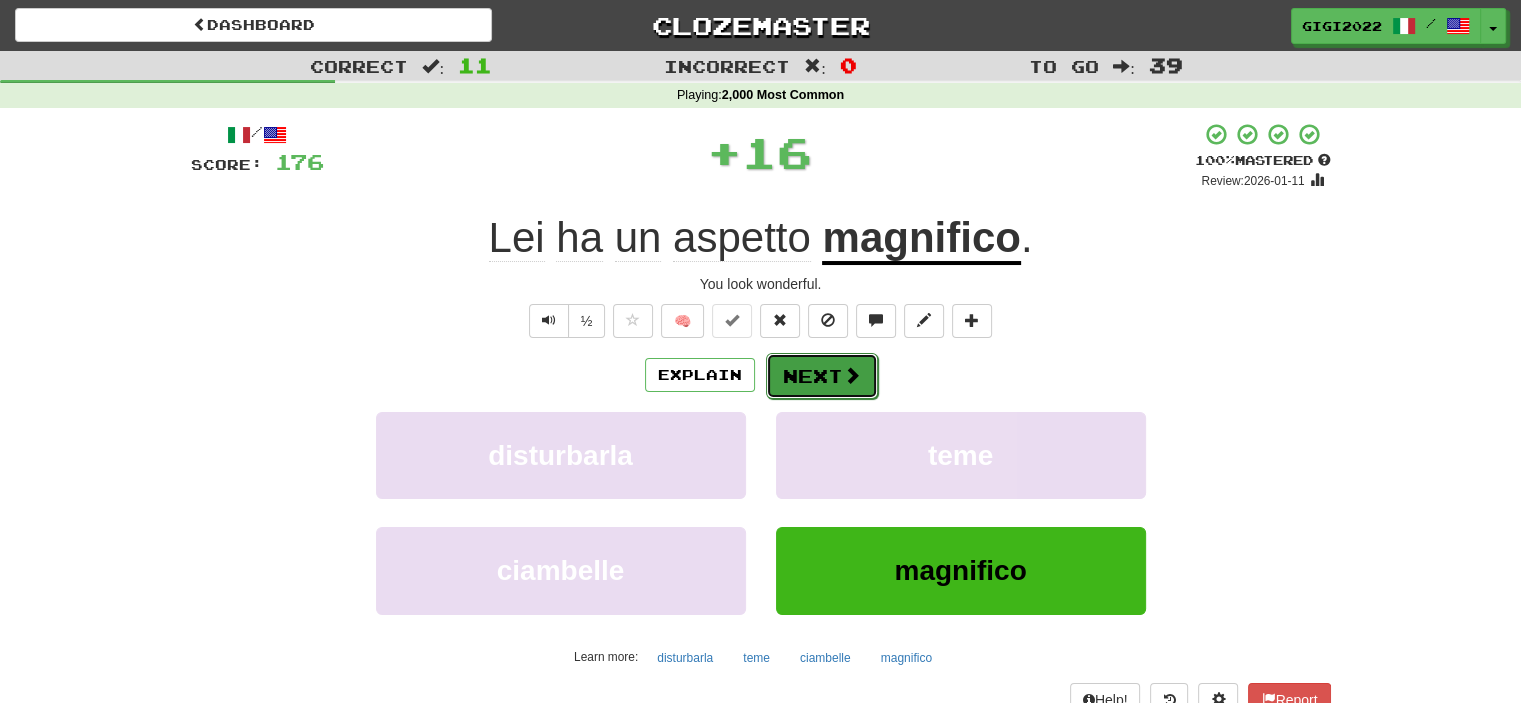 click on "Next" at bounding box center (822, 376) 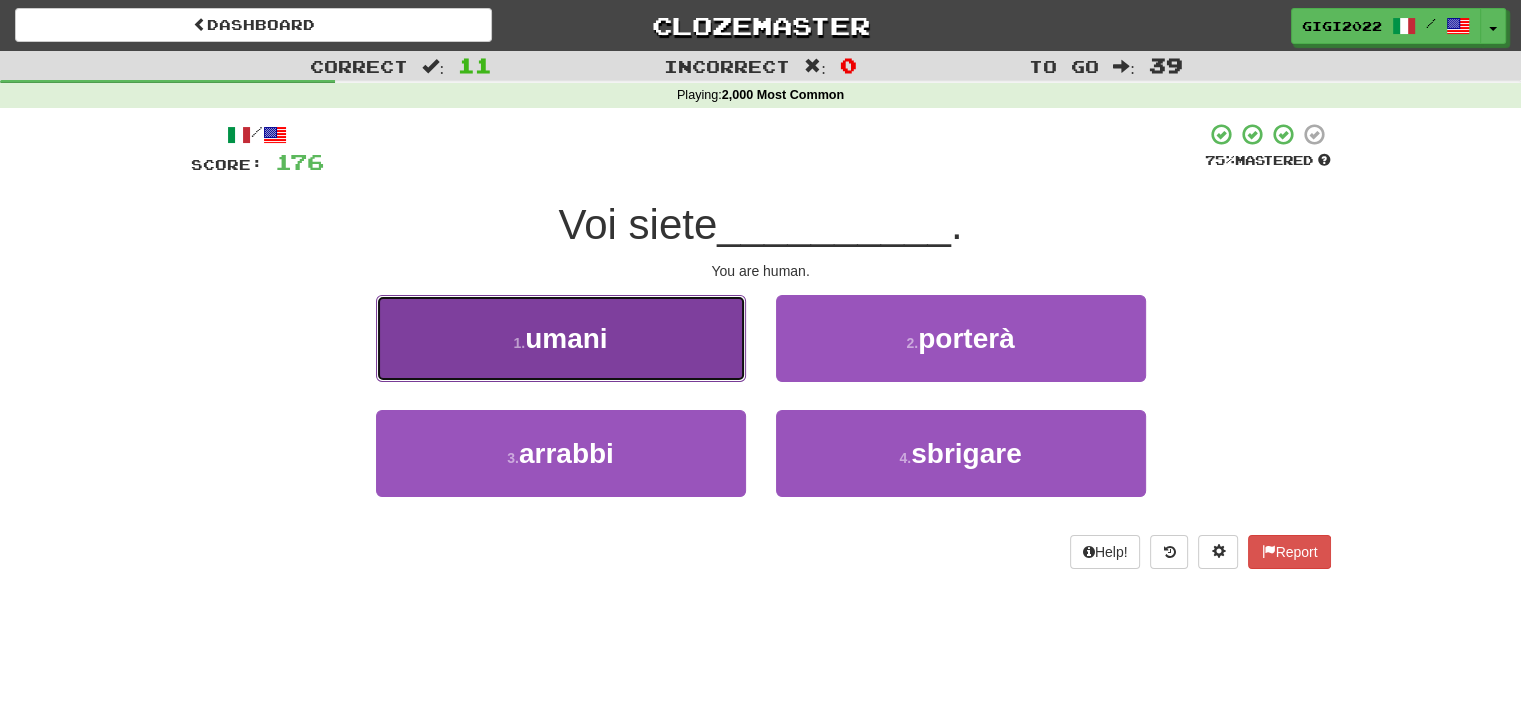 click on "1 .  umani" at bounding box center (561, 338) 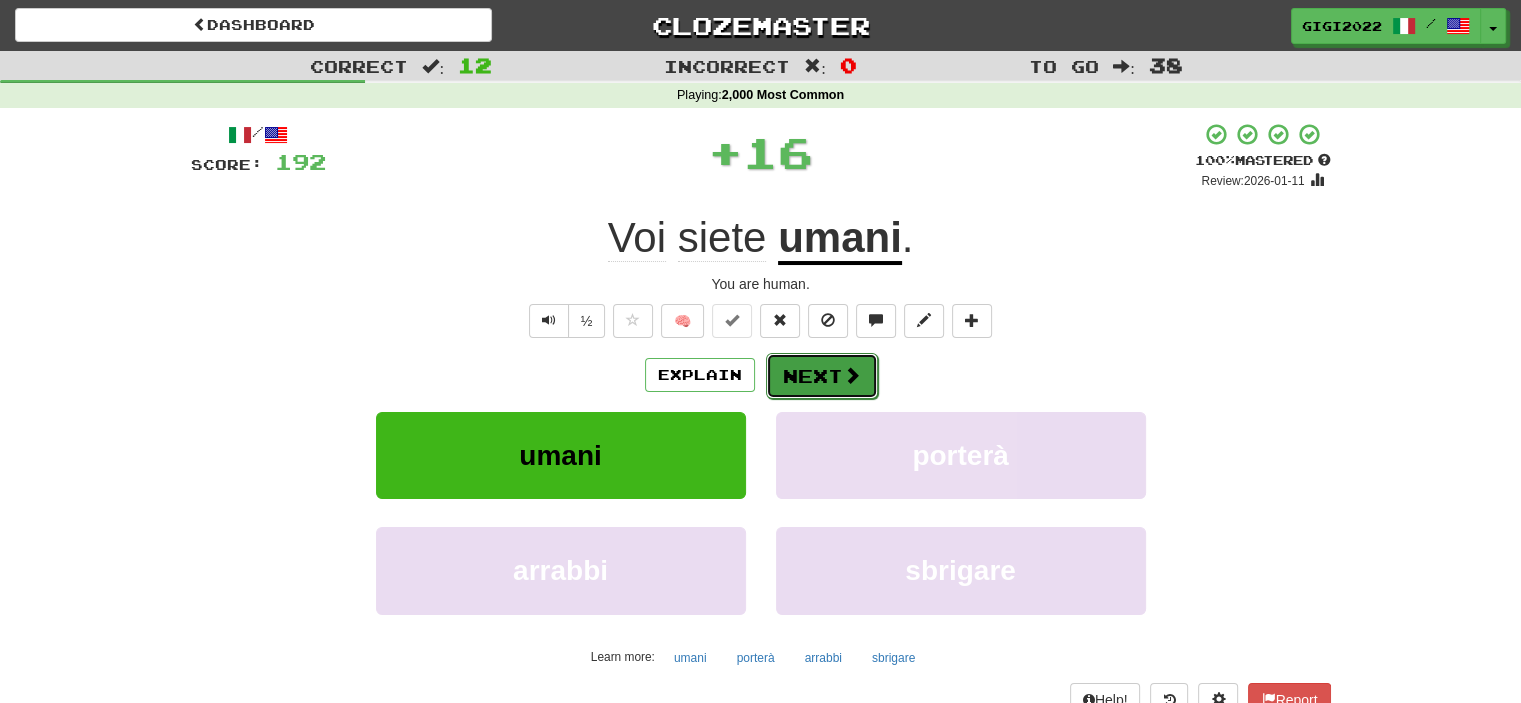 click on "Next" at bounding box center [822, 376] 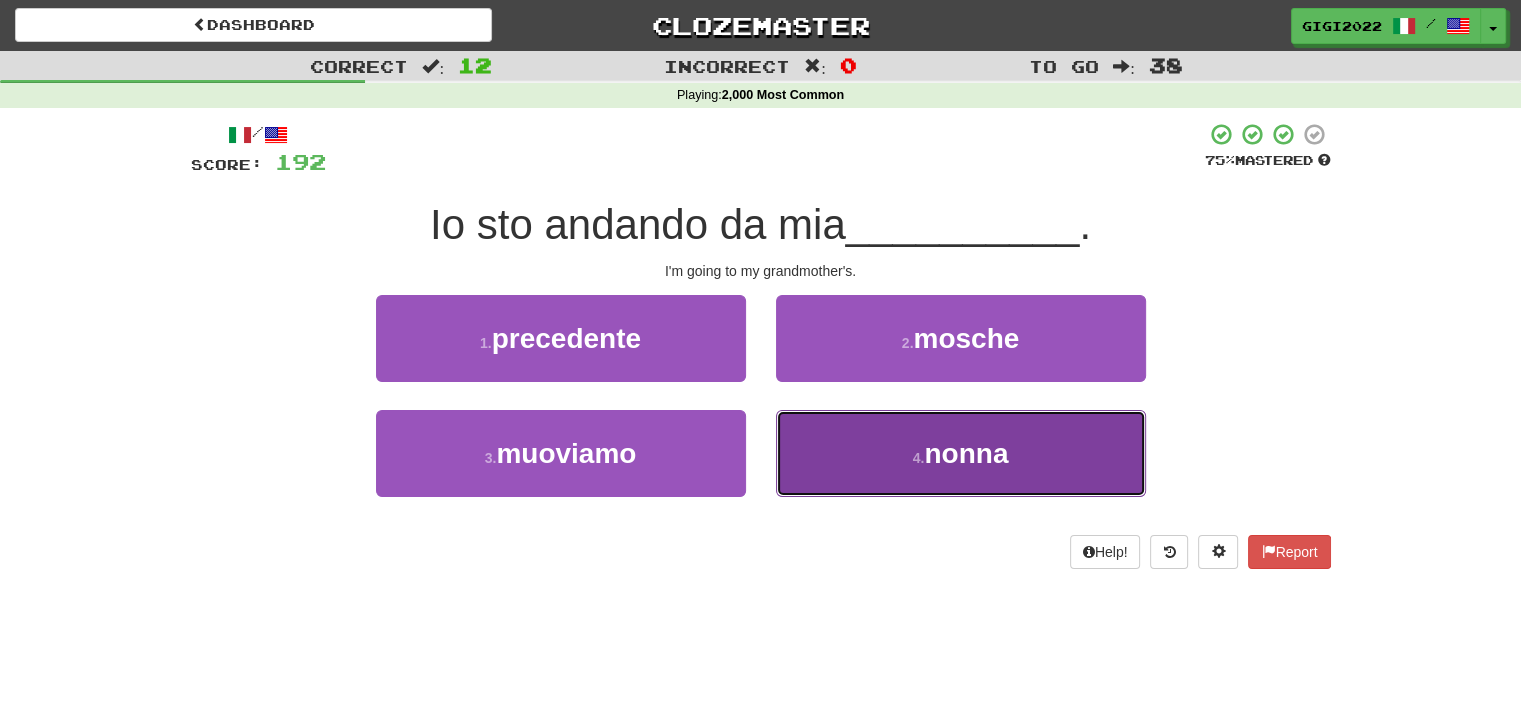click on "4 .  nonna" at bounding box center [961, 453] 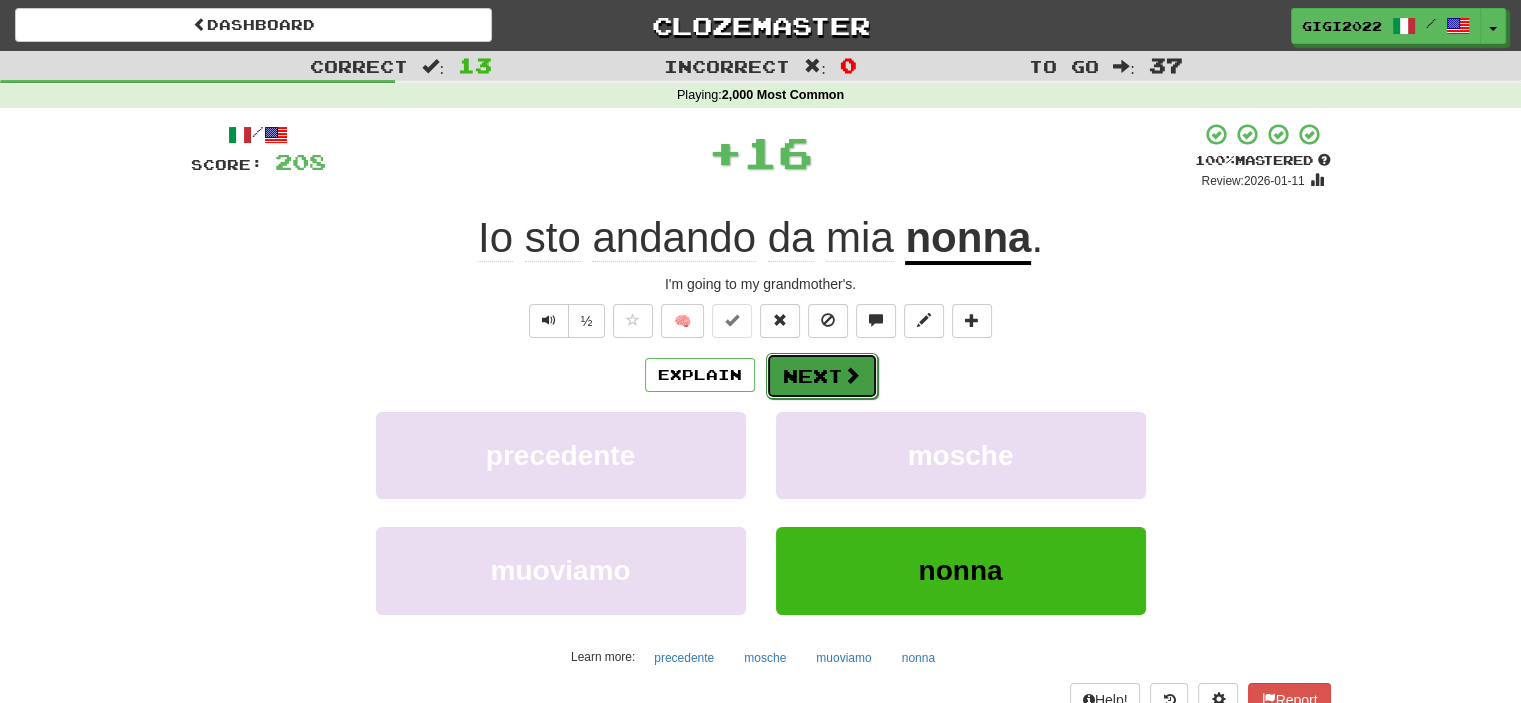 click on "Next" at bounding box center (822, 376) 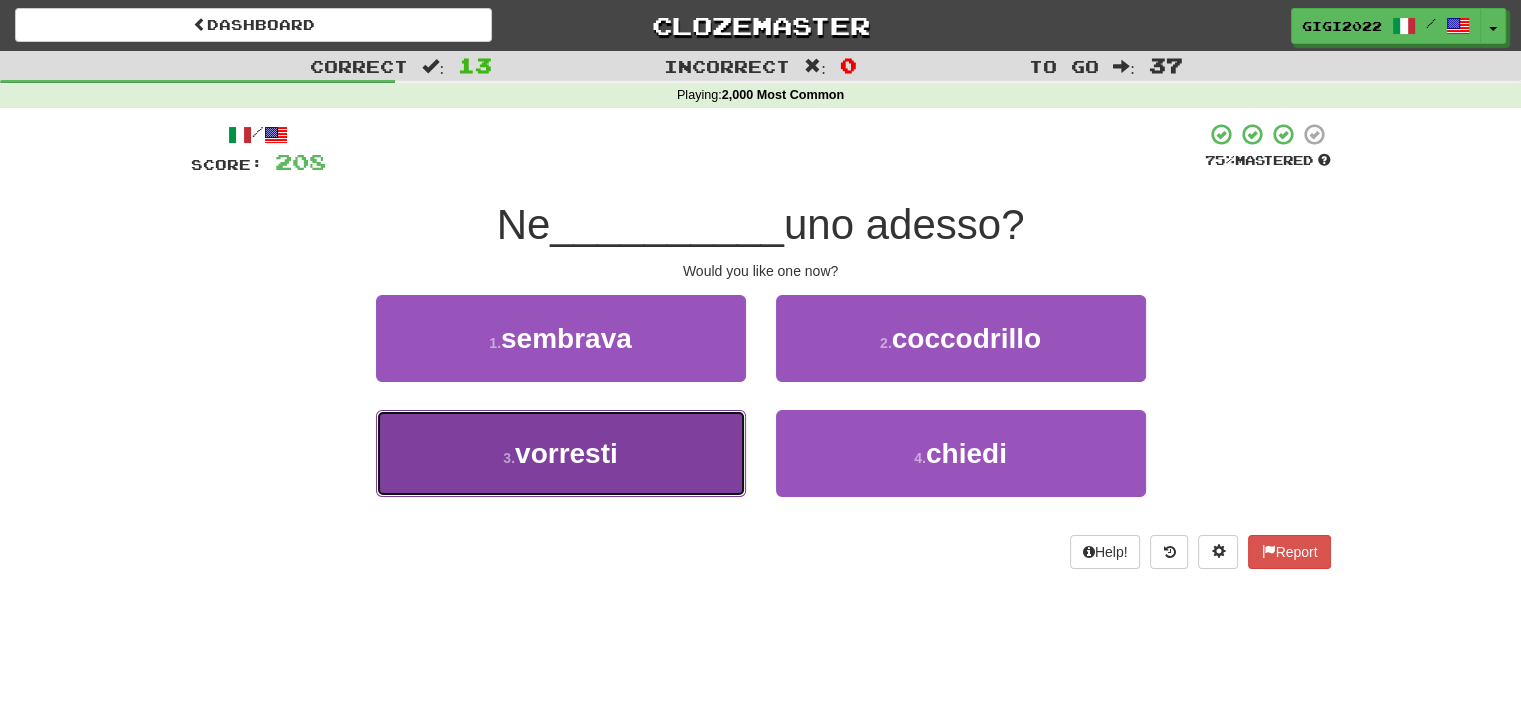 click on "3 .  vorresti" at bounding box center [561, 453] 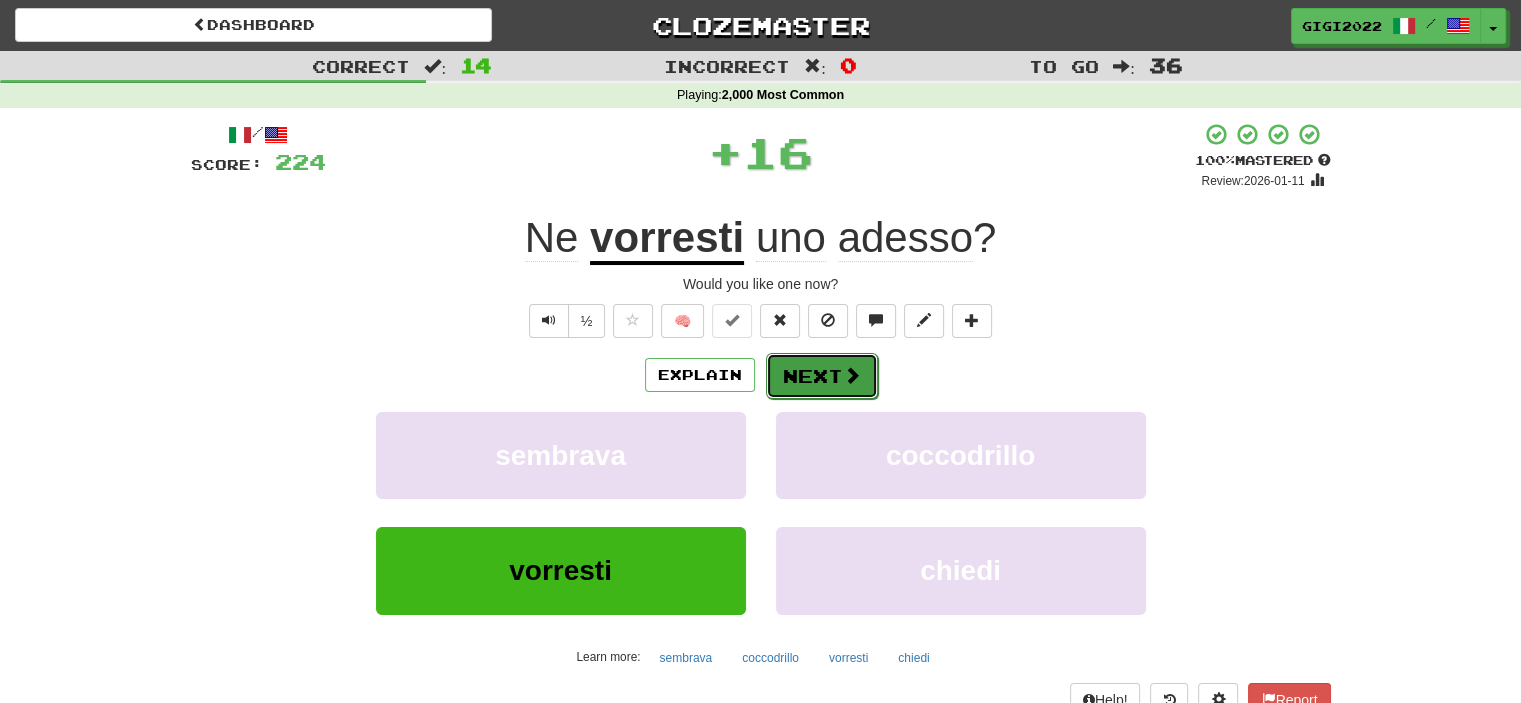 click on "Next" at bounding box center [822, 376] 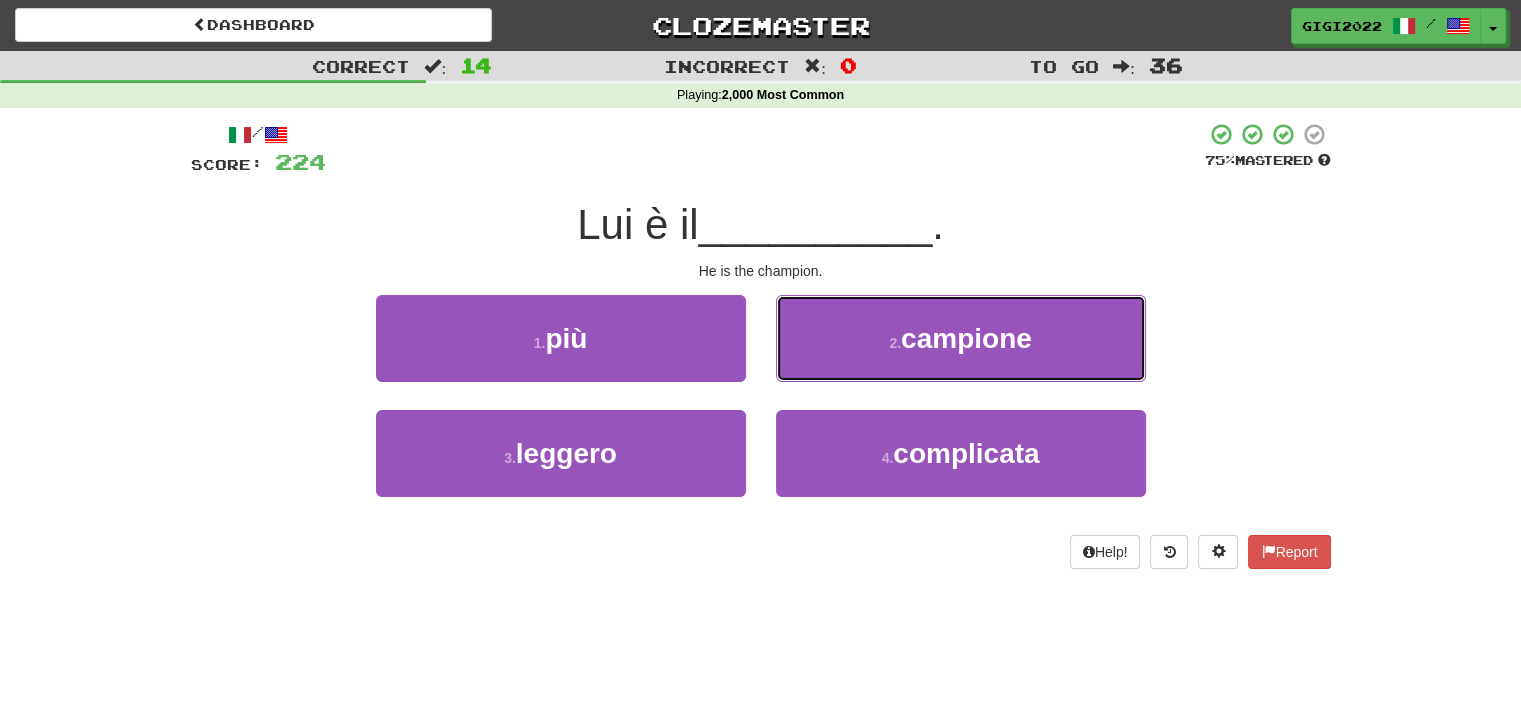 click on "2 .  campione" at bounding box center [961, 338] 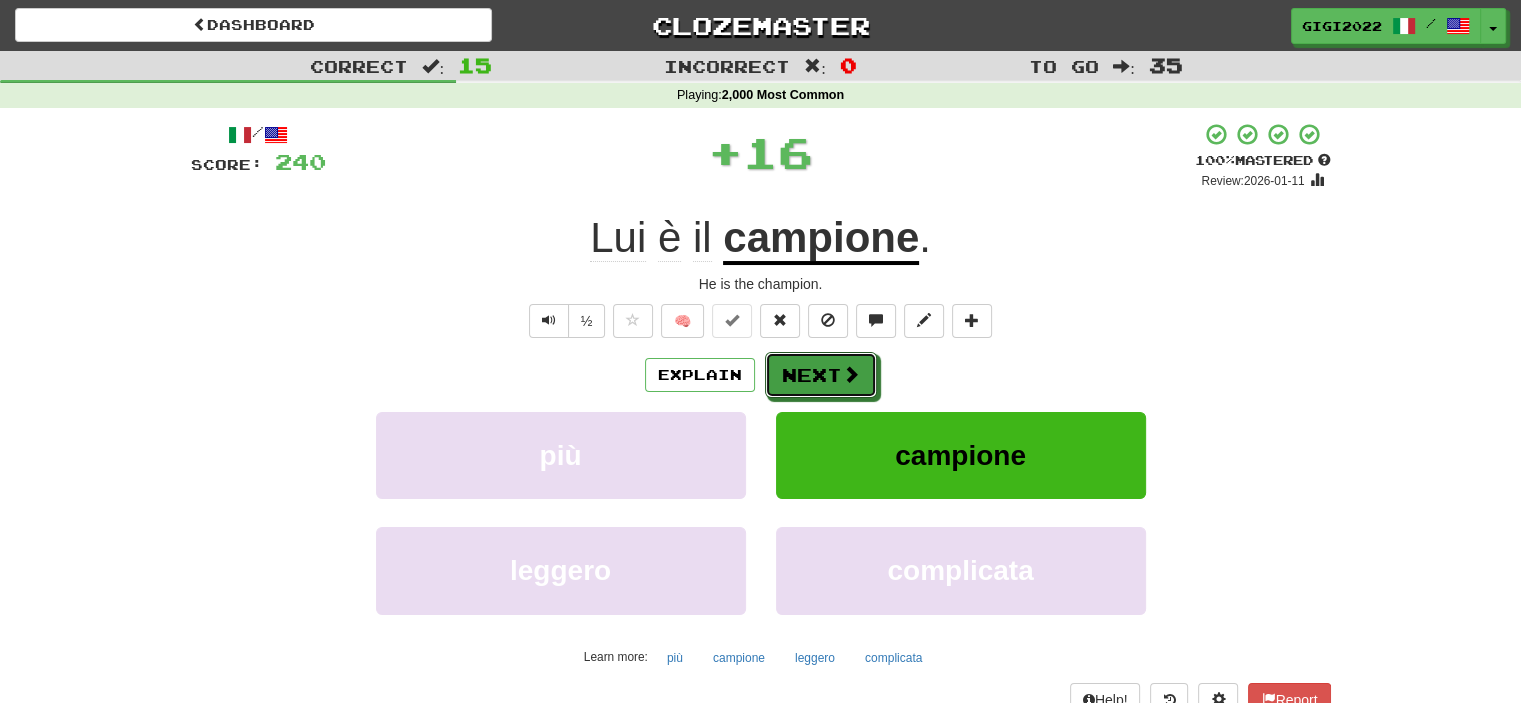 click on "Next" at bounding box center (821, 375) 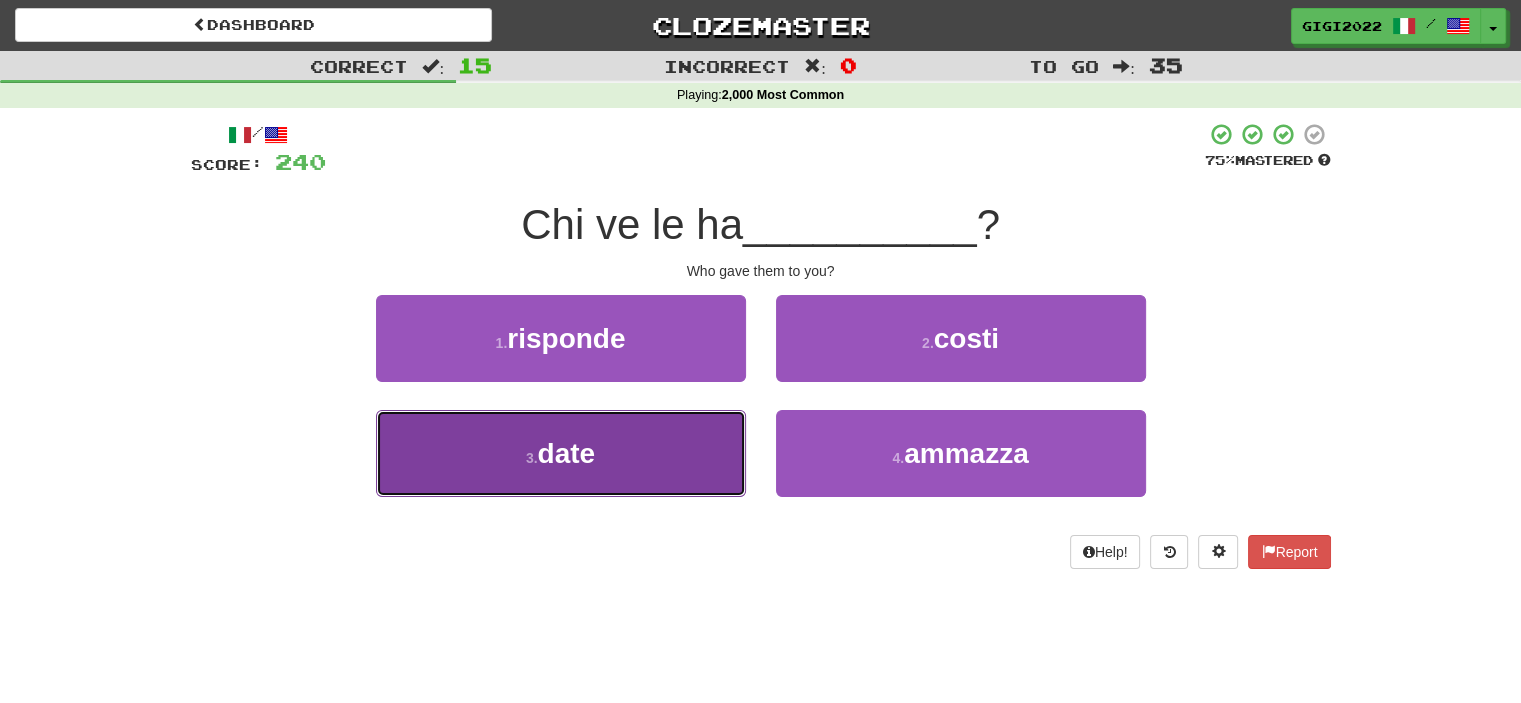 click on "3 .  date" at bounding box center (561, 453) 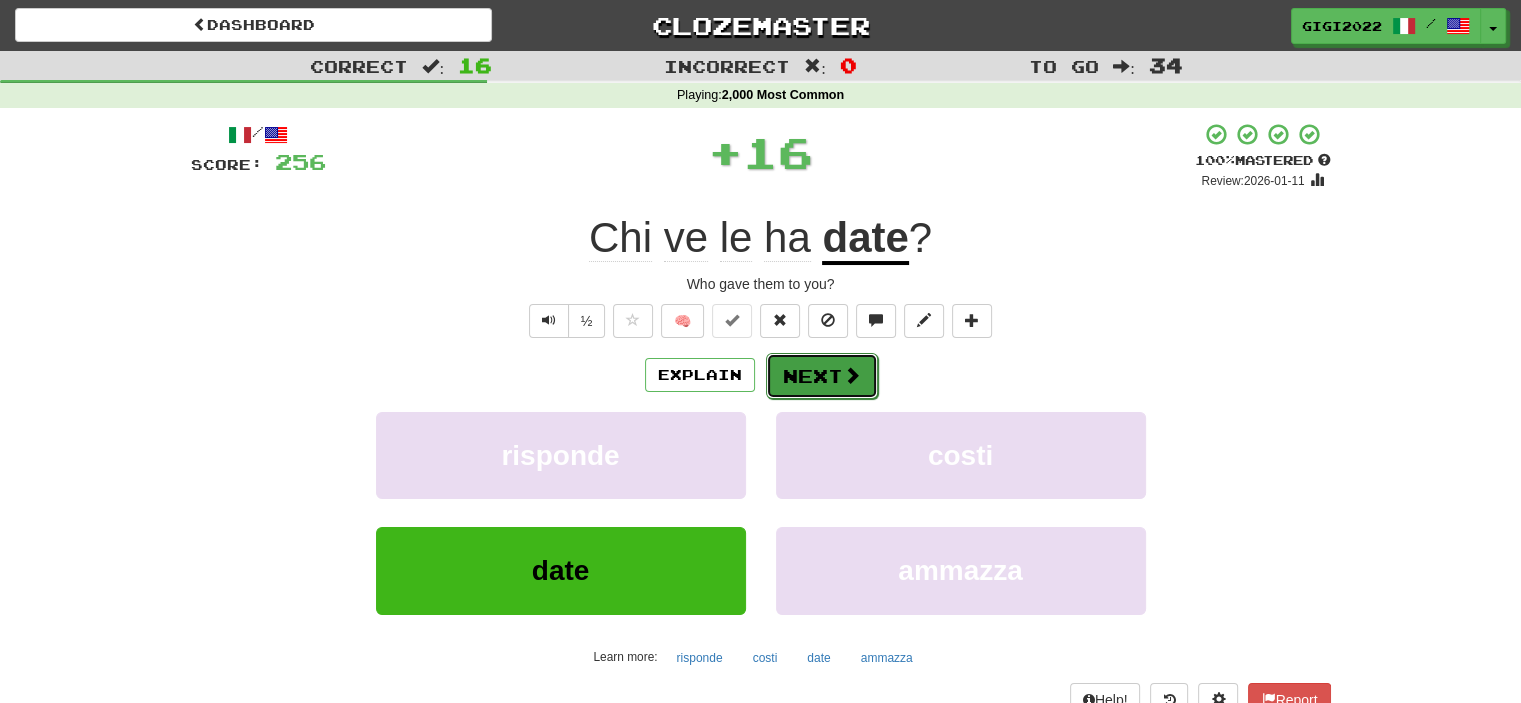 click on "Next" at bounding box center [822, 376] 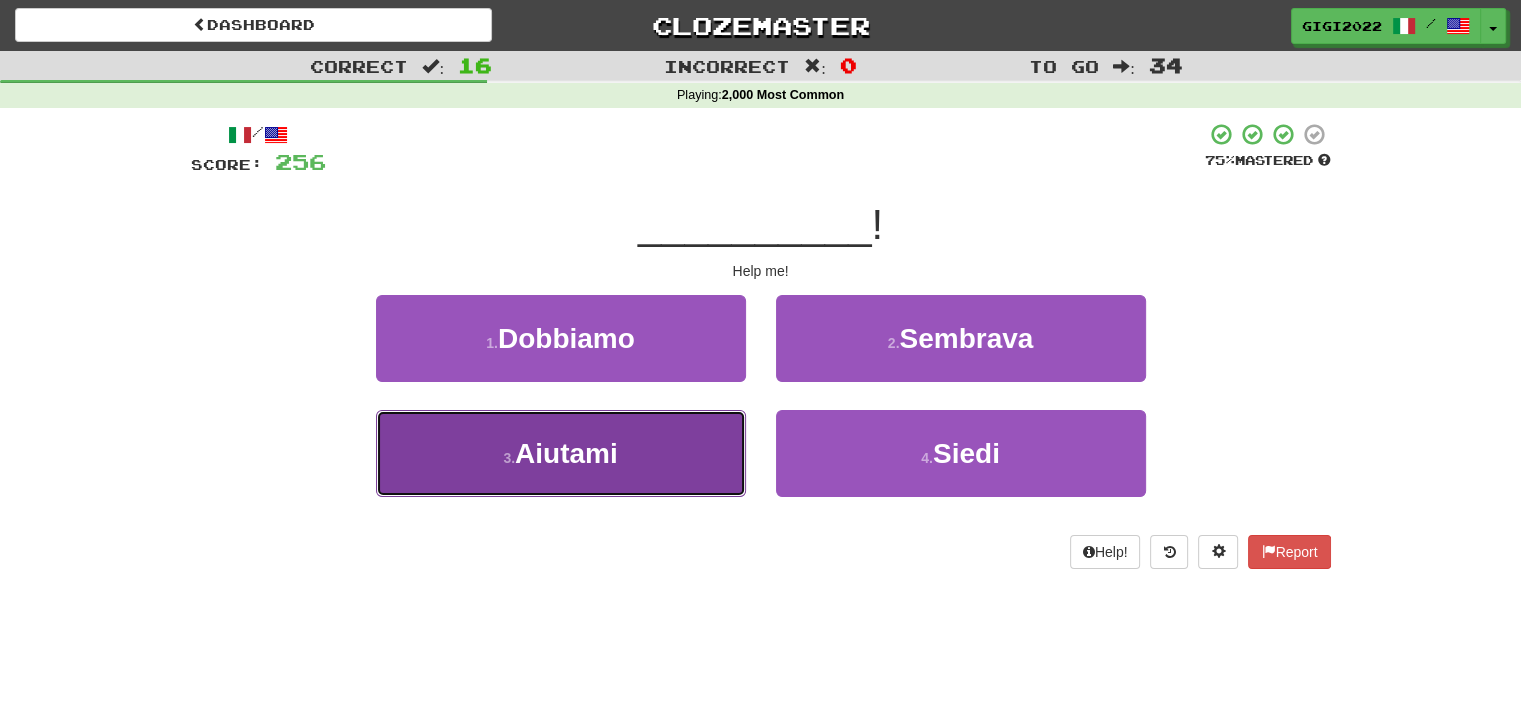 click on "3 .  Aiutami" at bounding box center [561, 453] 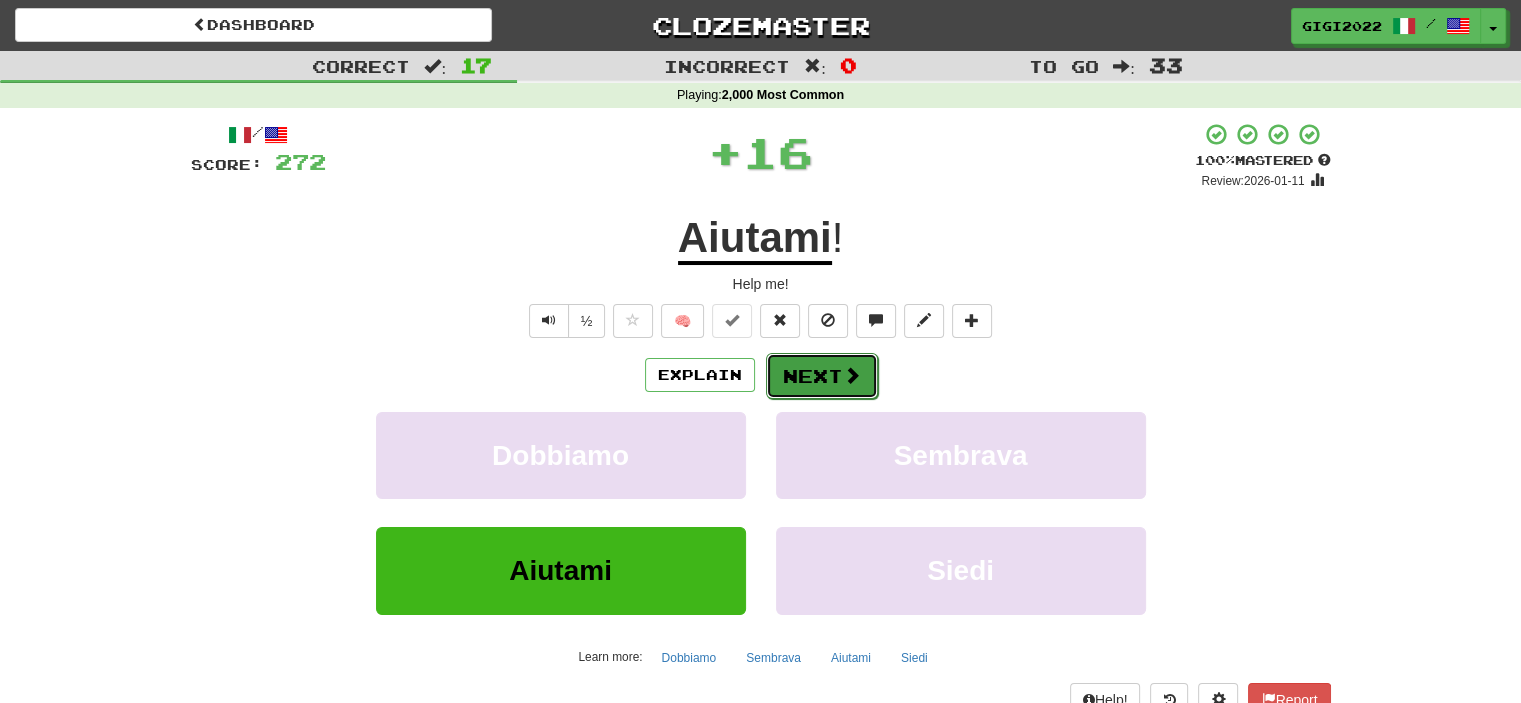 click on "Next" at bounding box center [822, 376] 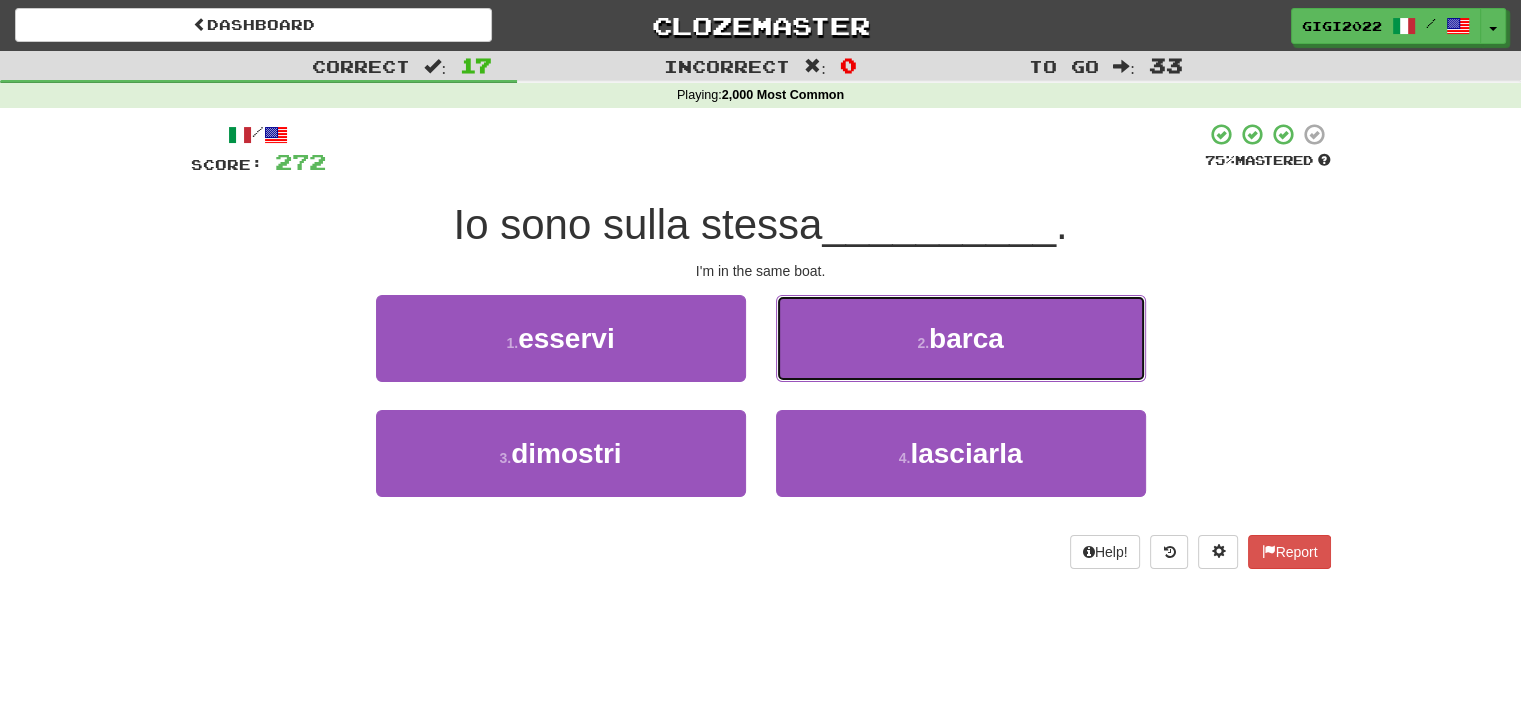 click on "2 .  barca" at bounding box center [961, 338] 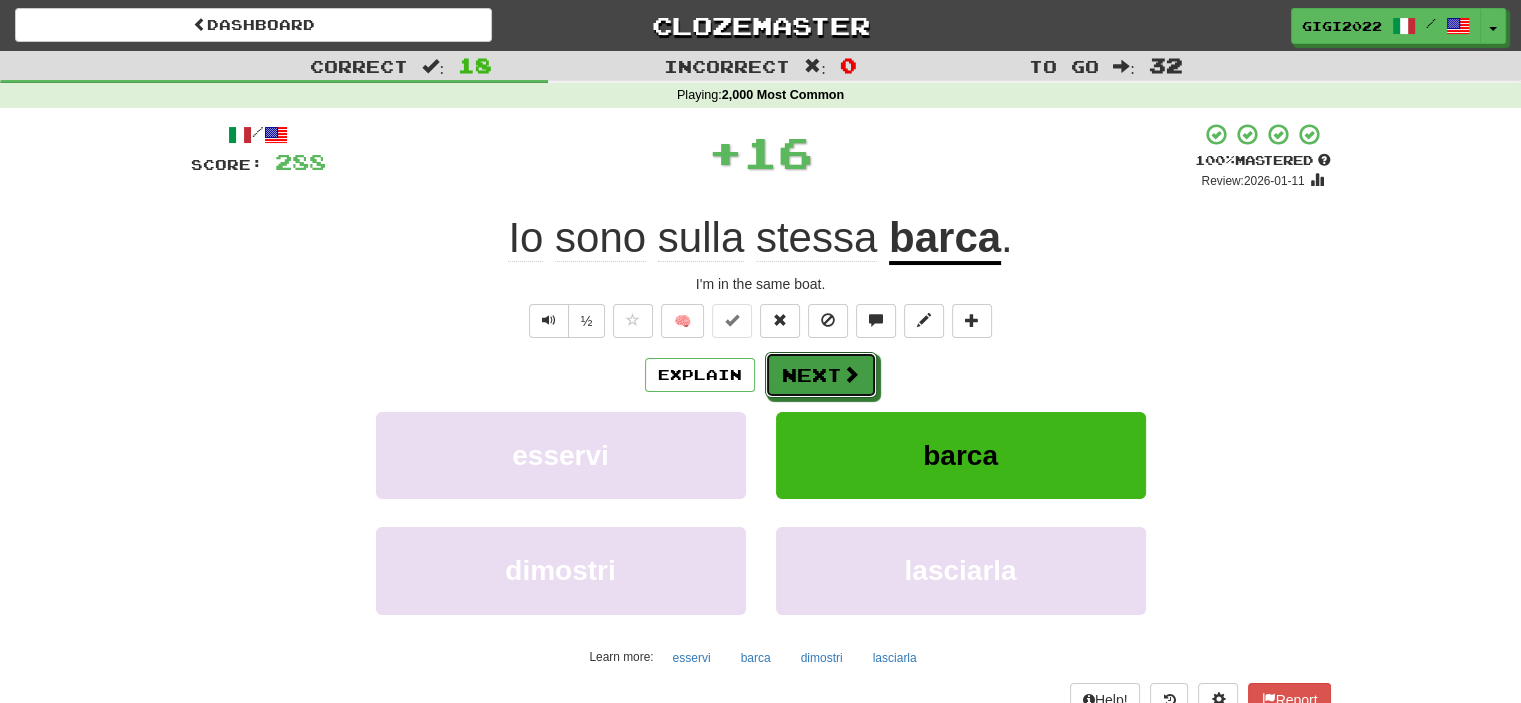 click on "Next" at bounding box center [821, 375] 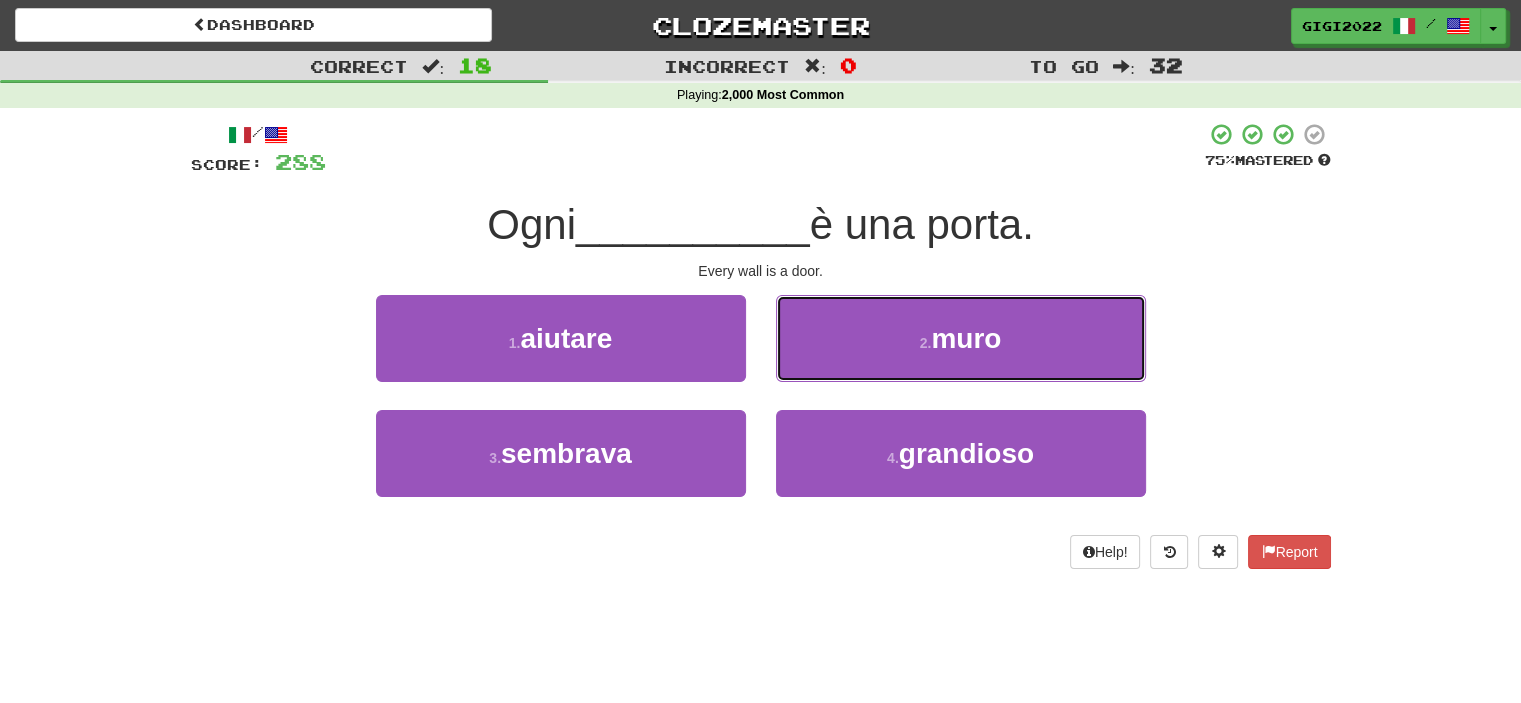 click on "2 .  muro" at bounding box center (961, 338) 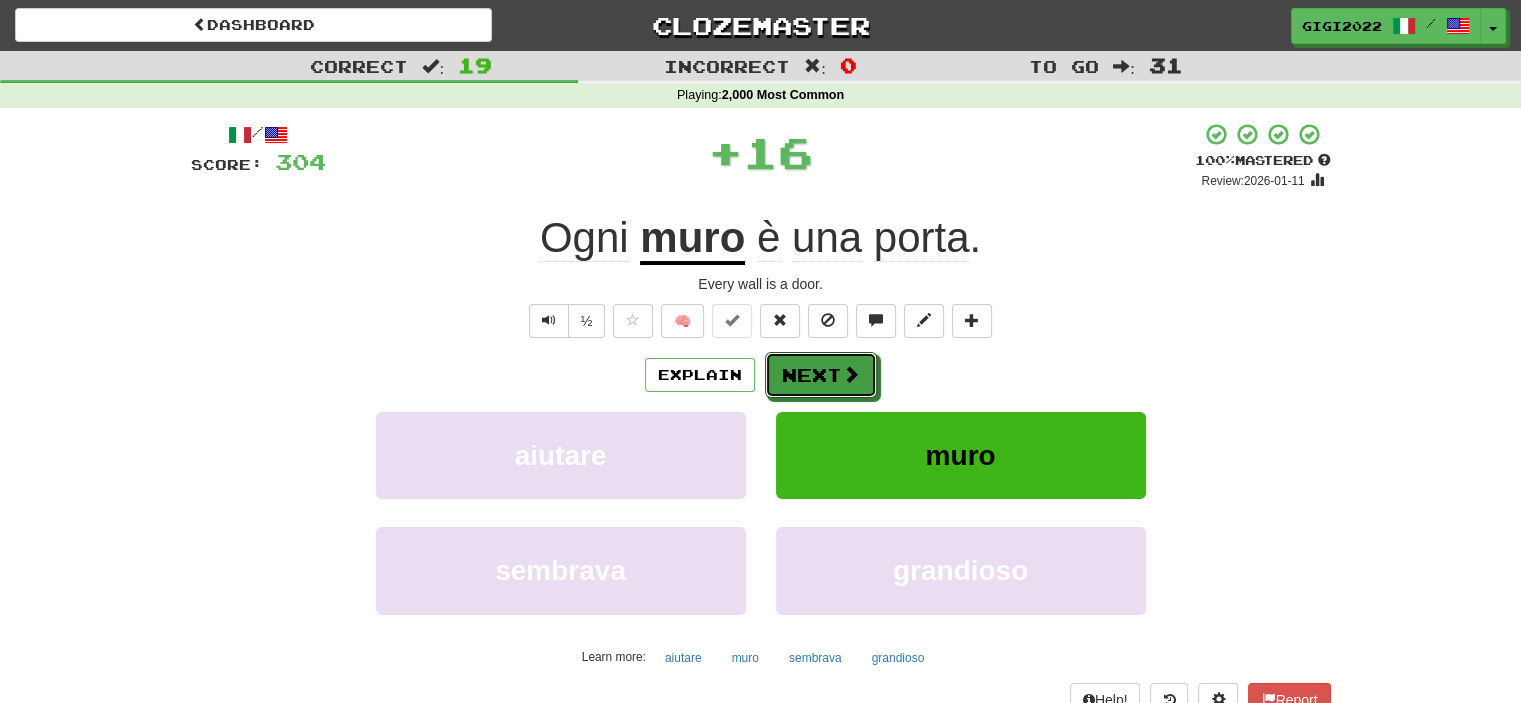 click on "Next" at bounding box center (821, 375) 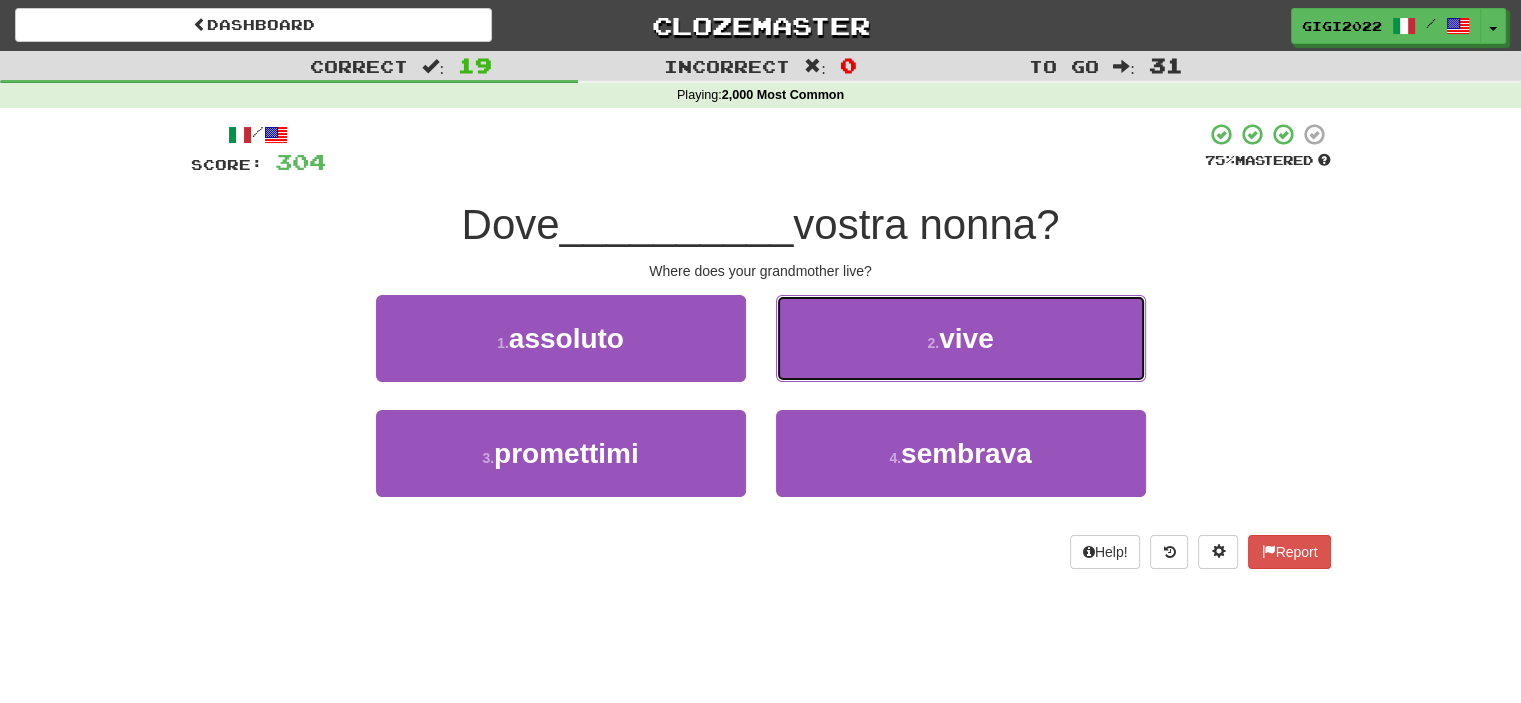 click on "2 .  vive" at bounding box center [961, 338] 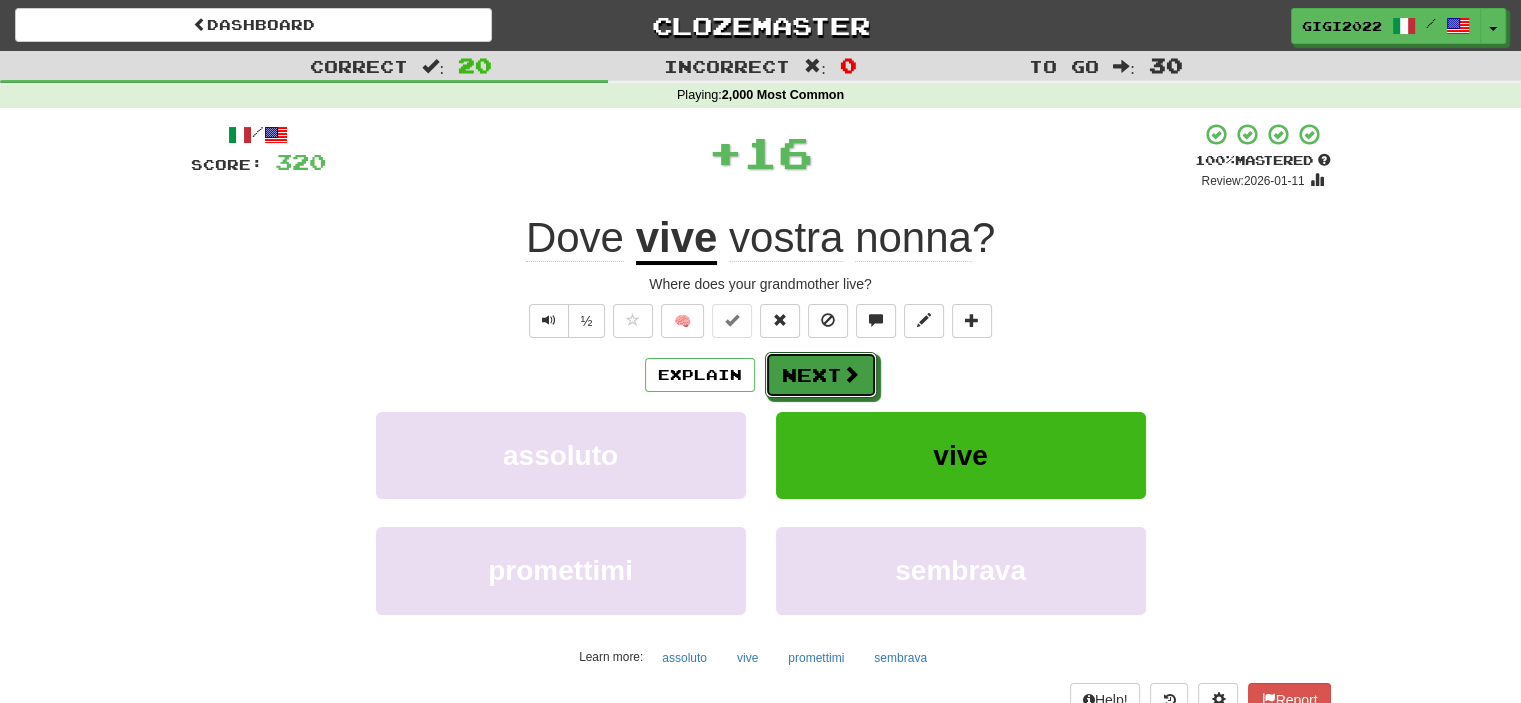 click on "Next" at bounding box center [821, 375] 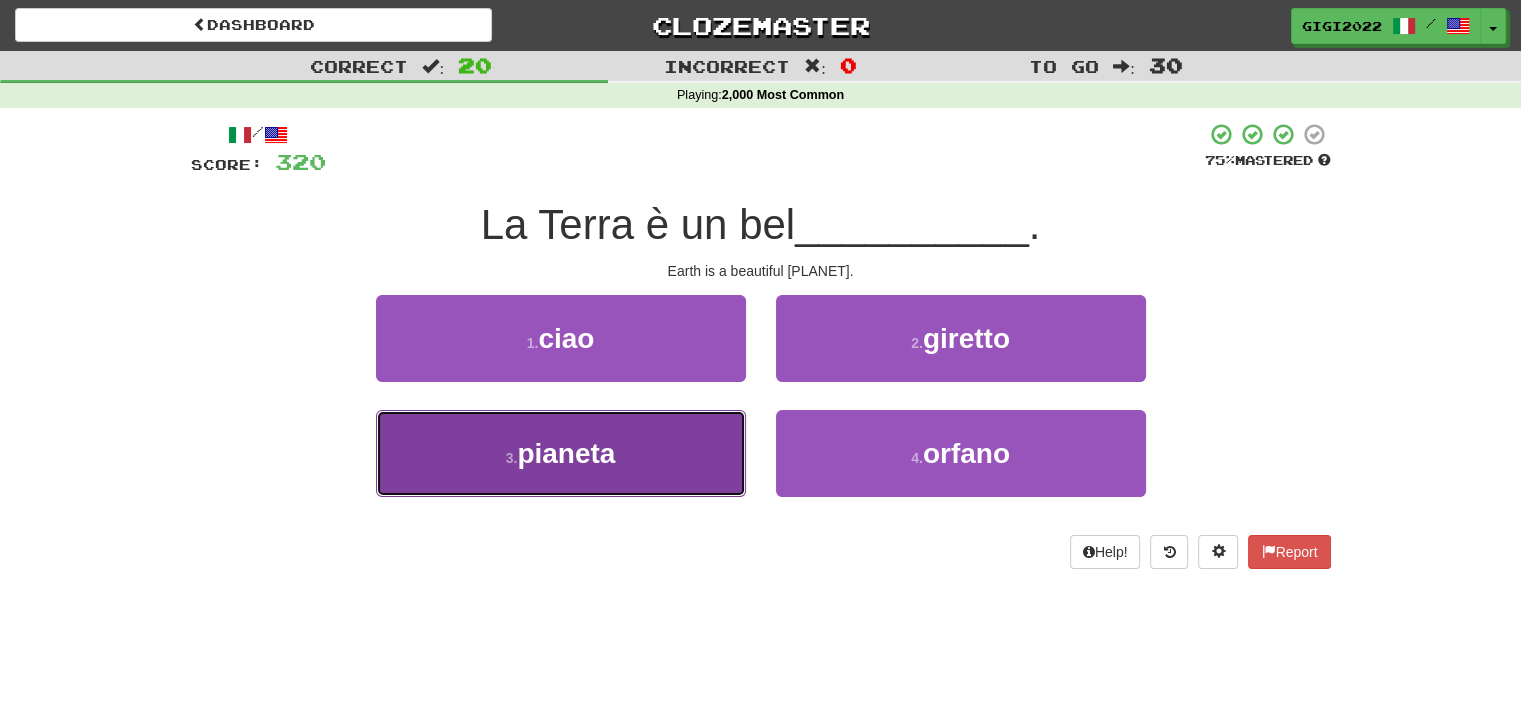 click on "3 .  pianeta" at bounding box center [561, 453] 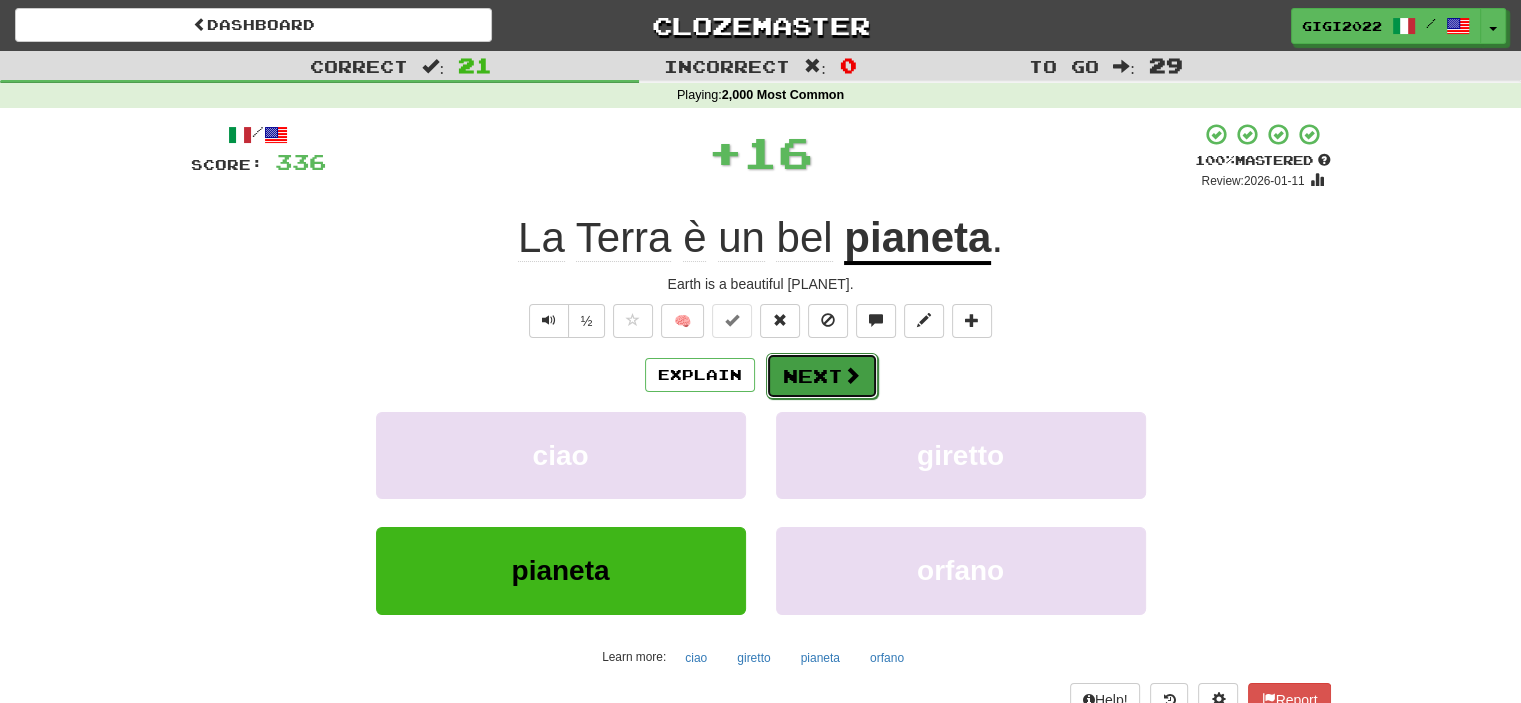 click on "Next" at bounding box center (822, 376) 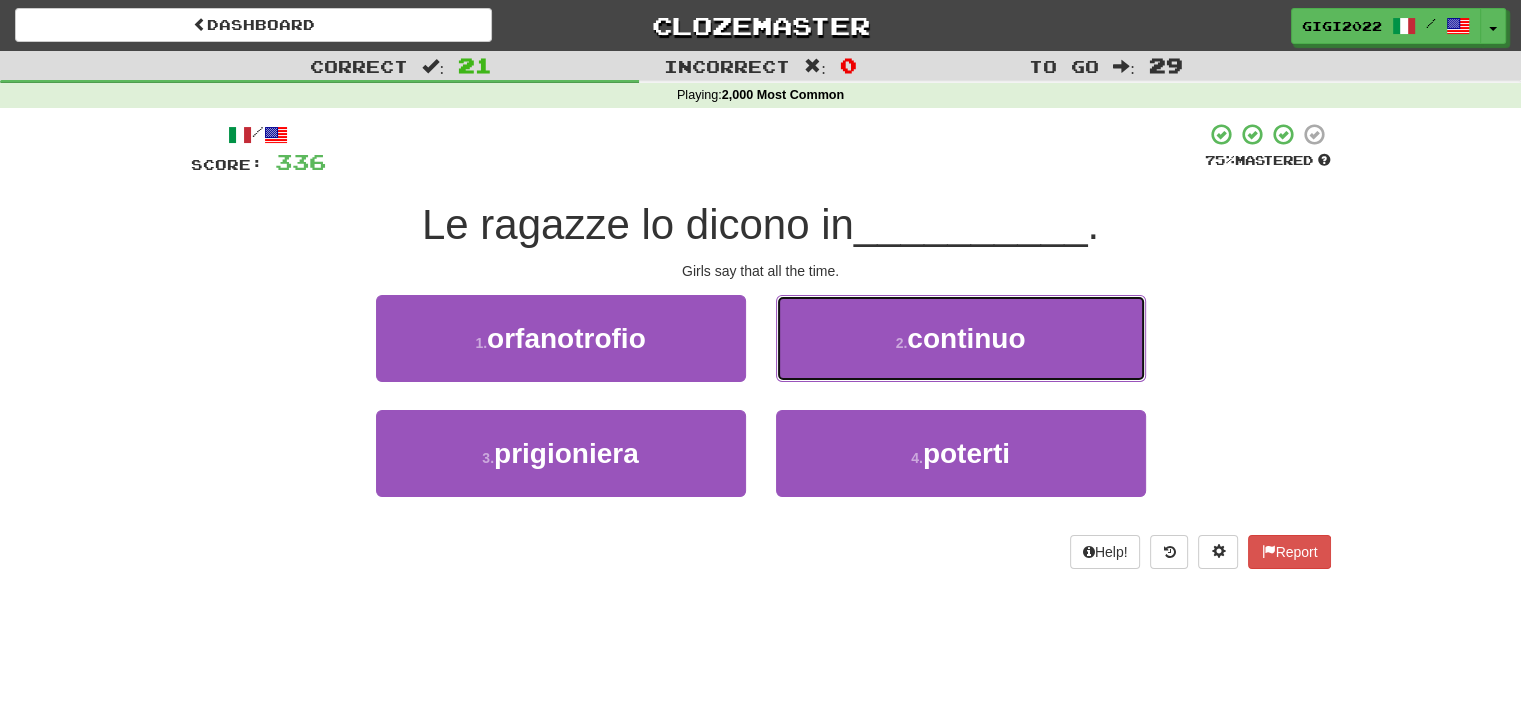 click on "2 .  continuo" at bounding box center [961, 338] 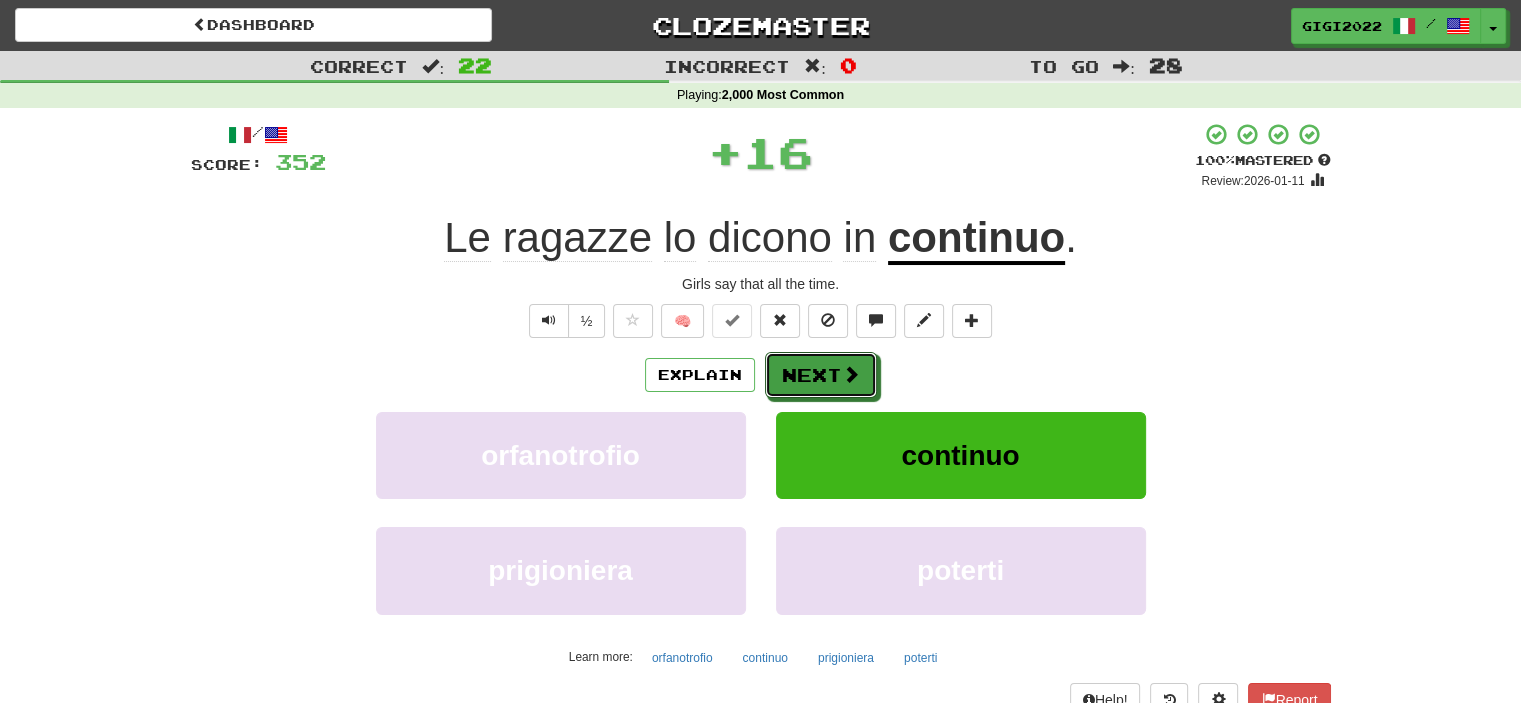 click on "Next" at bounding box center [821, 375] 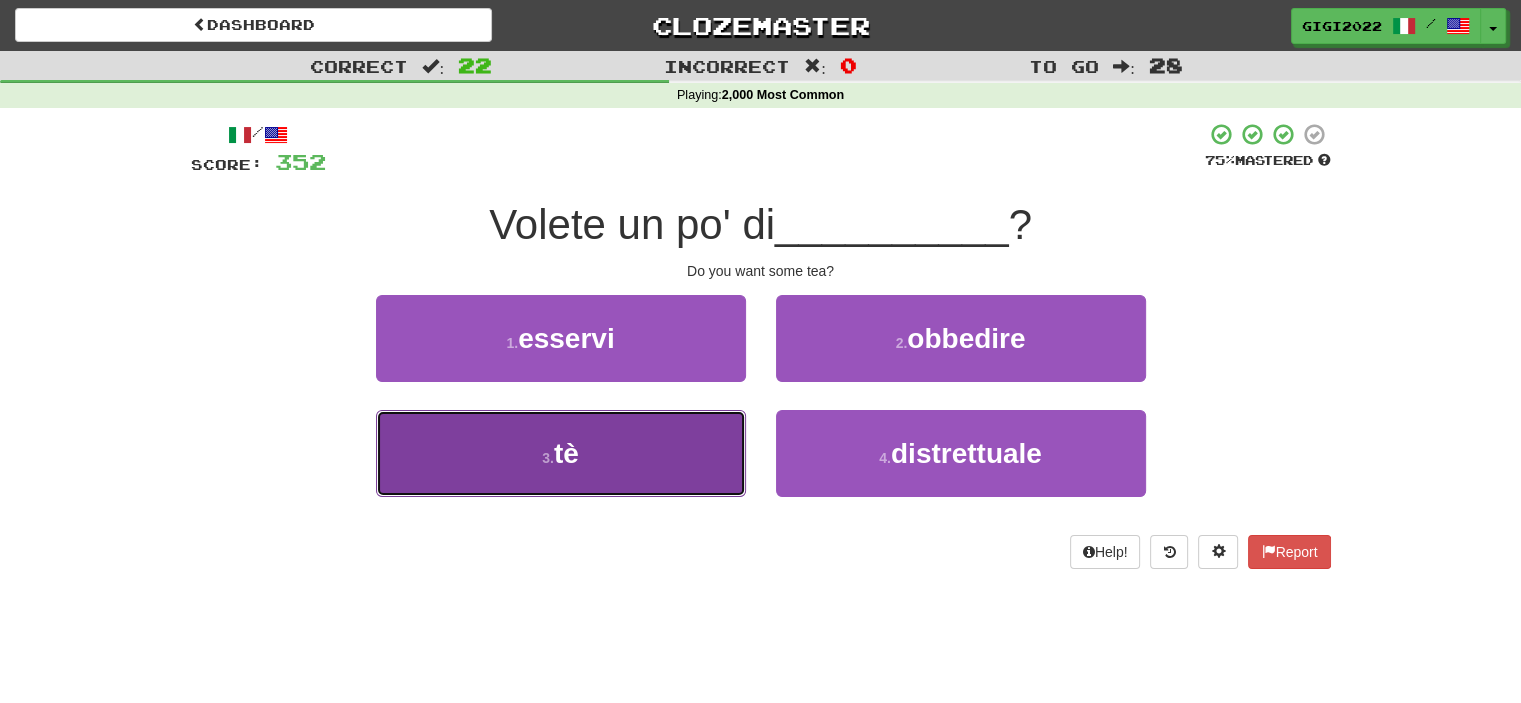 click on "3 .  tè" at bounding box center [561, 453] 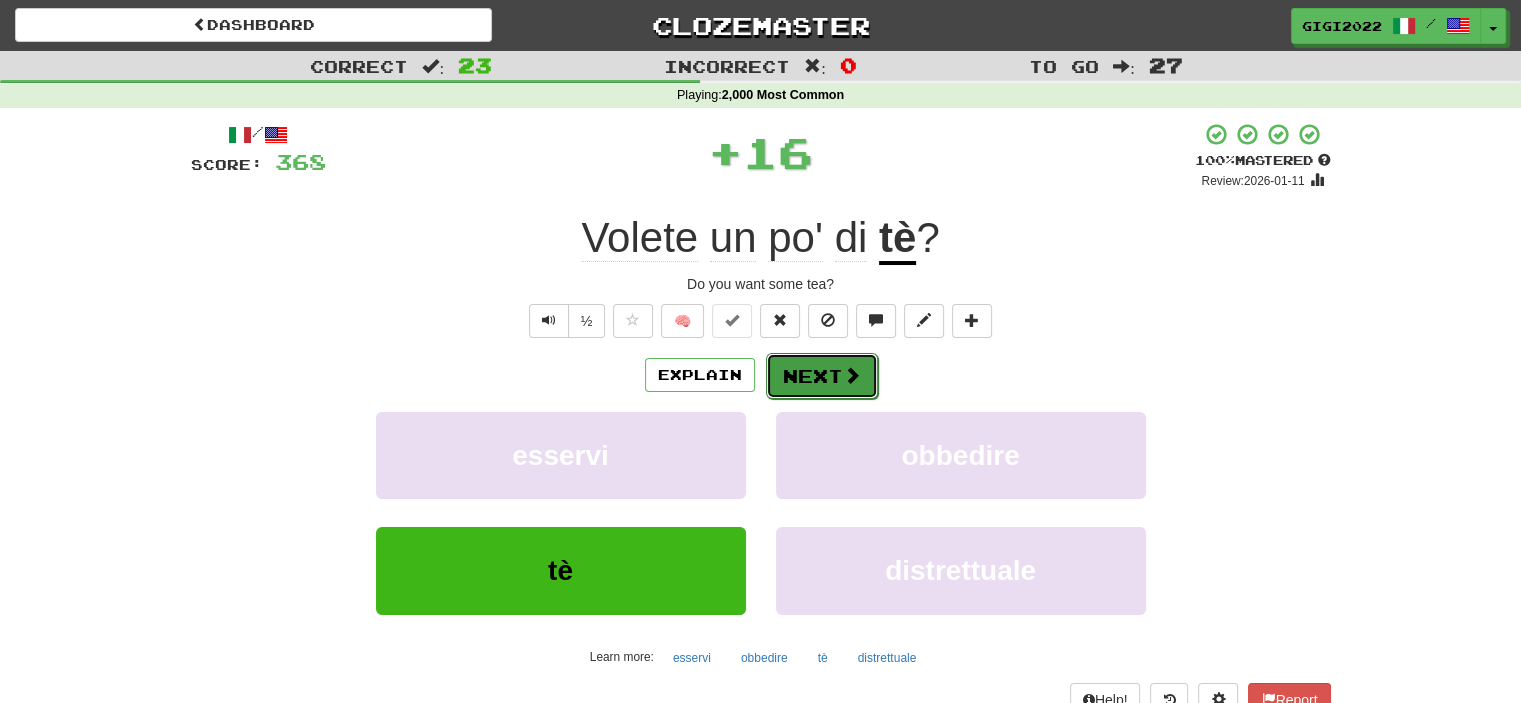 click on "Next" at bounding box center (822, 376) 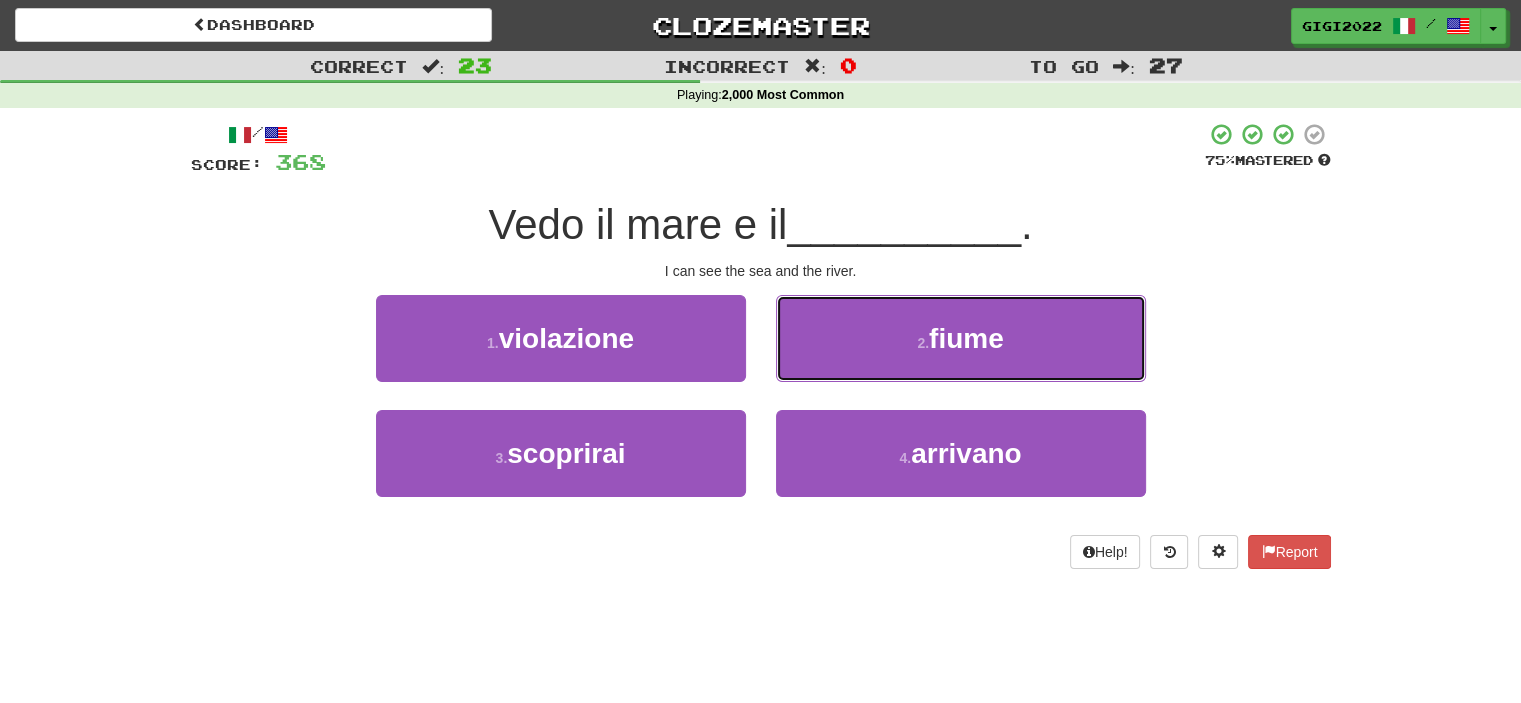 click on "2 .  fiume" at bounding box center (961, 338) 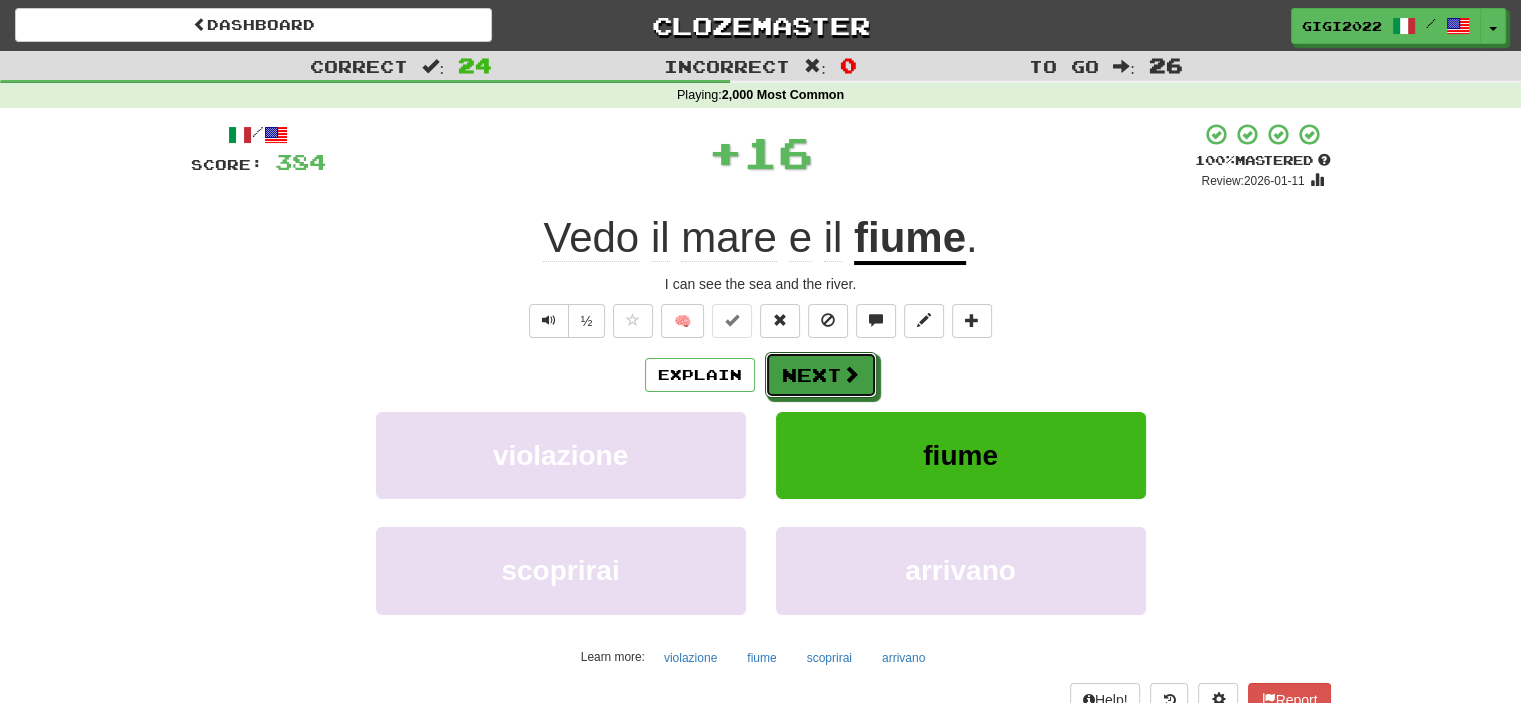 click on "Next" at bounding box center (821, 375) 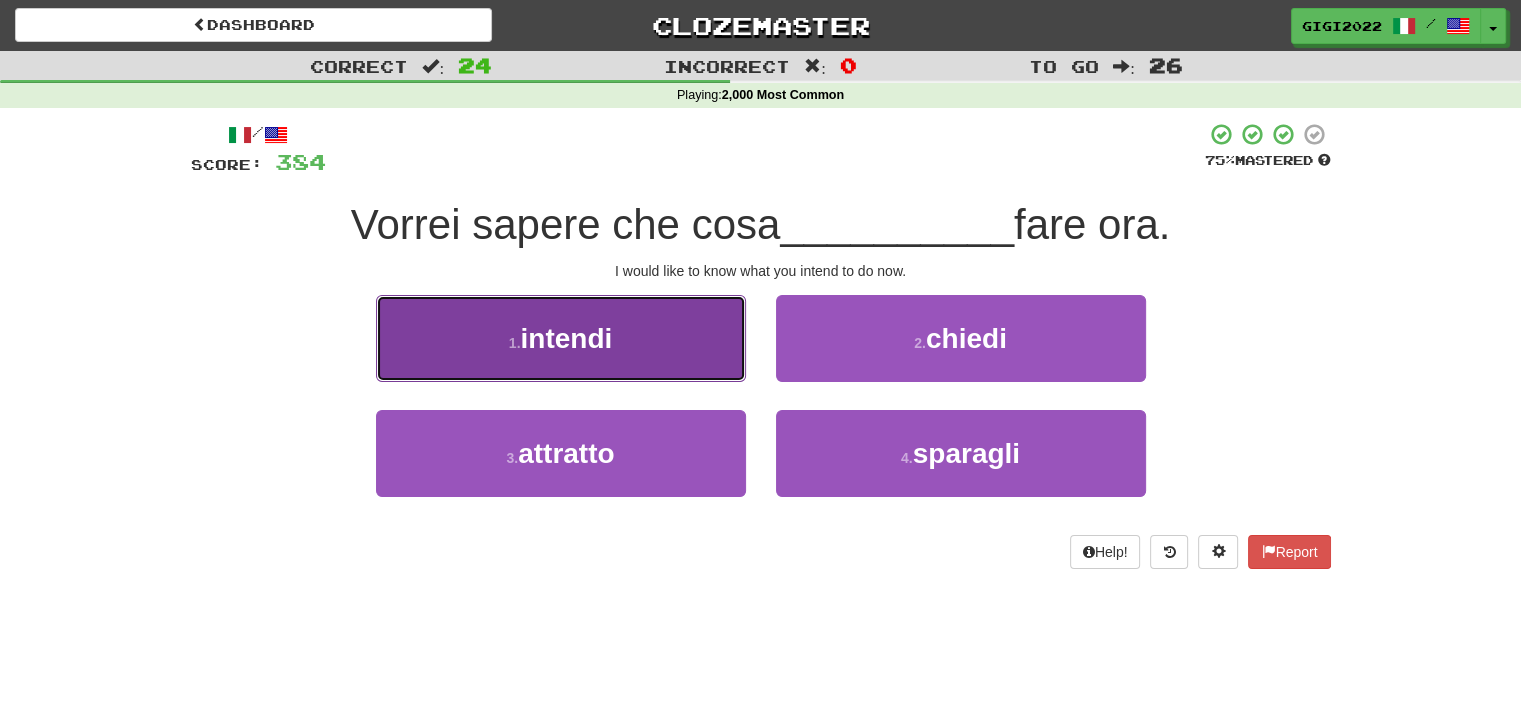 click on "1 .  intendi" at bounding box center (561, 338) 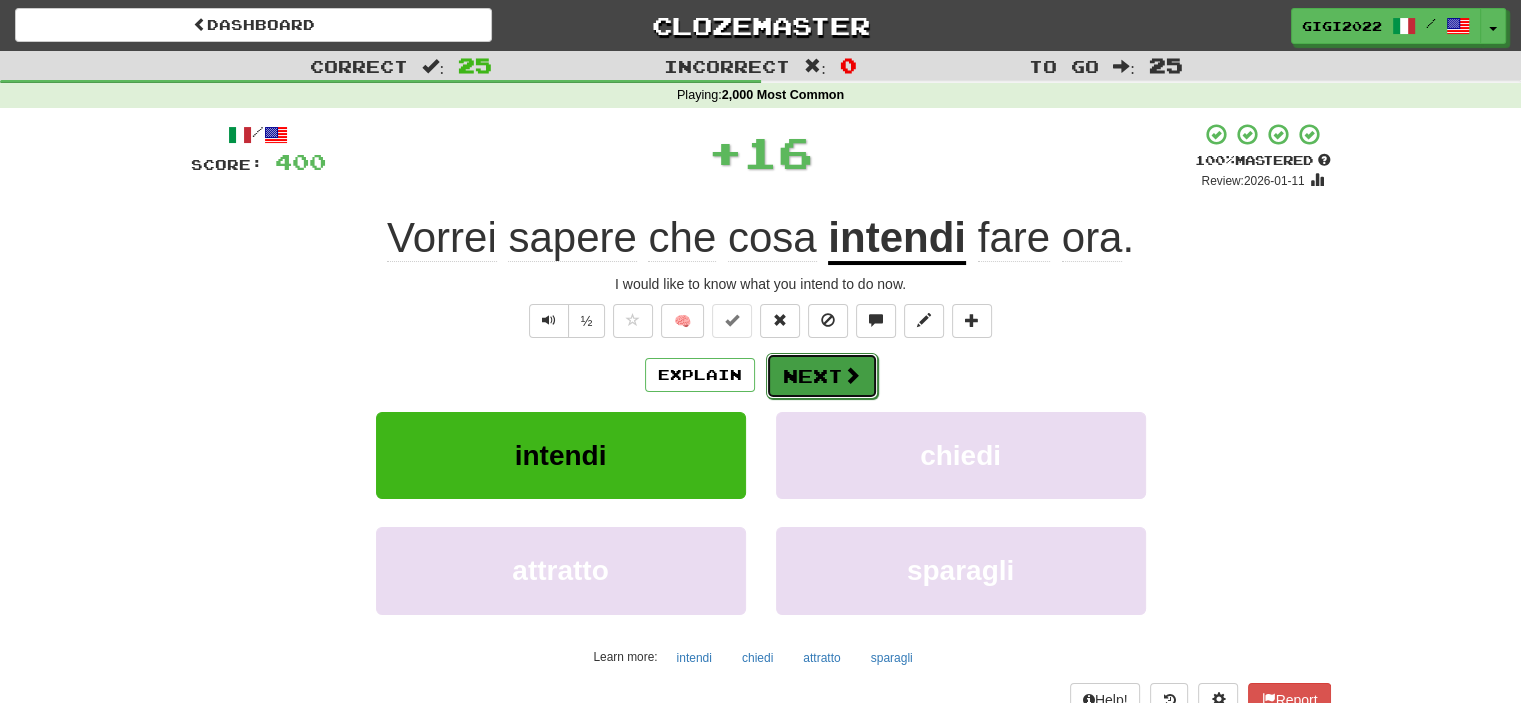 click on "Next" at bounding box center (822, 376) 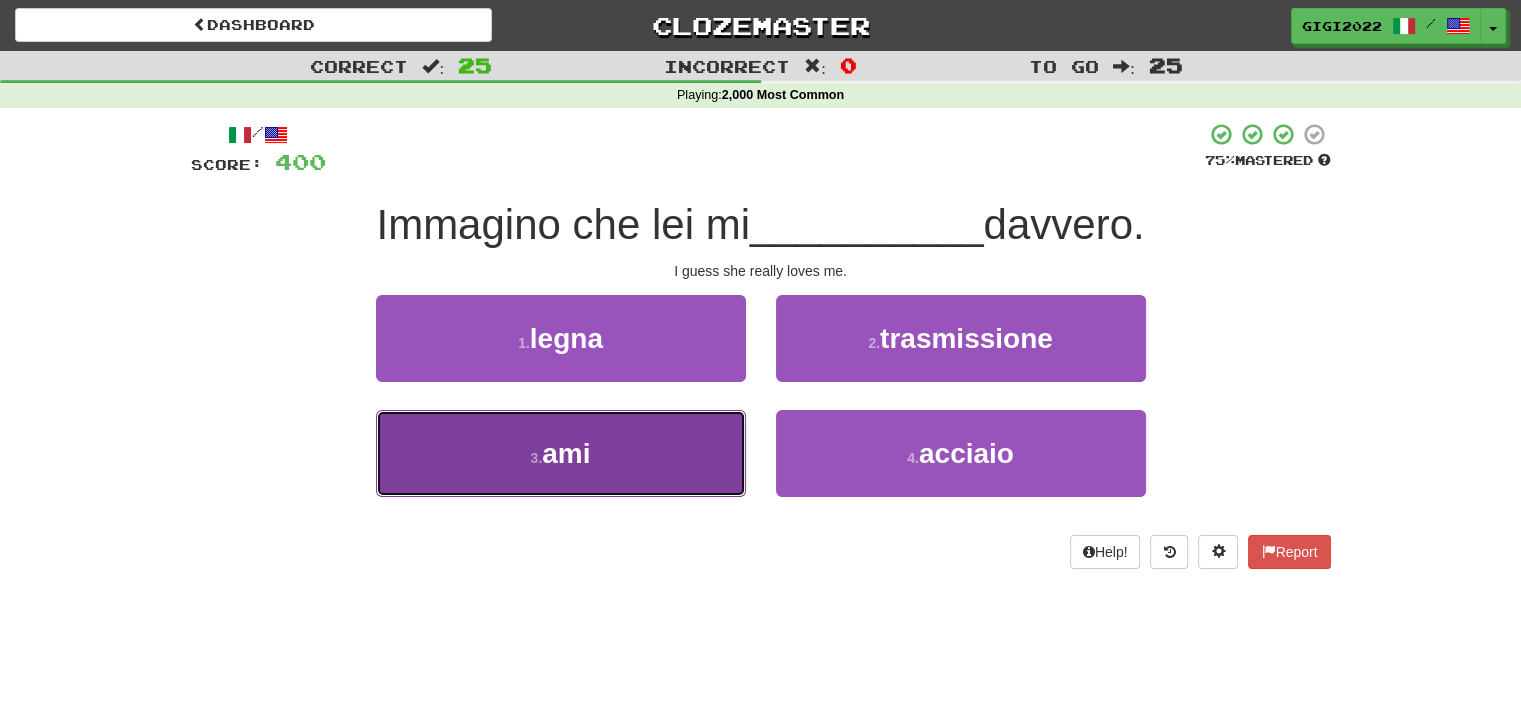 click on "3 .  ami" at bounding box center (561, 453) 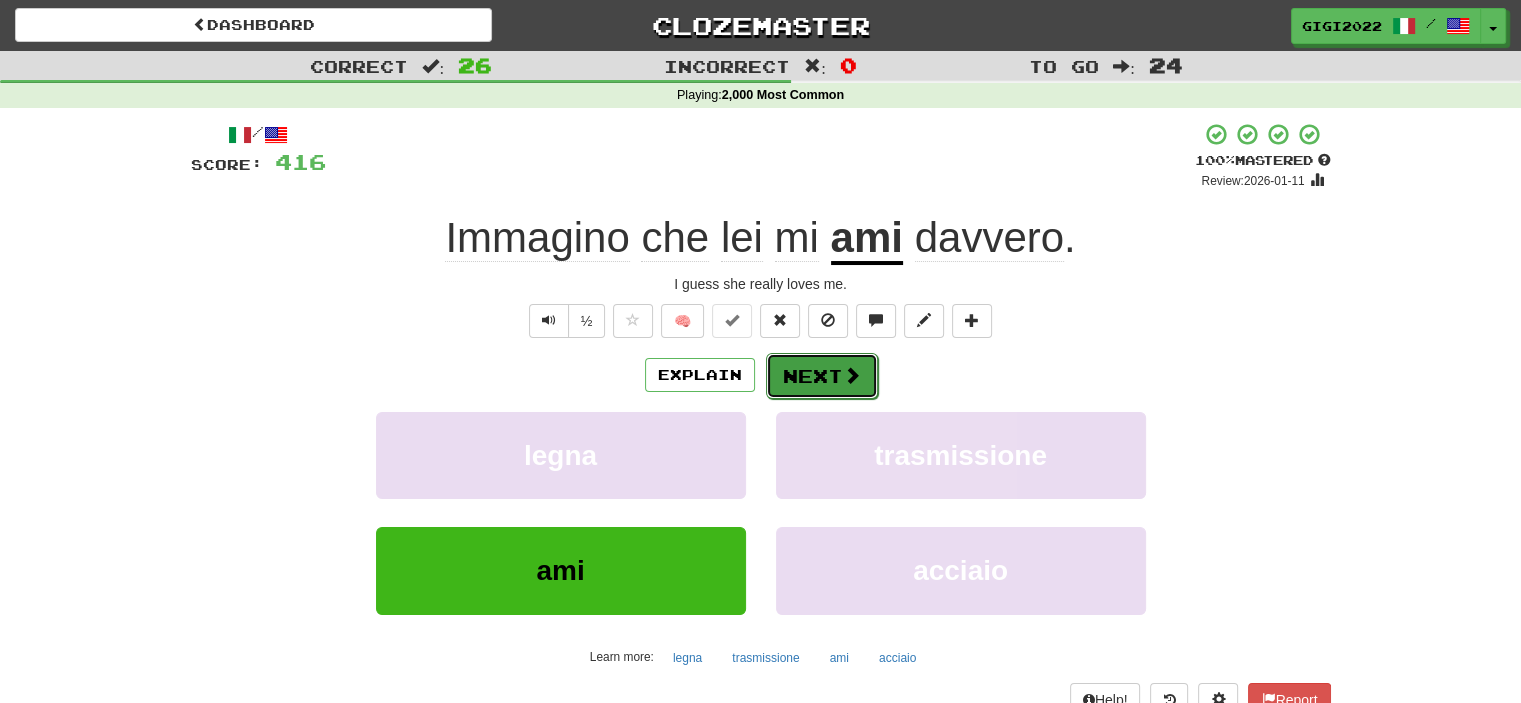 click on "Next" at bounding box center [822, 376] 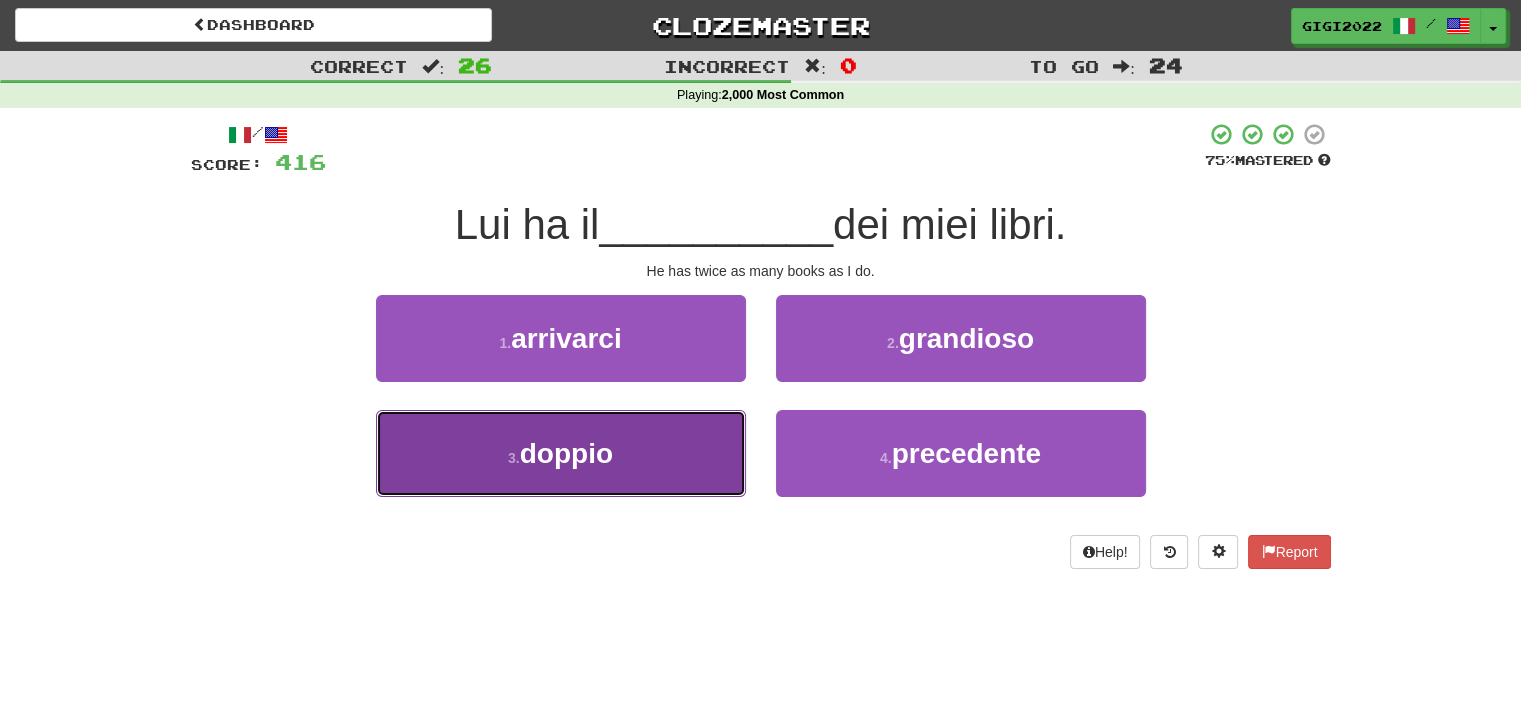 click on "3 .  doppio" at bounding box center (561, 453) 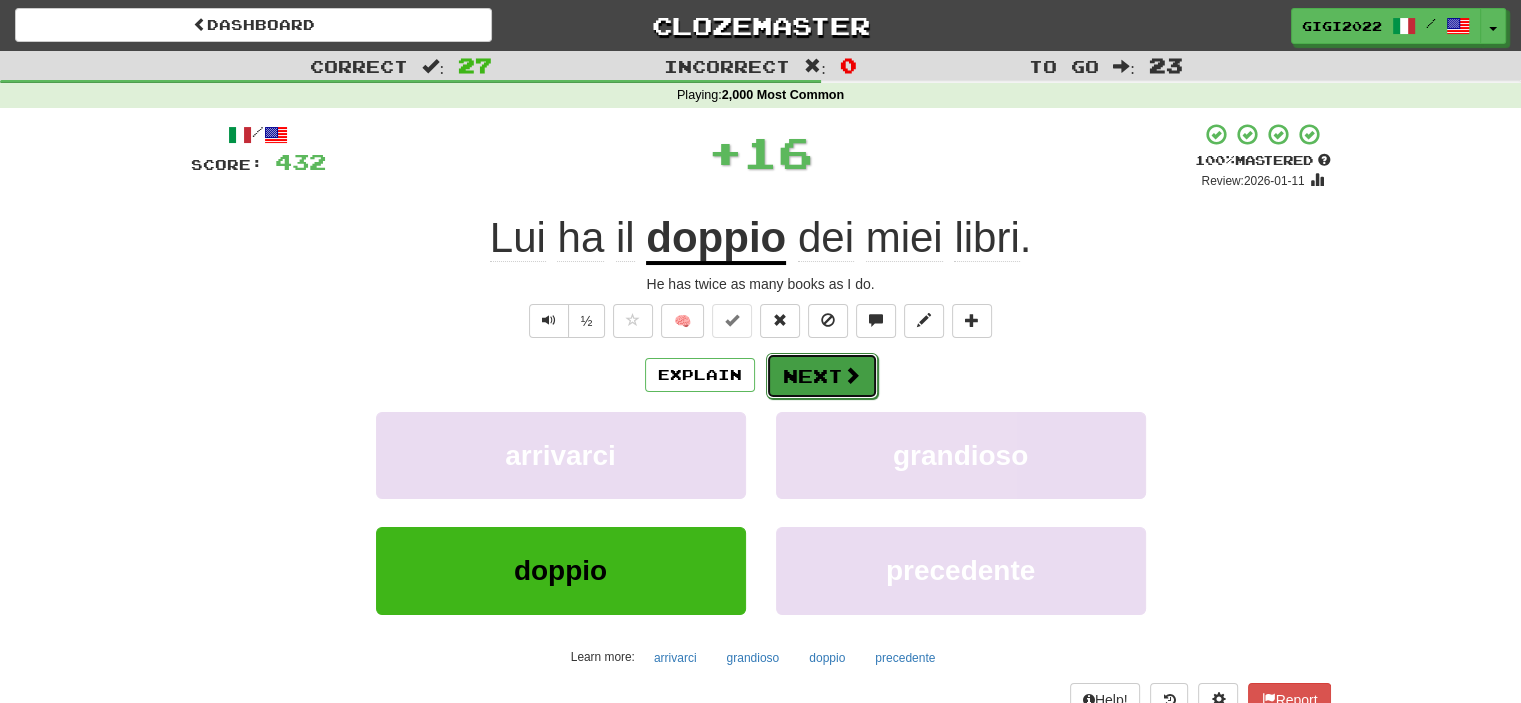 click on "Next" at bounding box center (822, 376) 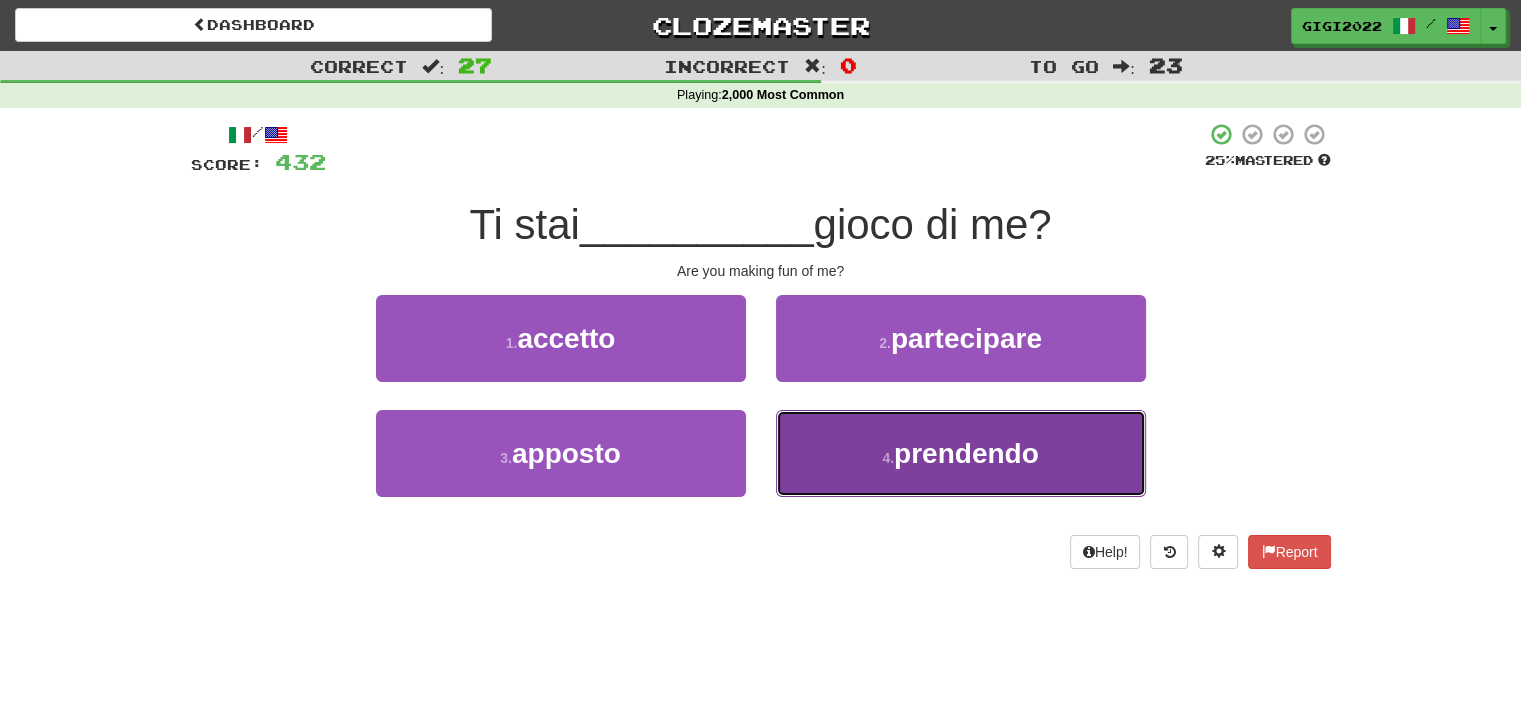 click on "4 .  prendendo" at bounding box center (961, 453) 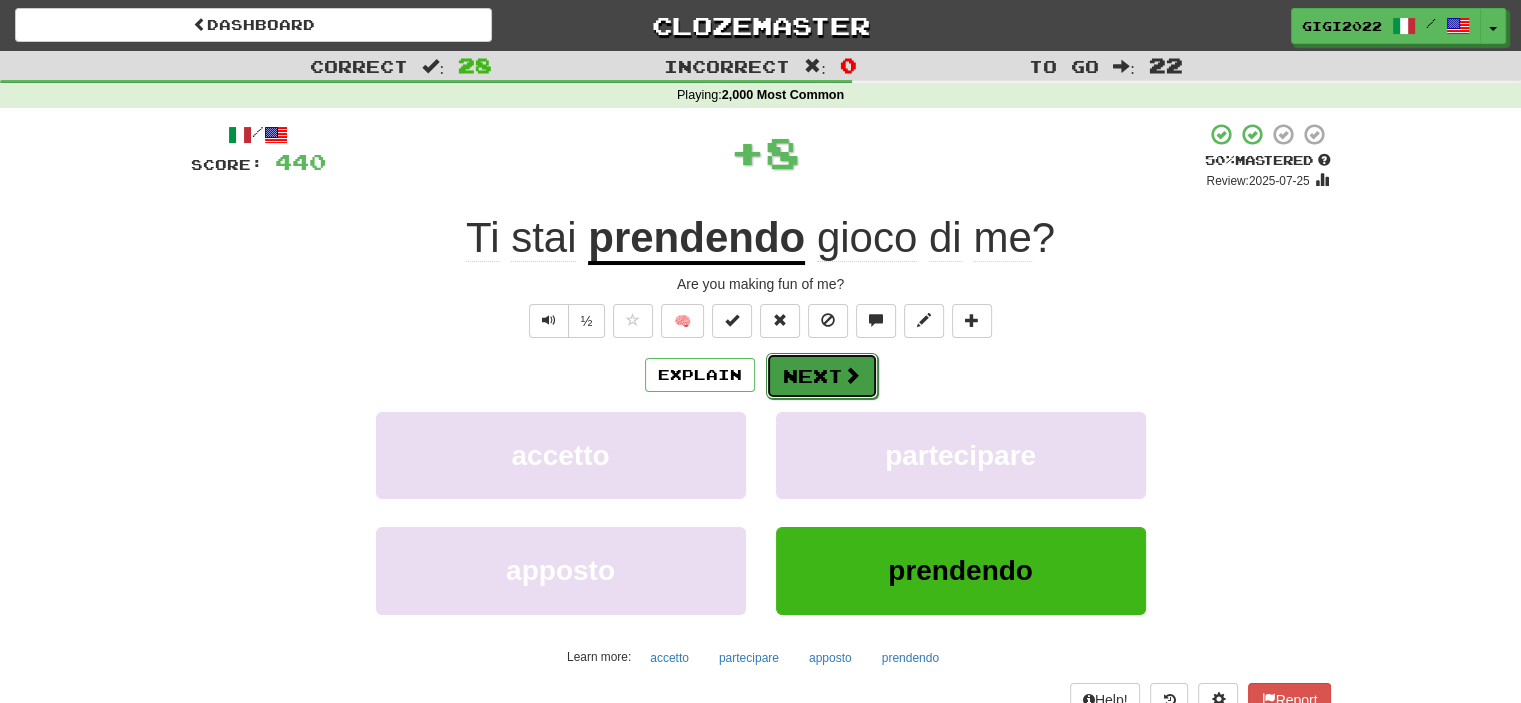 click on "Next" at bounding box center (822, 376) 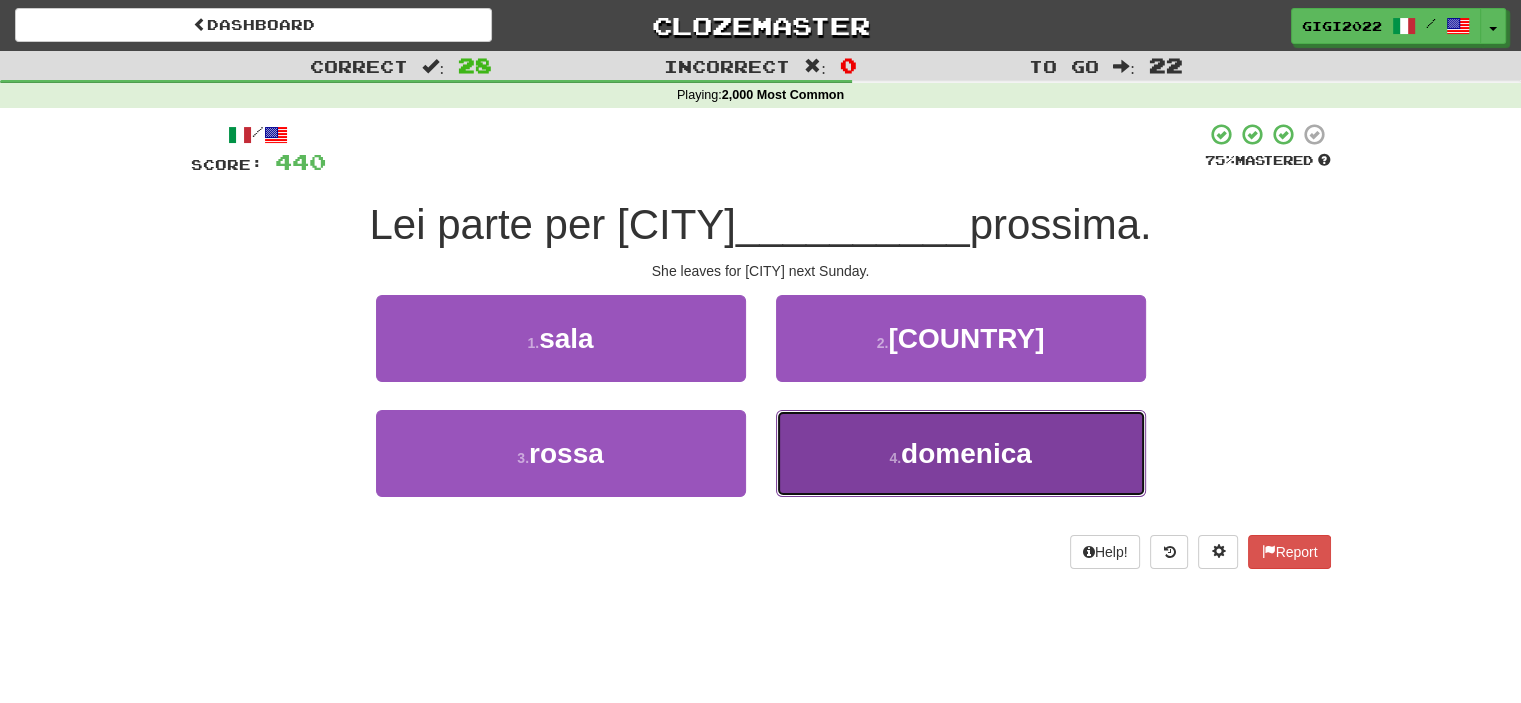 click on "4 .  domenica" at bounding box center [961, 453] 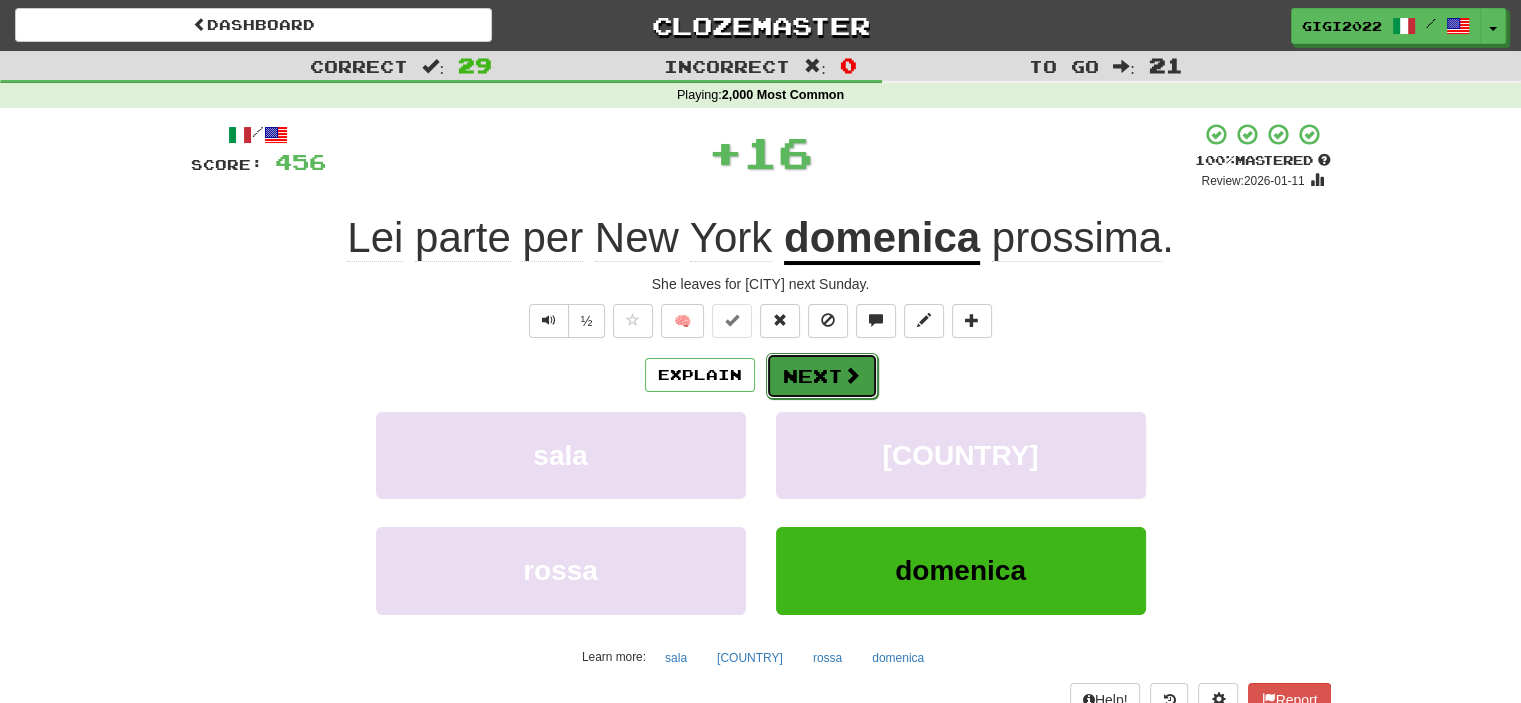 click on "Next" at bounding box center (822, 376) 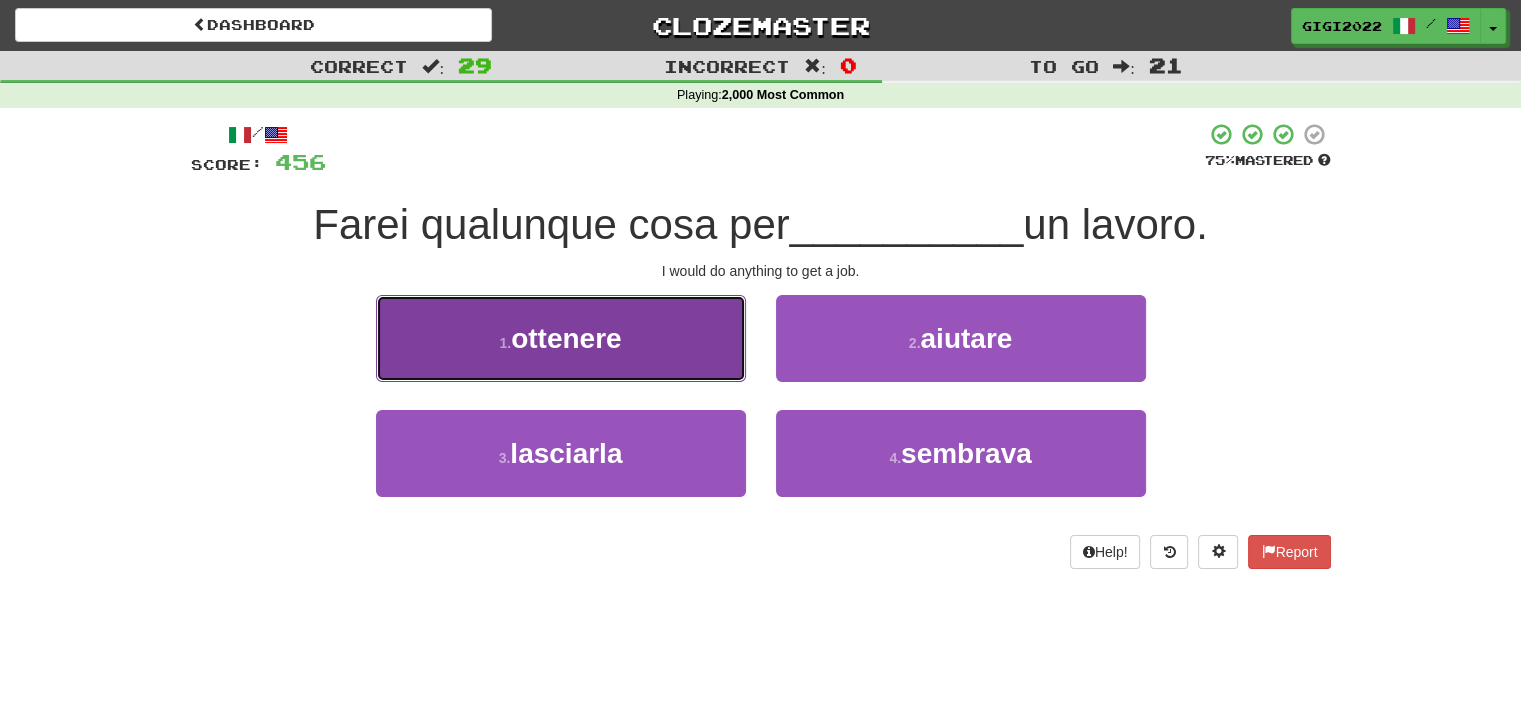 click on "1 .  ottenere" at bounding box center [561, 338] 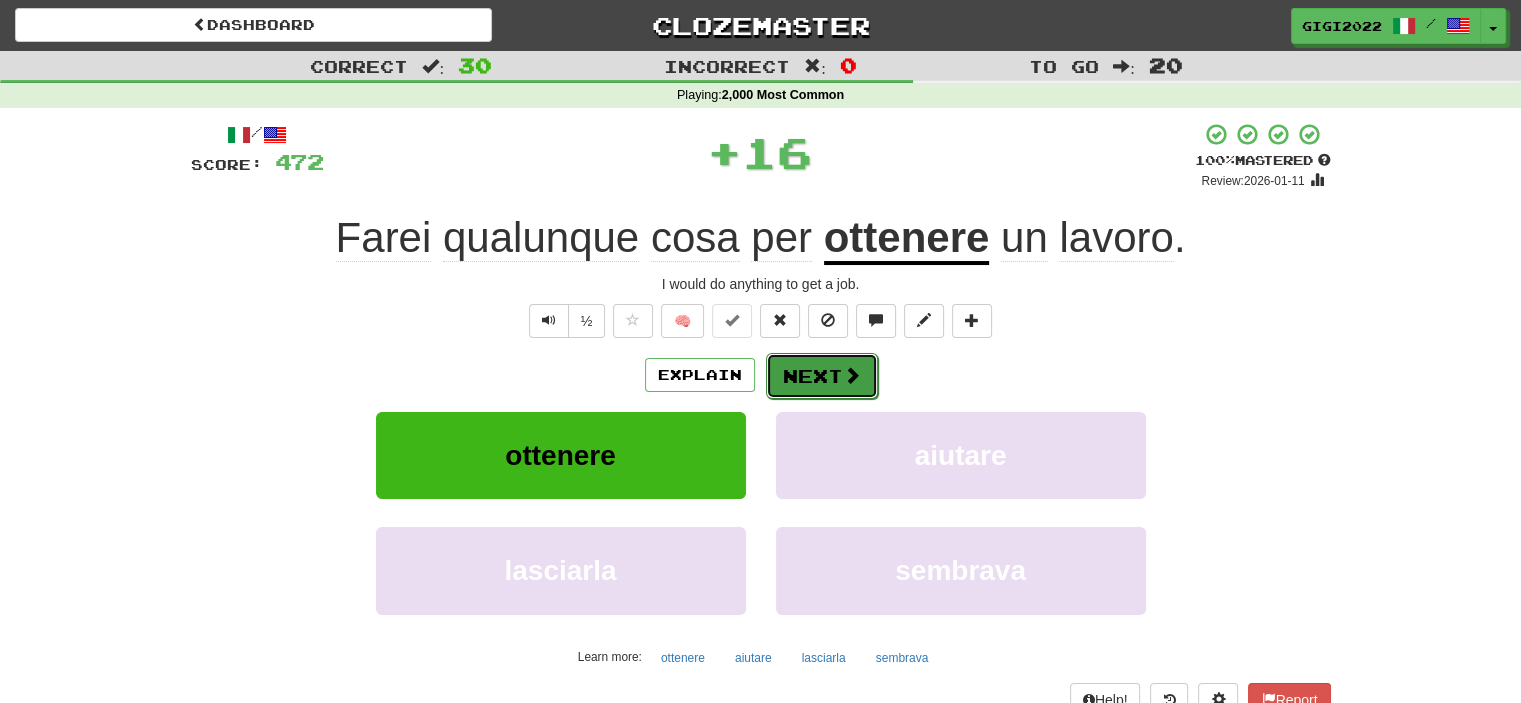 click on "Next" at bounding box center [822, 376] 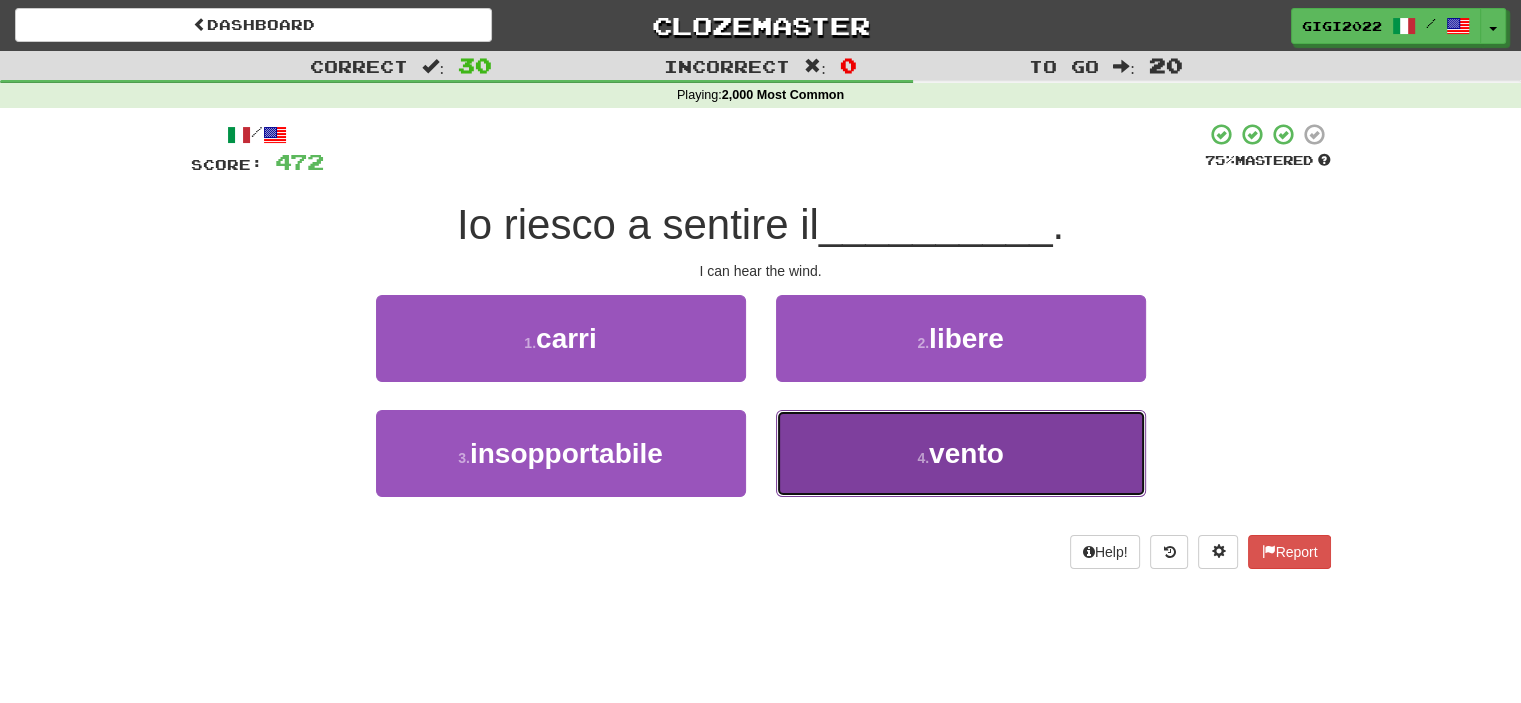 click on "4 .  vento" at bounding box center (961, 453) 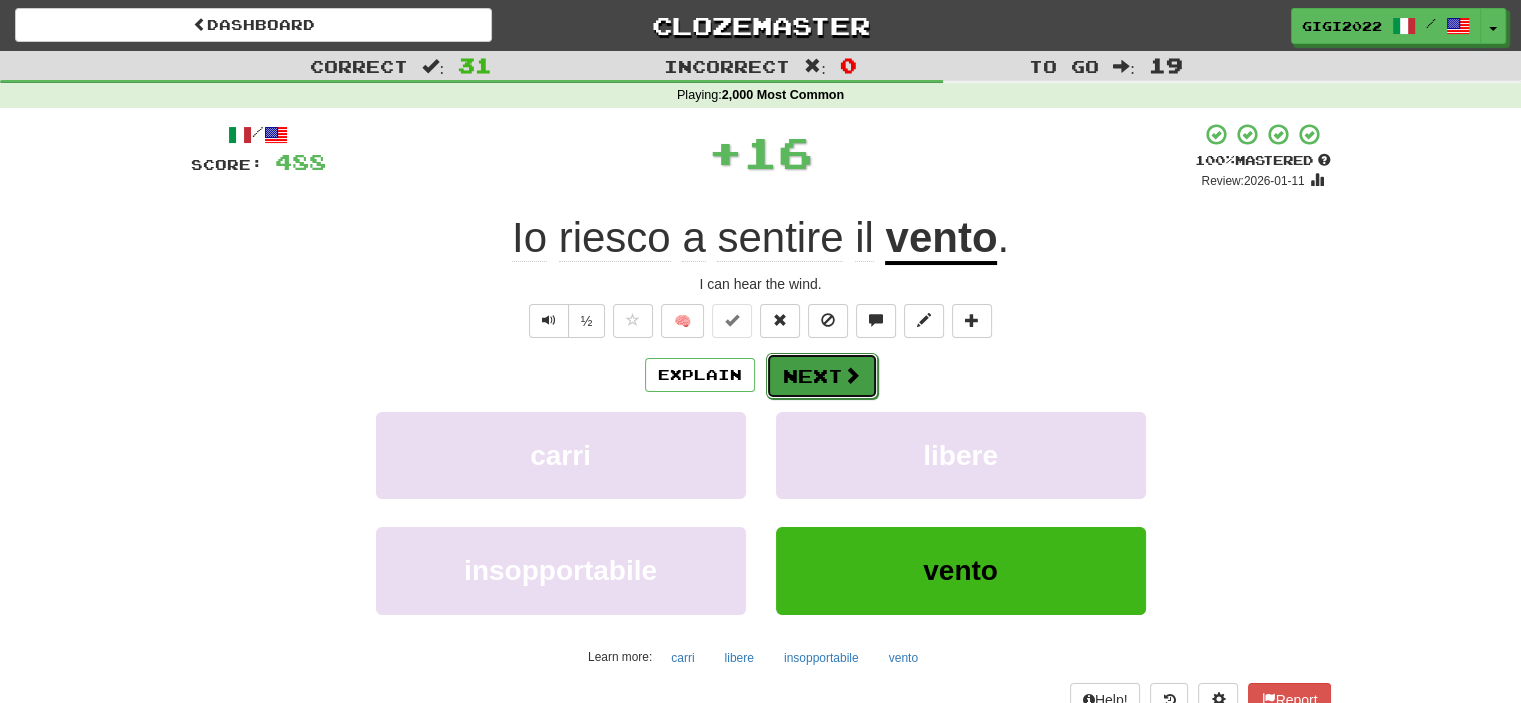 click on "Next" at bounding box center [822, 376] 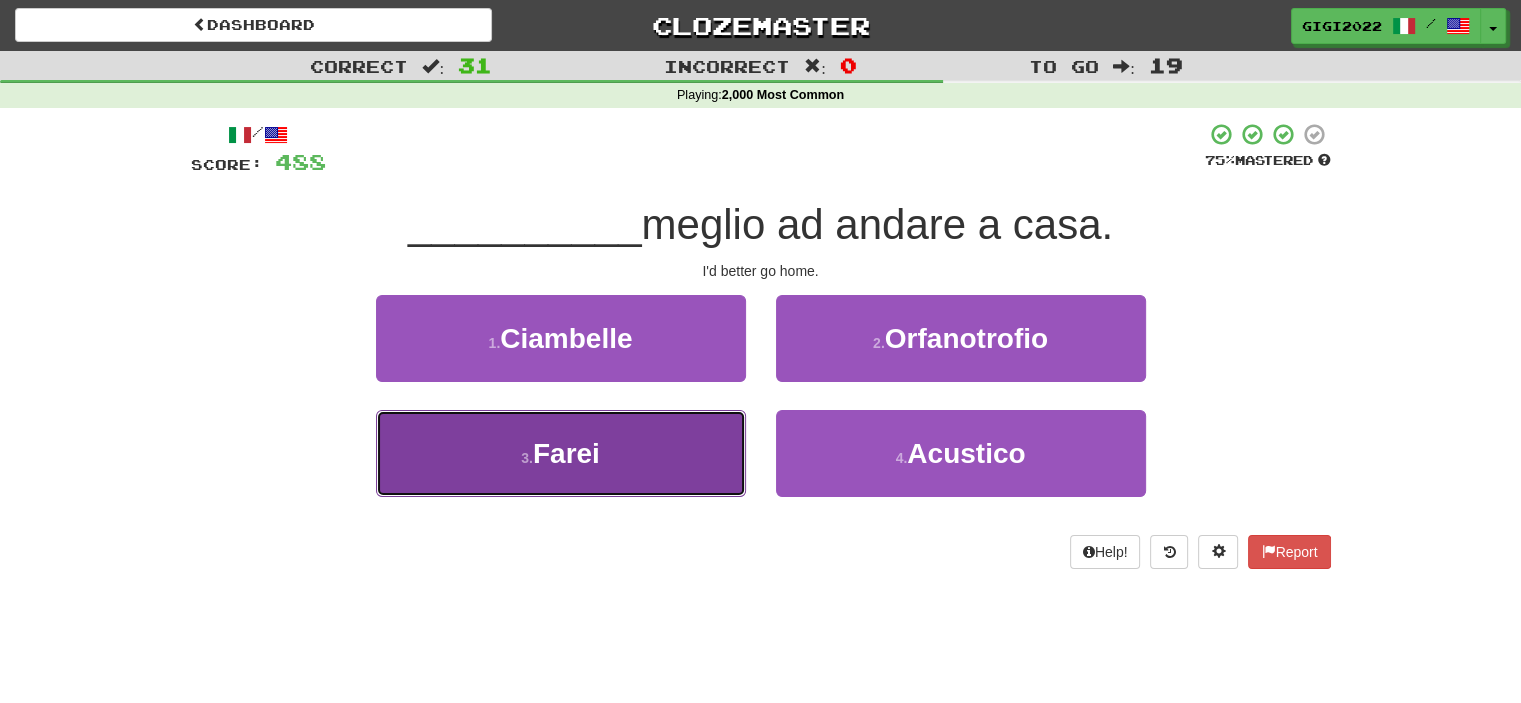 click on "3 .  Farei" at bounding box center (561, 453) 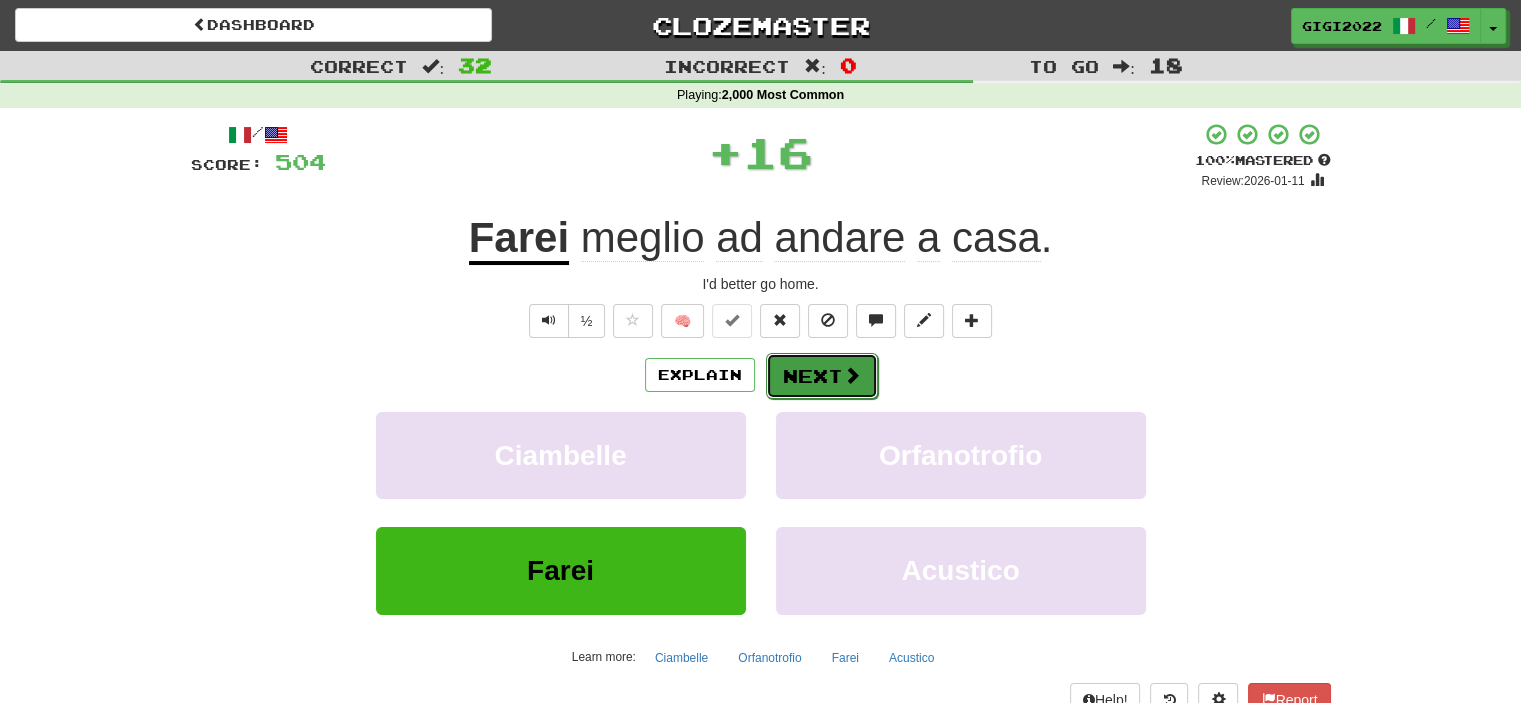 click on "Next" at bounding box center [822, 376] 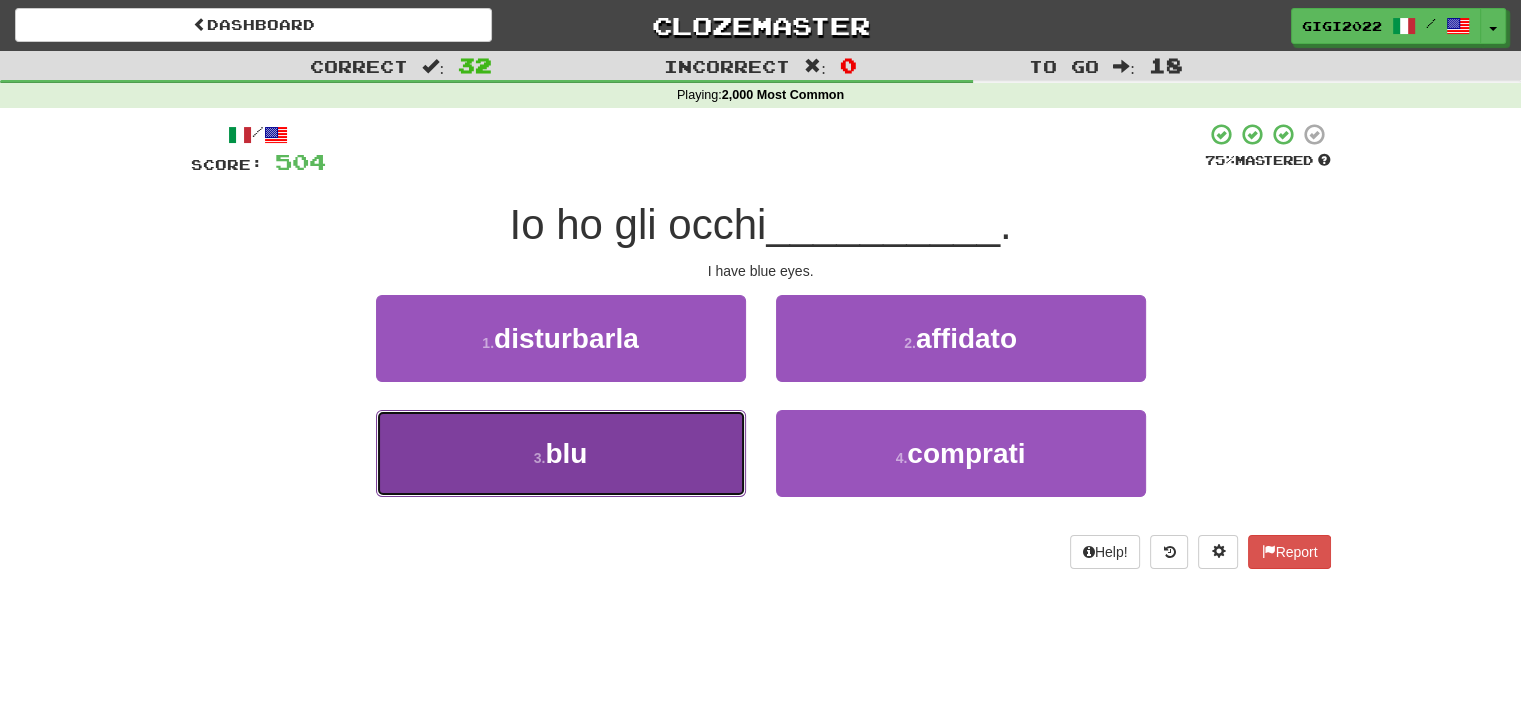 click on "3 .  blu" at bounding box center (561, 453) 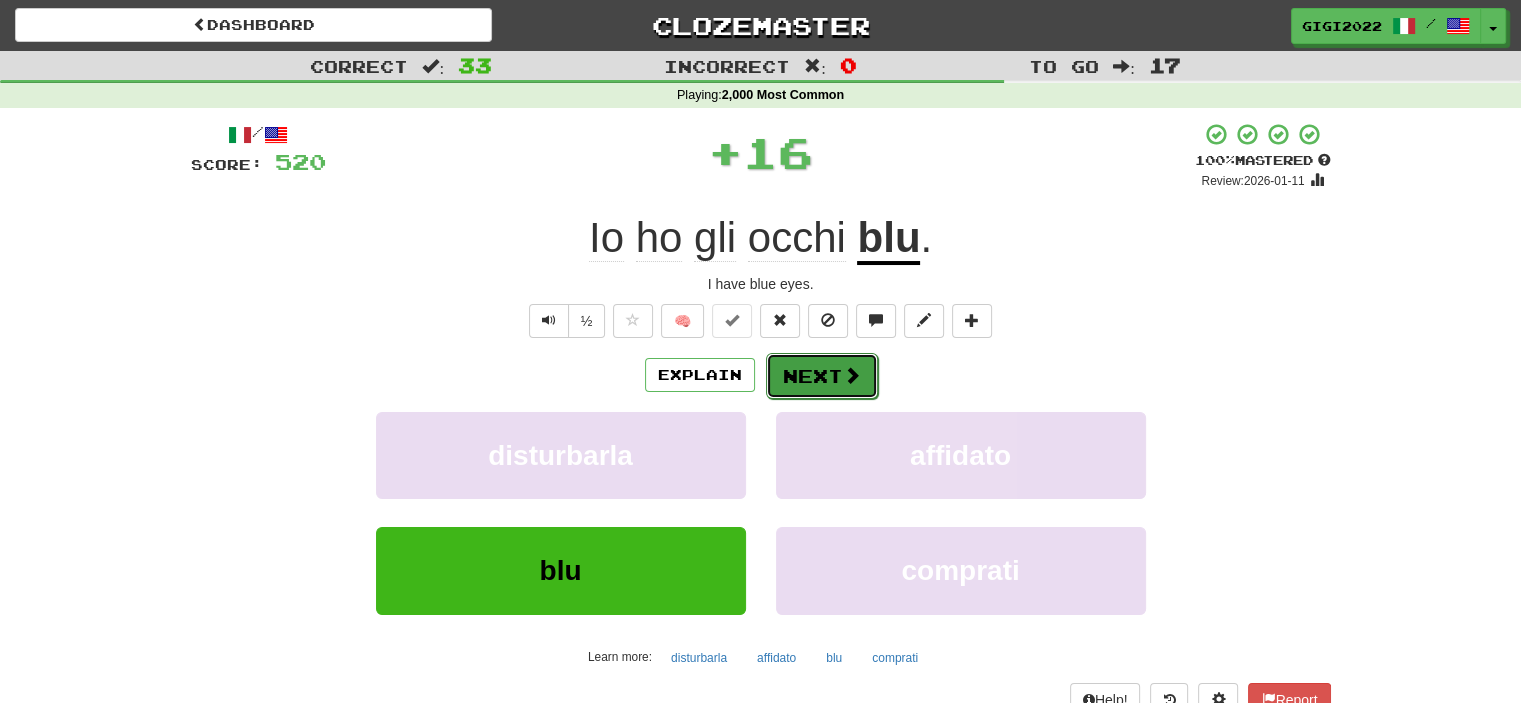 click on "Next" at bounding box center (822, 376) 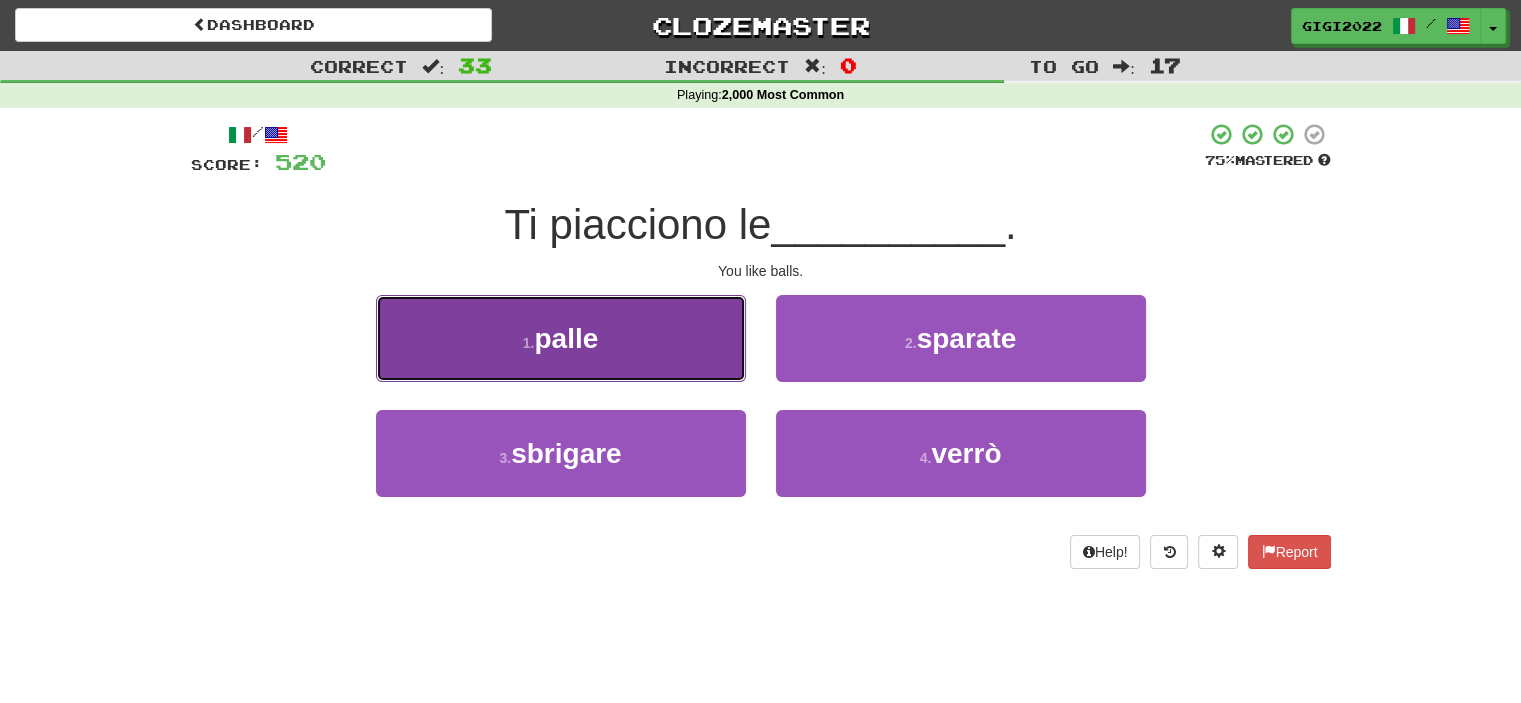 click on "1 .  palle" at bounding box center [561, 338] 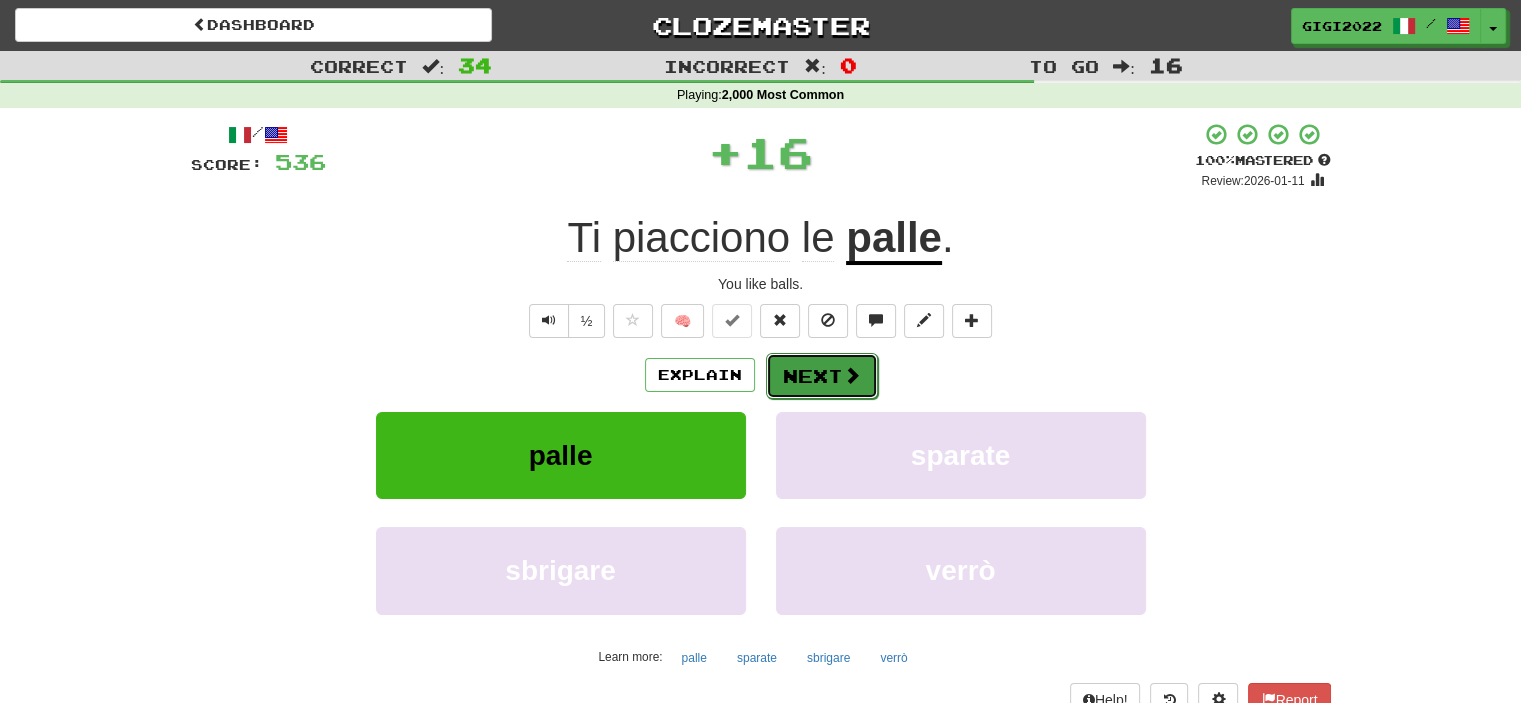 click on "Next" at bounding box center (822, 376) 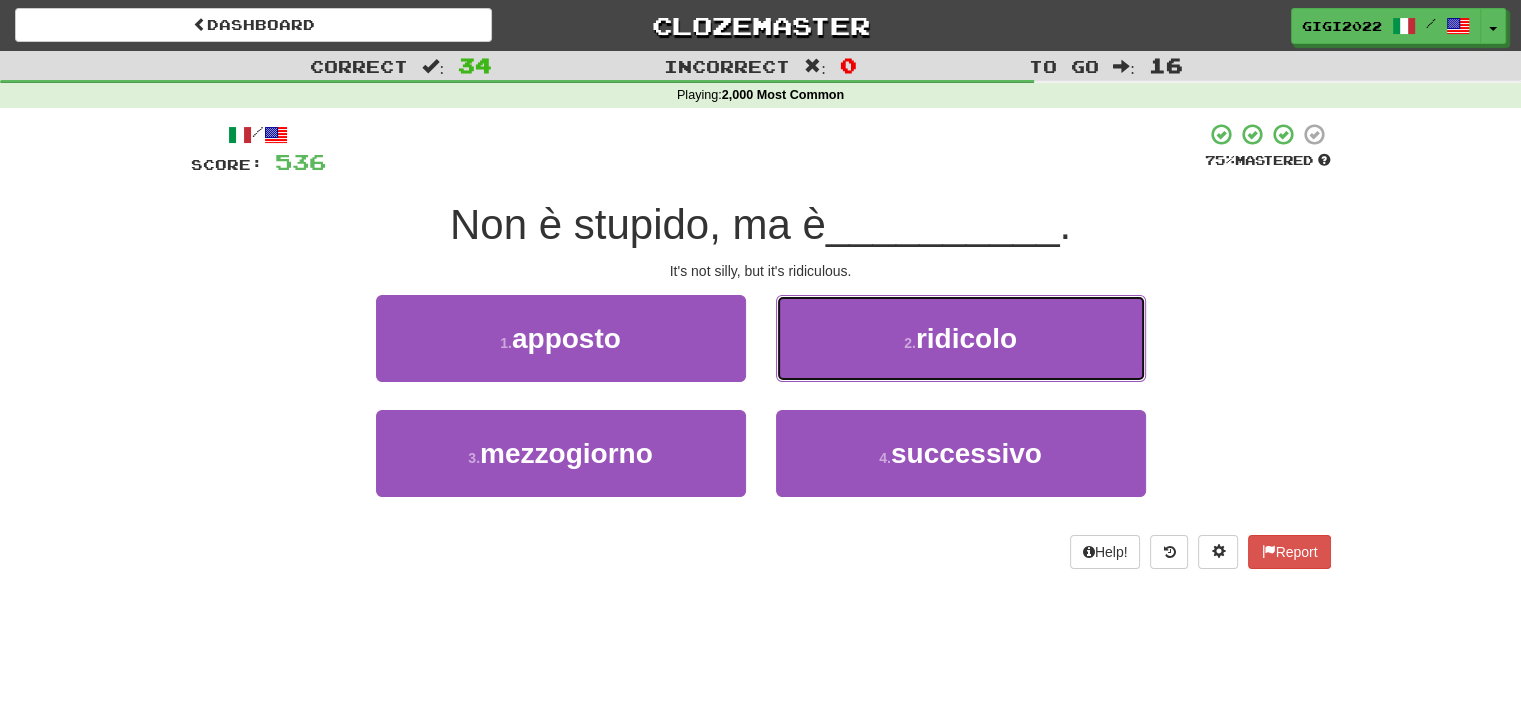 click on "2 .  ridicolo" at bounding box center (961, 338) 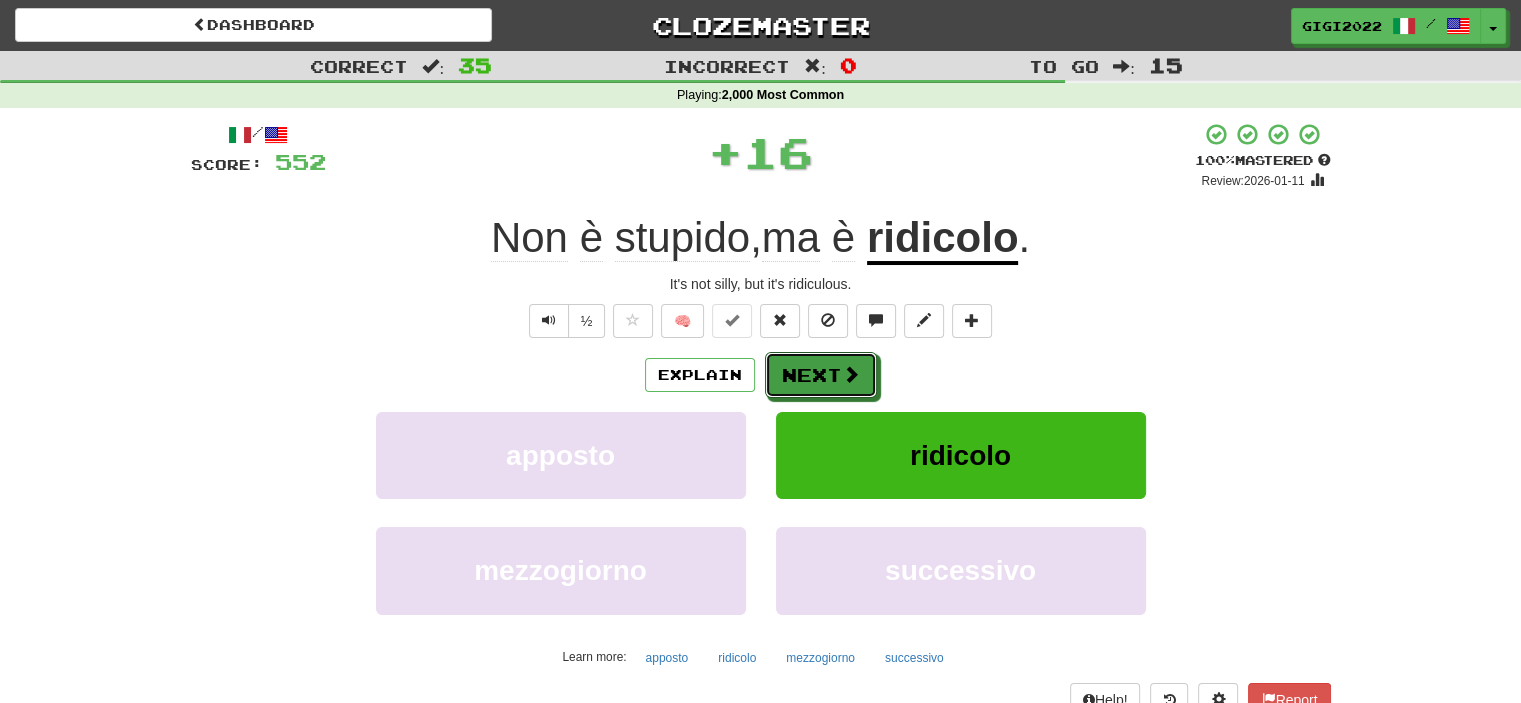 click on "Next" at bounding box center (821, 375) 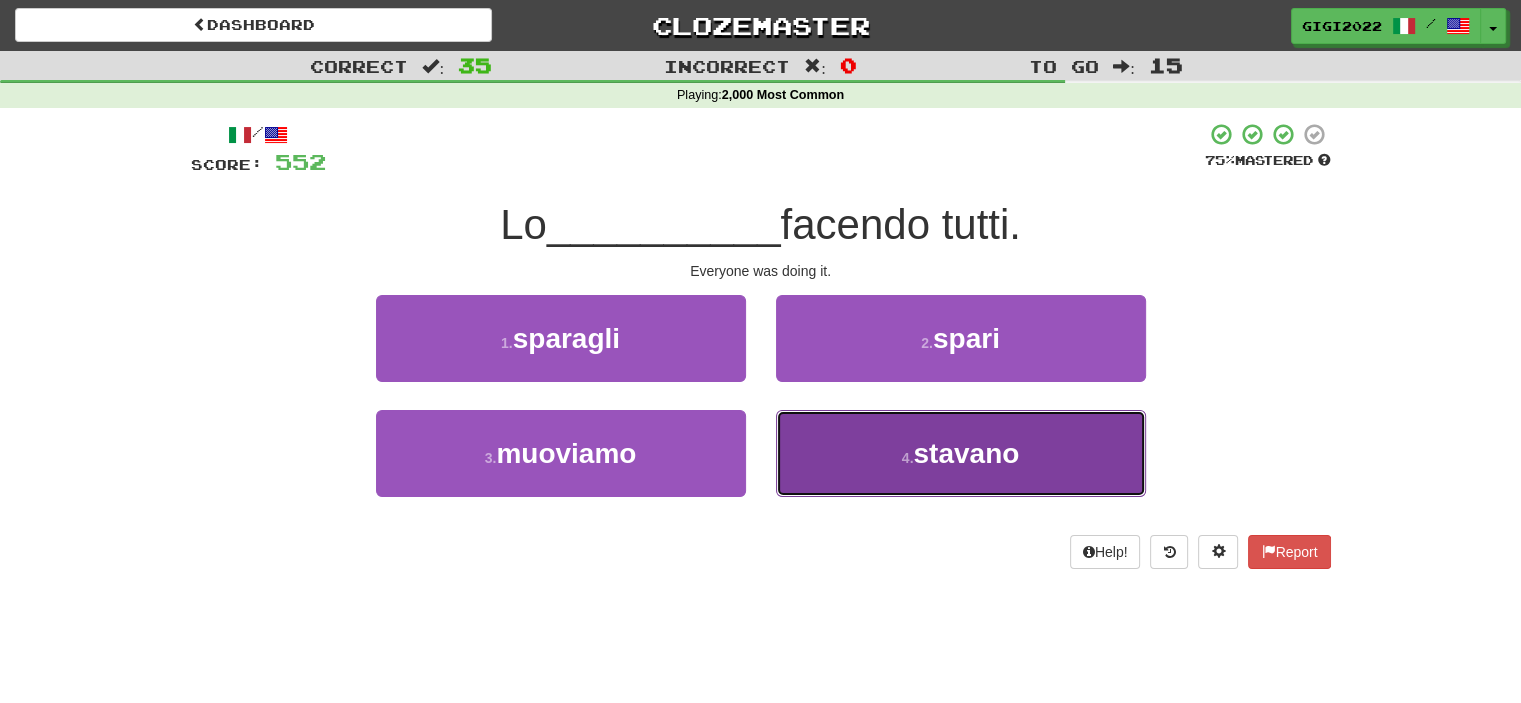 click on "4 .  stavano" at bounding box center [961, 453] 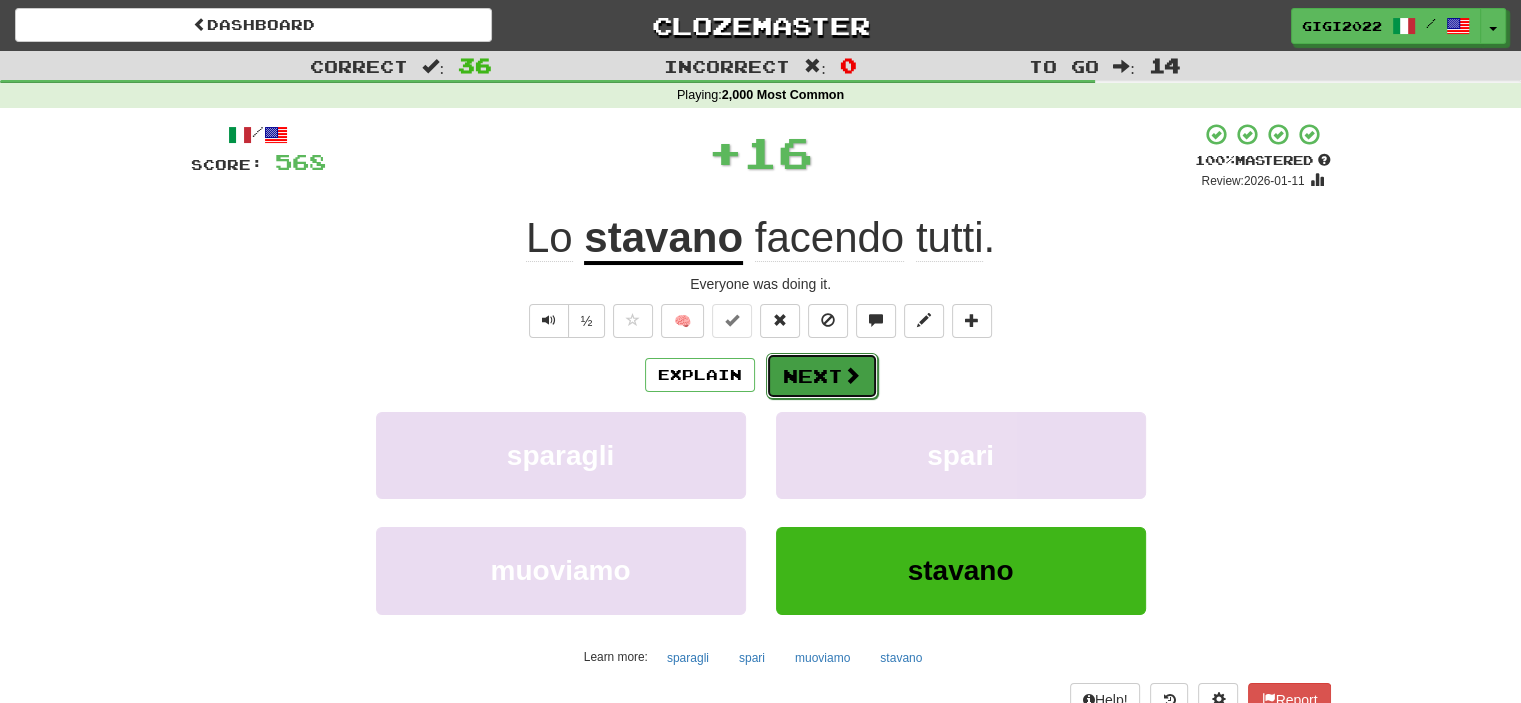 click on "Next" at bounding box center (822, 376) 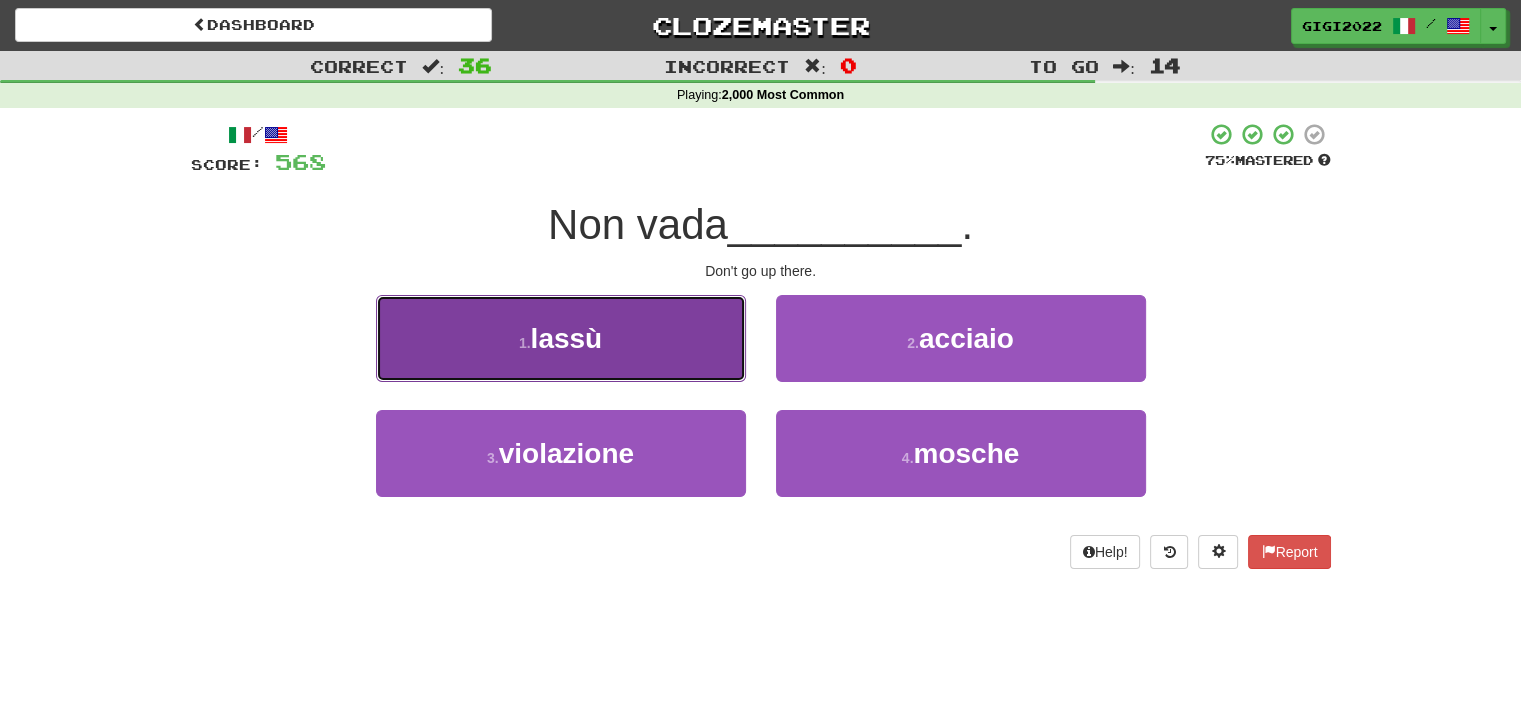 click on "1 .  lassù" at bounding box center [561, 338] 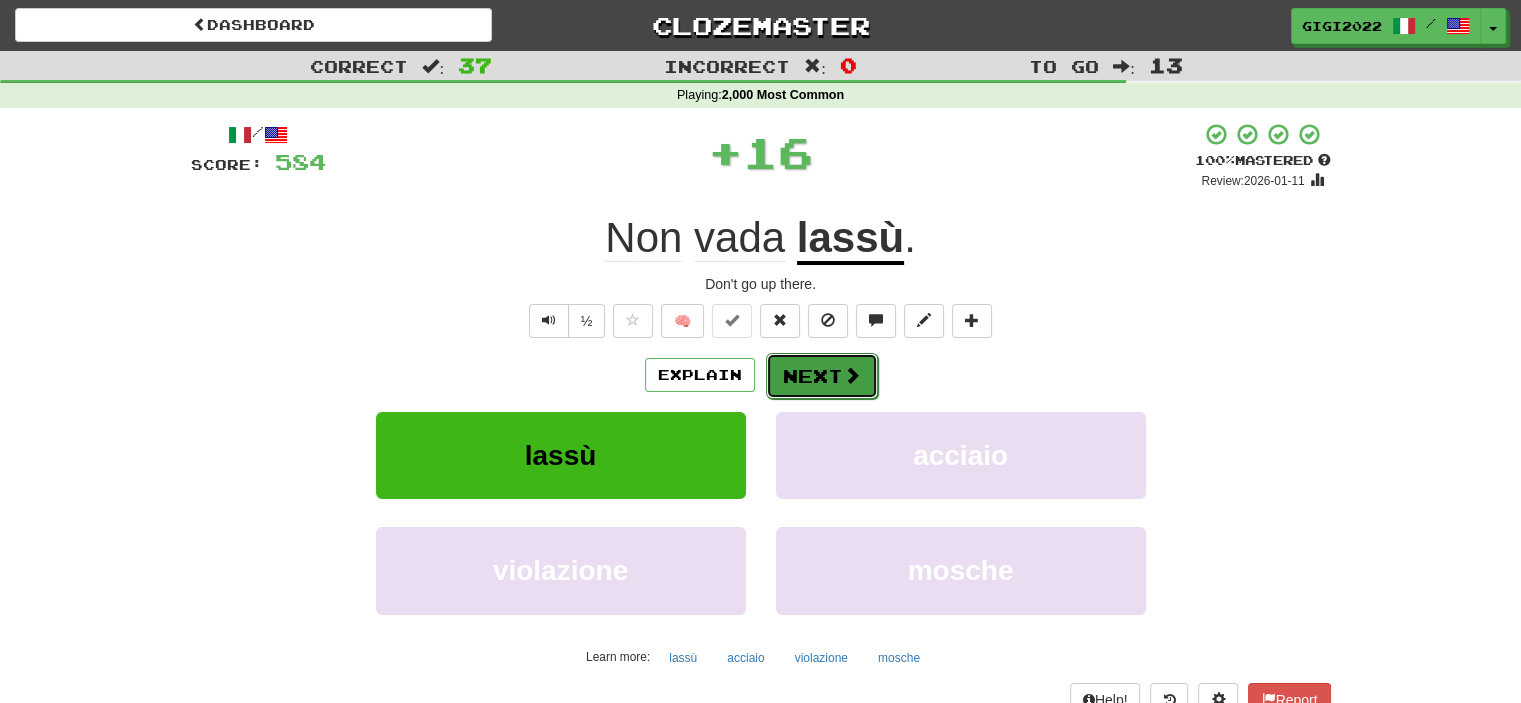 click on "Next" at bounding box center (822, 376) 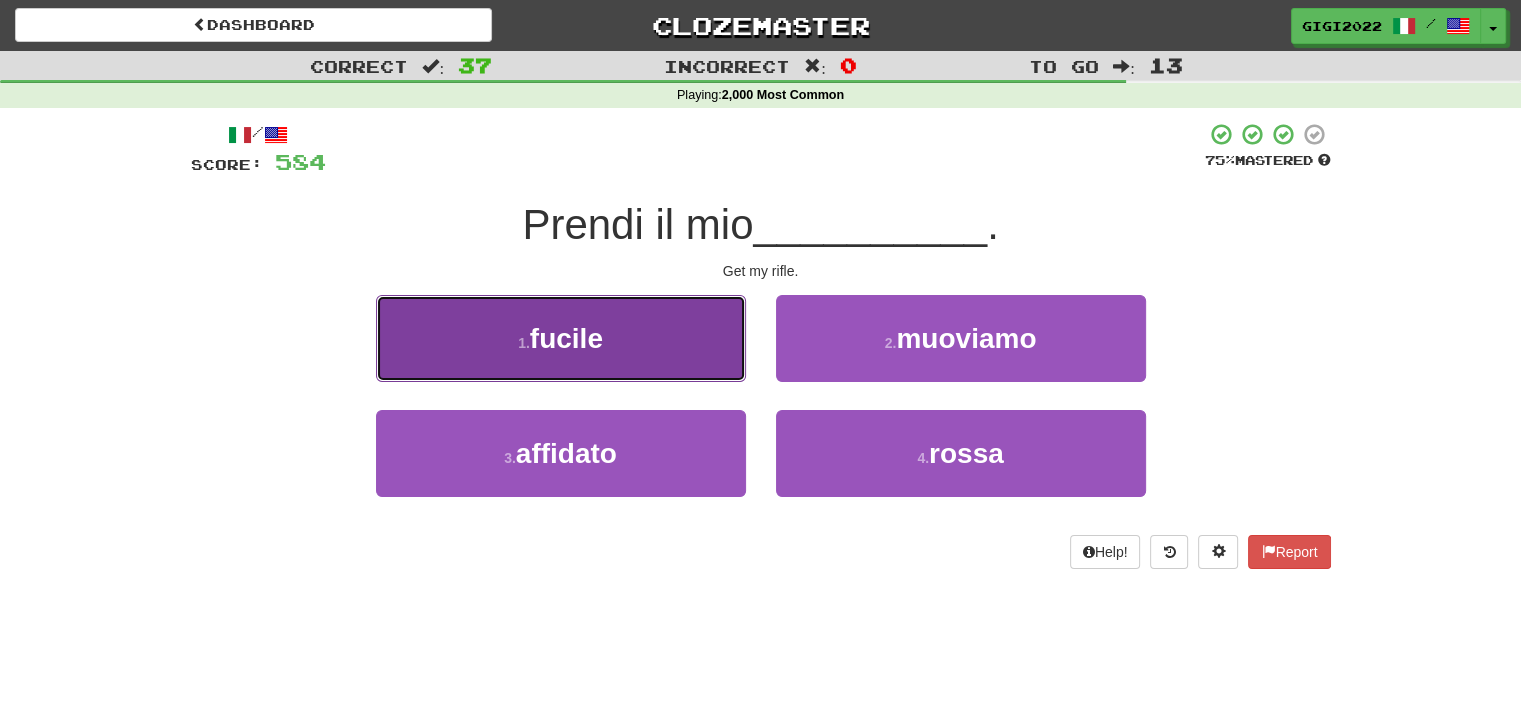 click on "1 .  fucile" at bounding box center (561, 338) 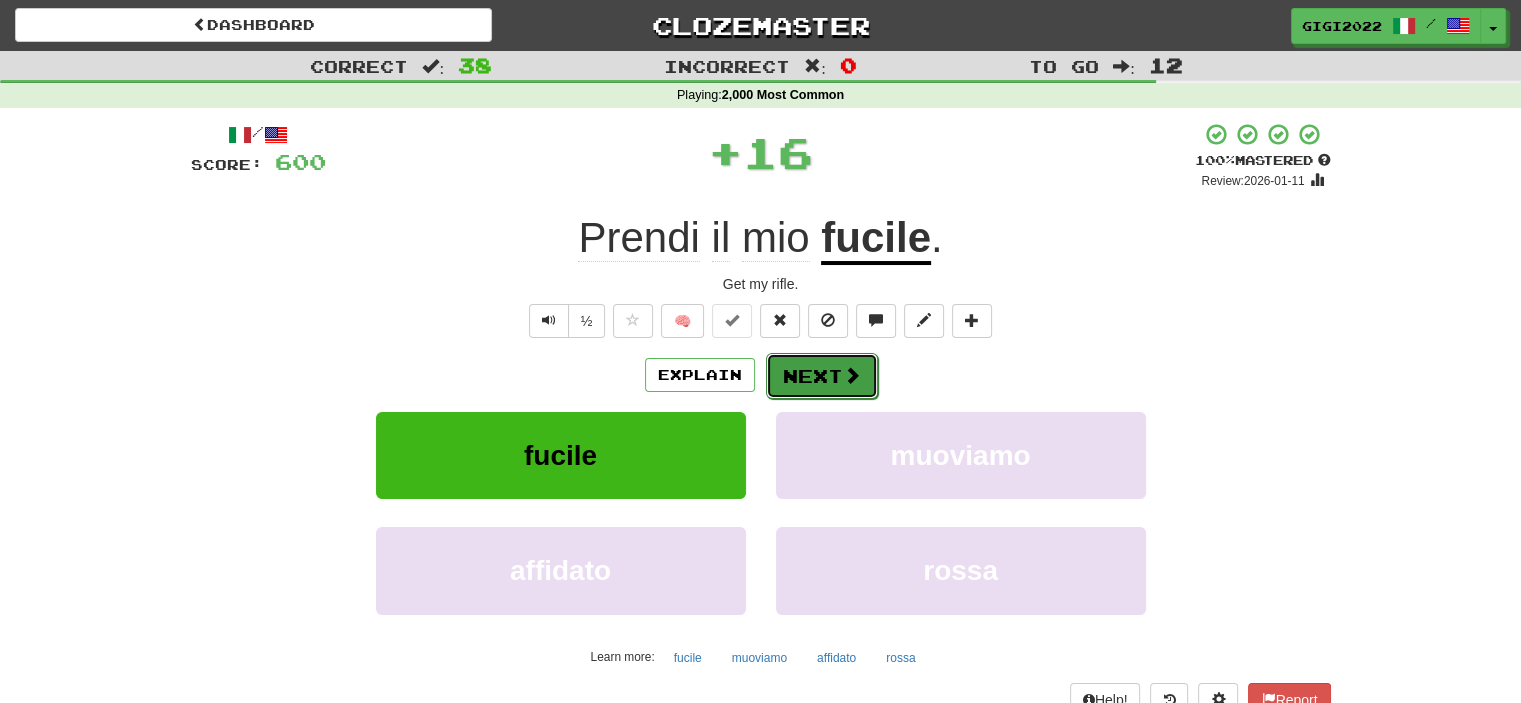 click on "Next" at bounding box center [822, 376] 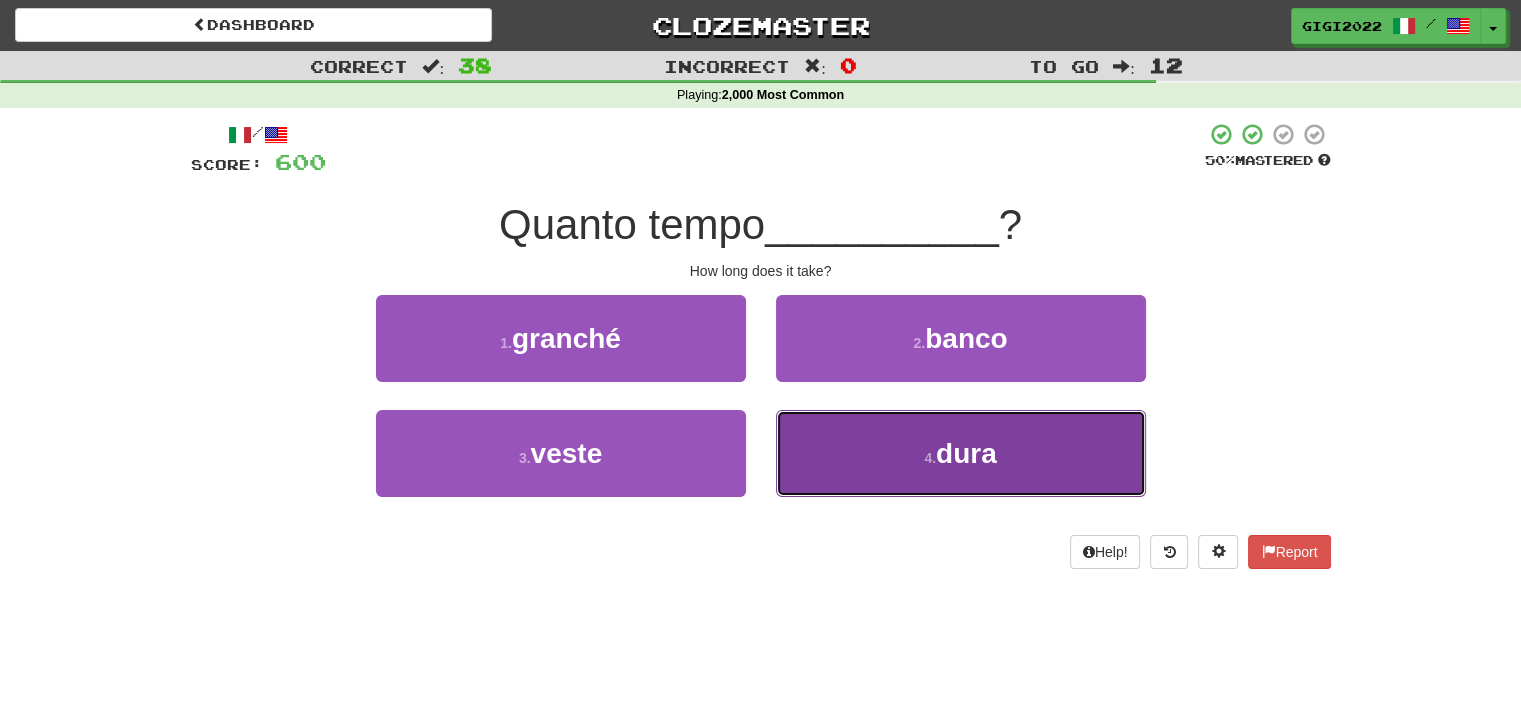 click on "4 .  dura" at bounding box center [961, 453] 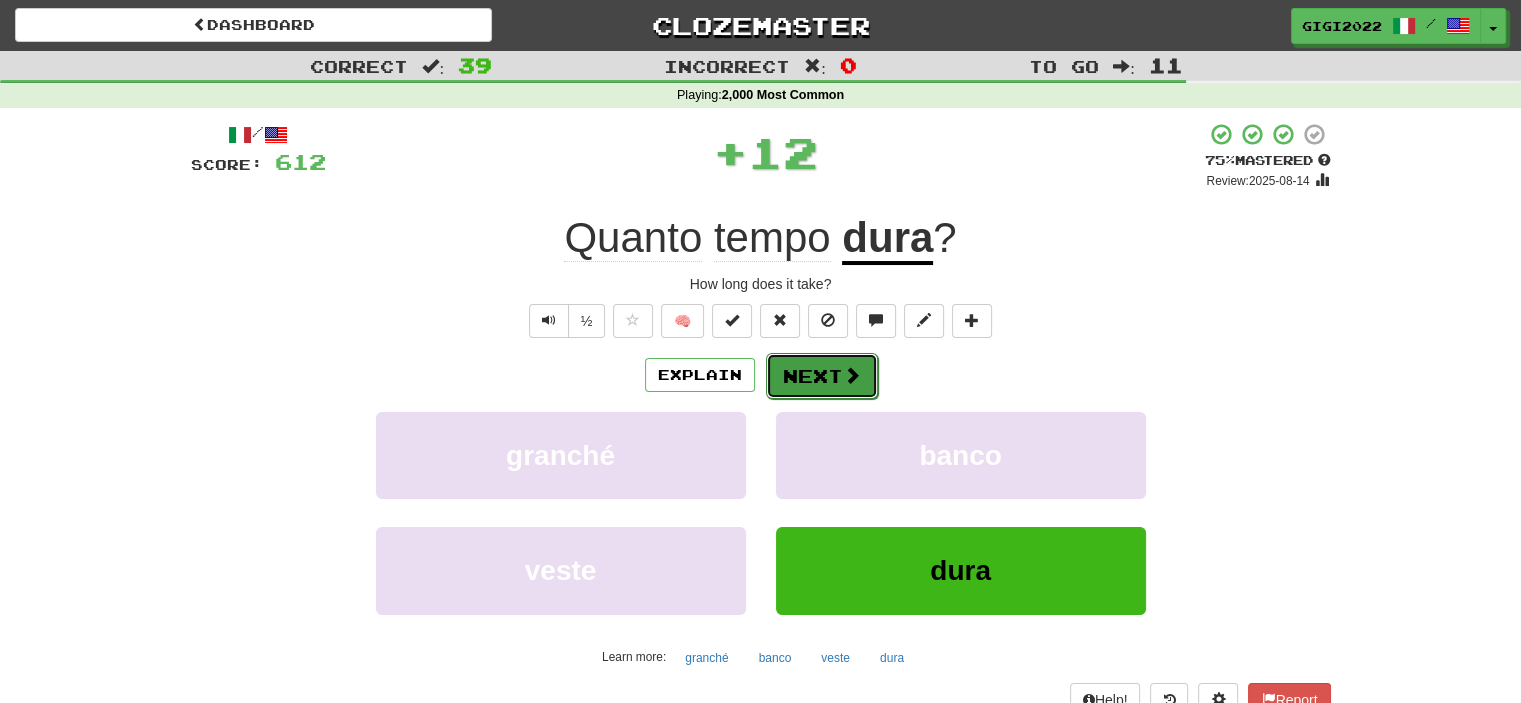click on "Next" at bounding box center (822, 376) 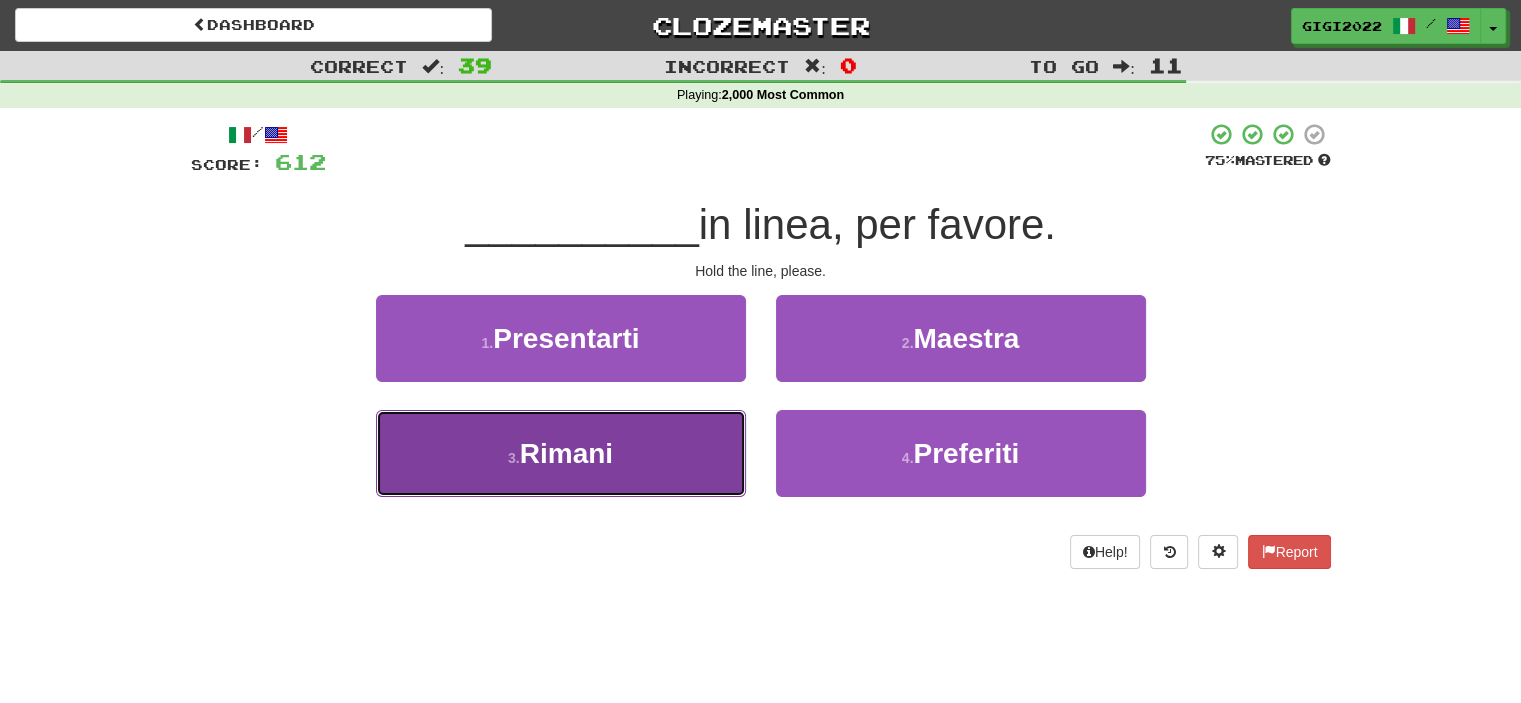 click on "3 .  Rimani" at bounding box center (561, 453) 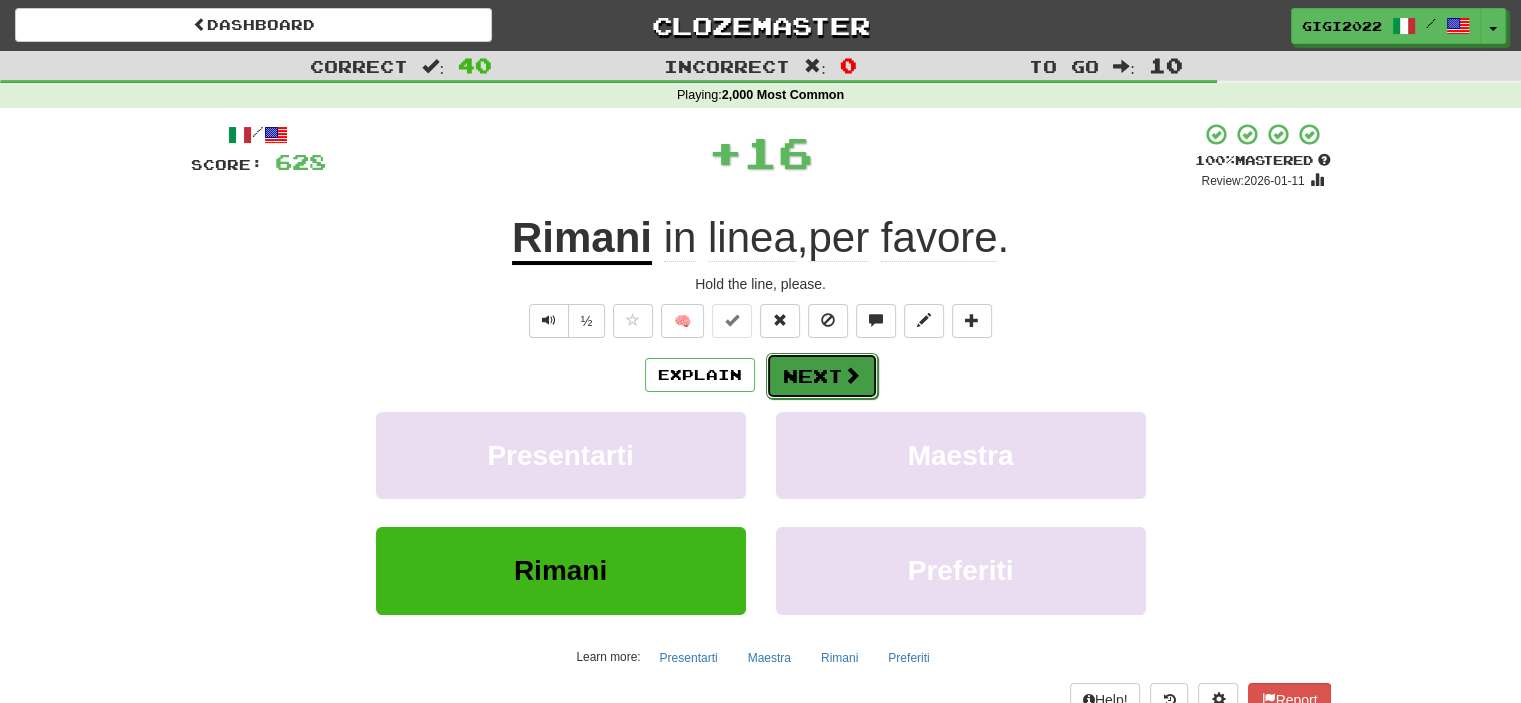 click on "Next" at bounding box center (822, 376) 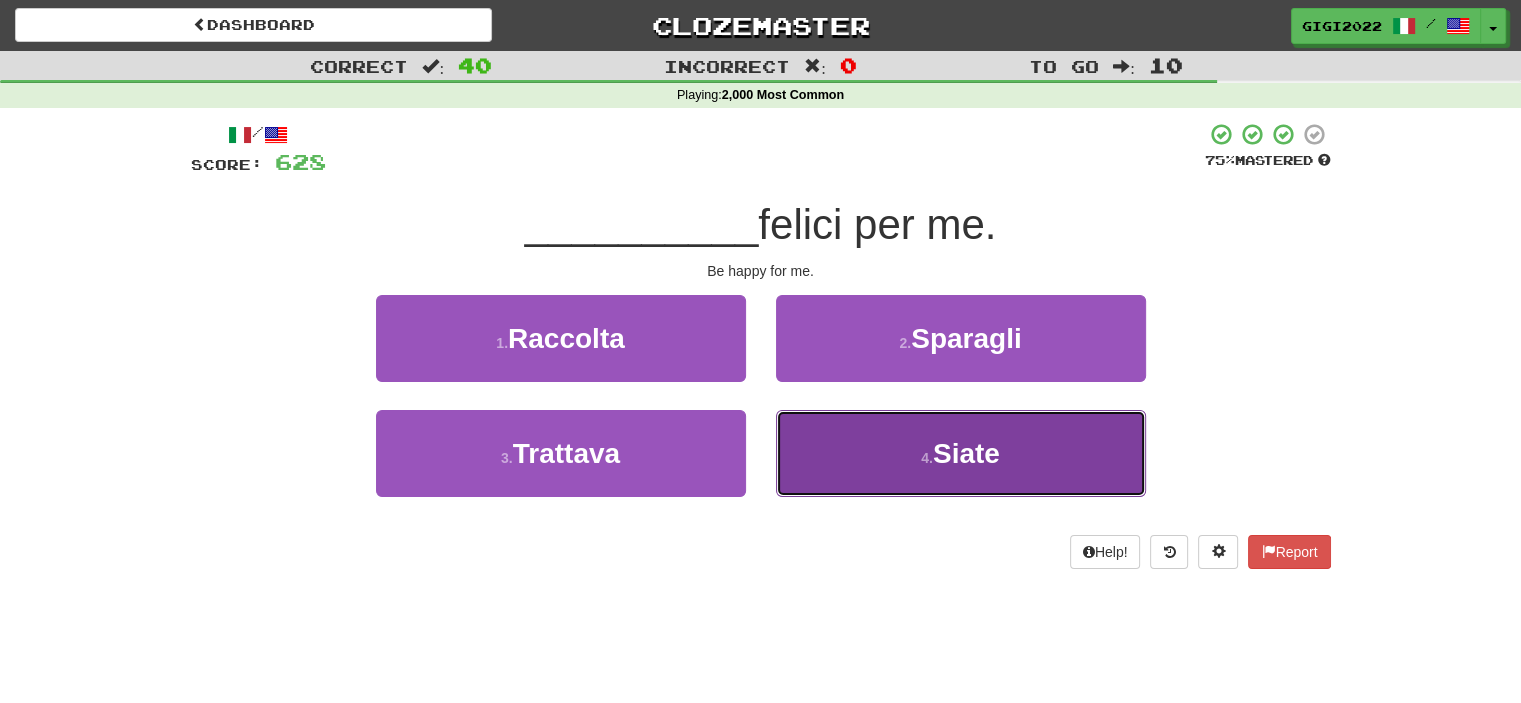 click on "4 .  Siate" at bounding box center [961, 453] 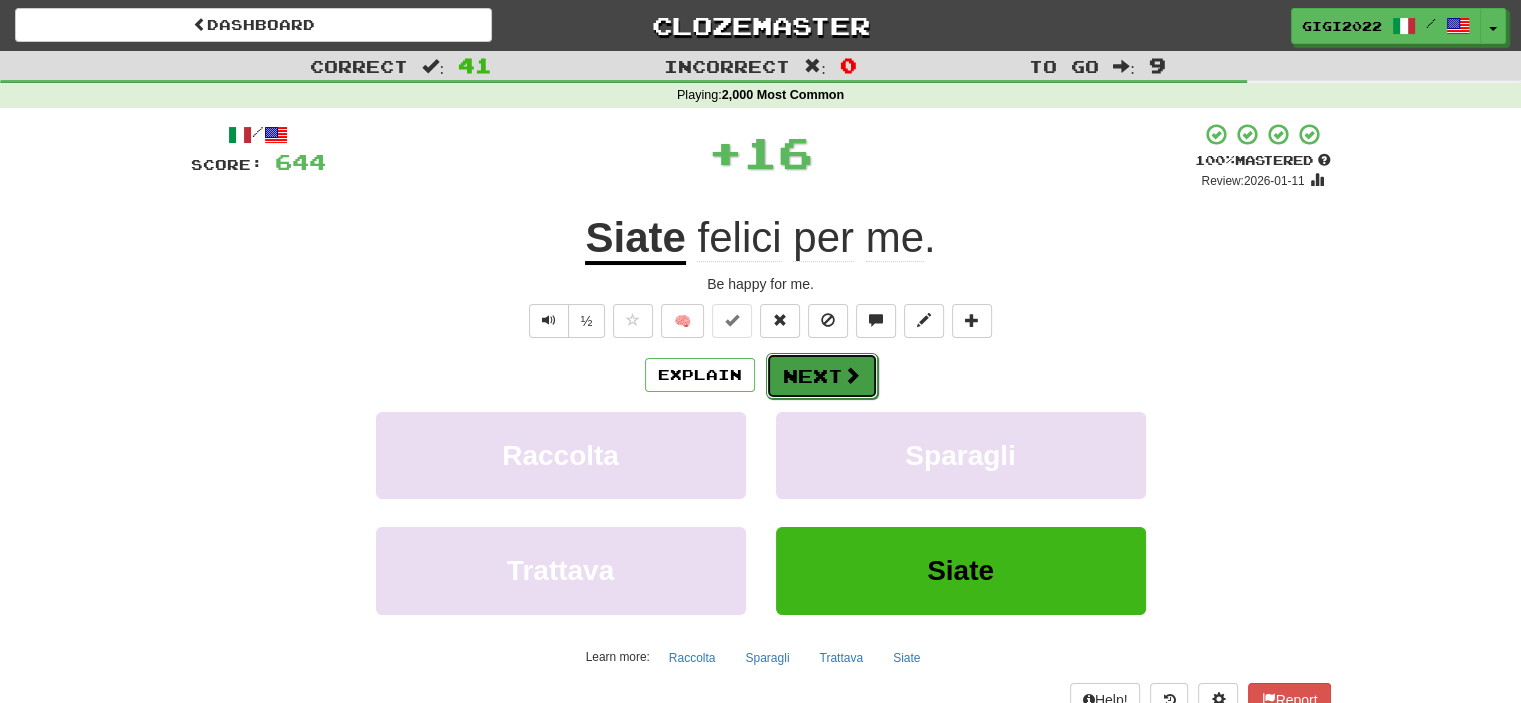 click on "Next" at bounding box center (822, 376) 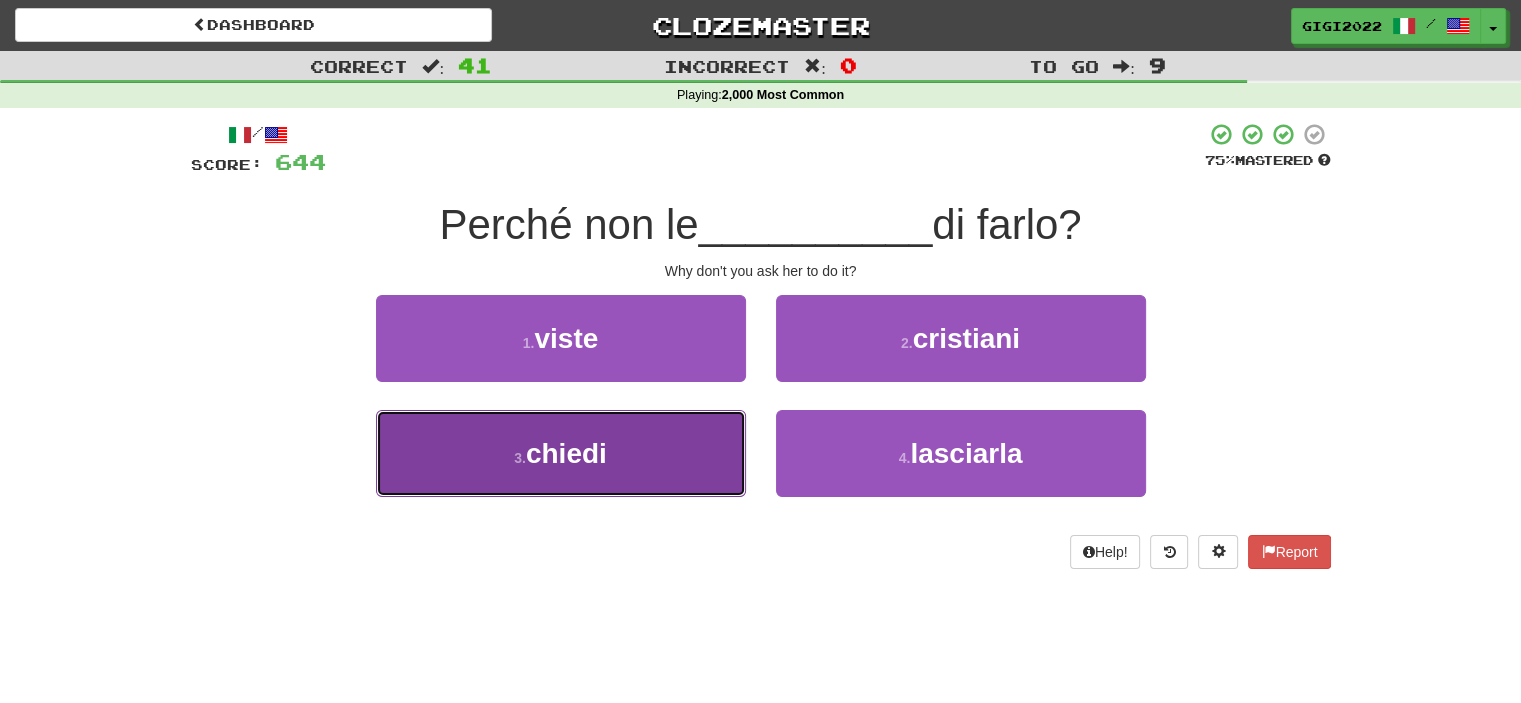 click on "3 .  chiedi" at bounding box center [561, 453] 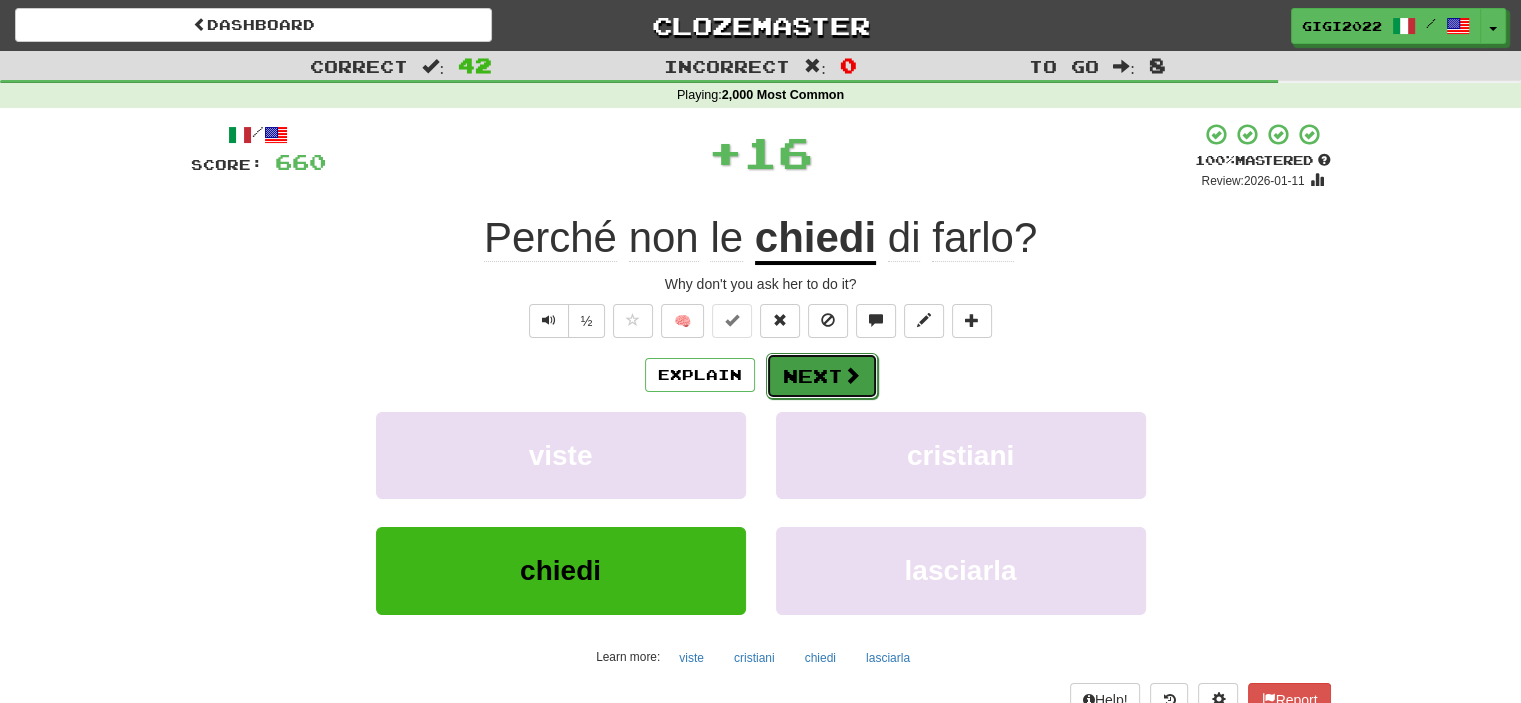 click on "Next" at bounding box center [822, 376] 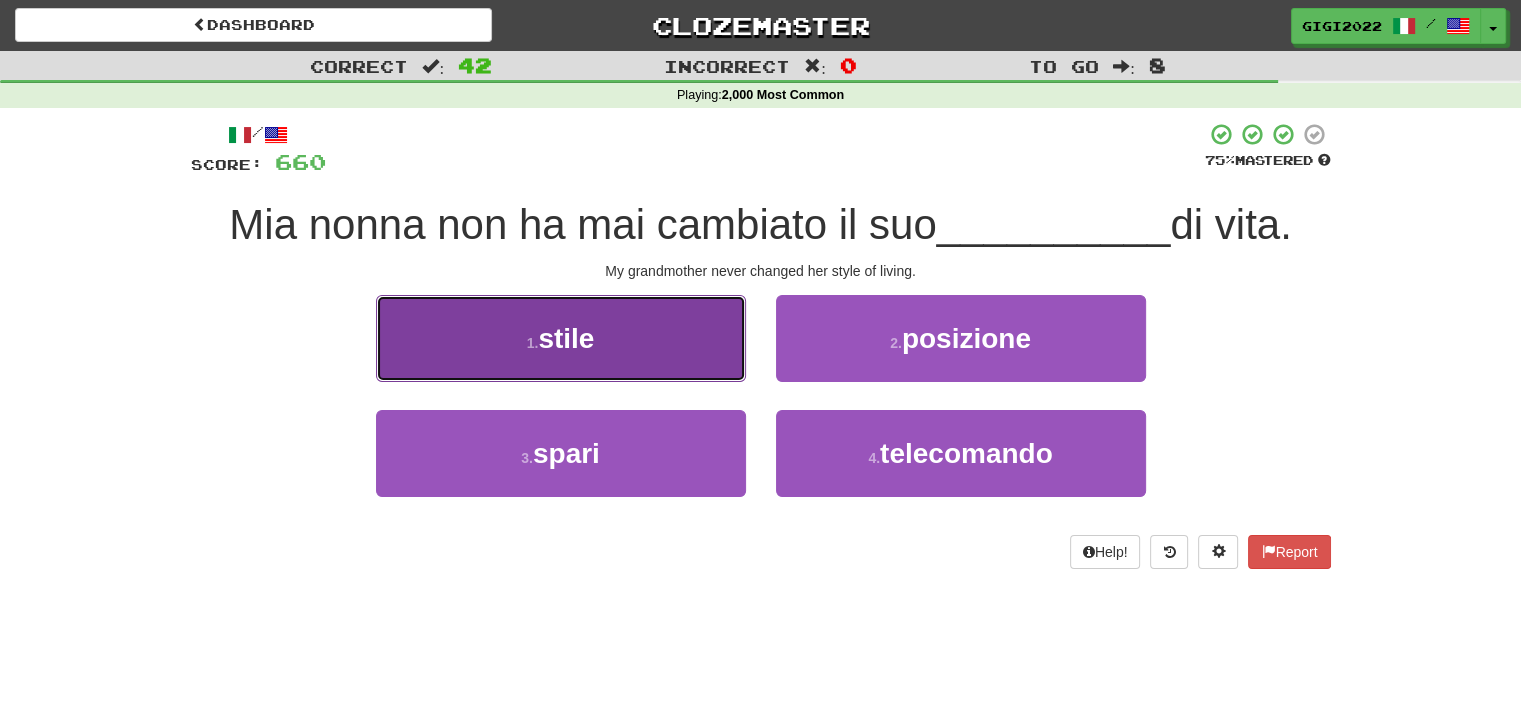 click on "1 .  stile" at bounding box center [561, 338] 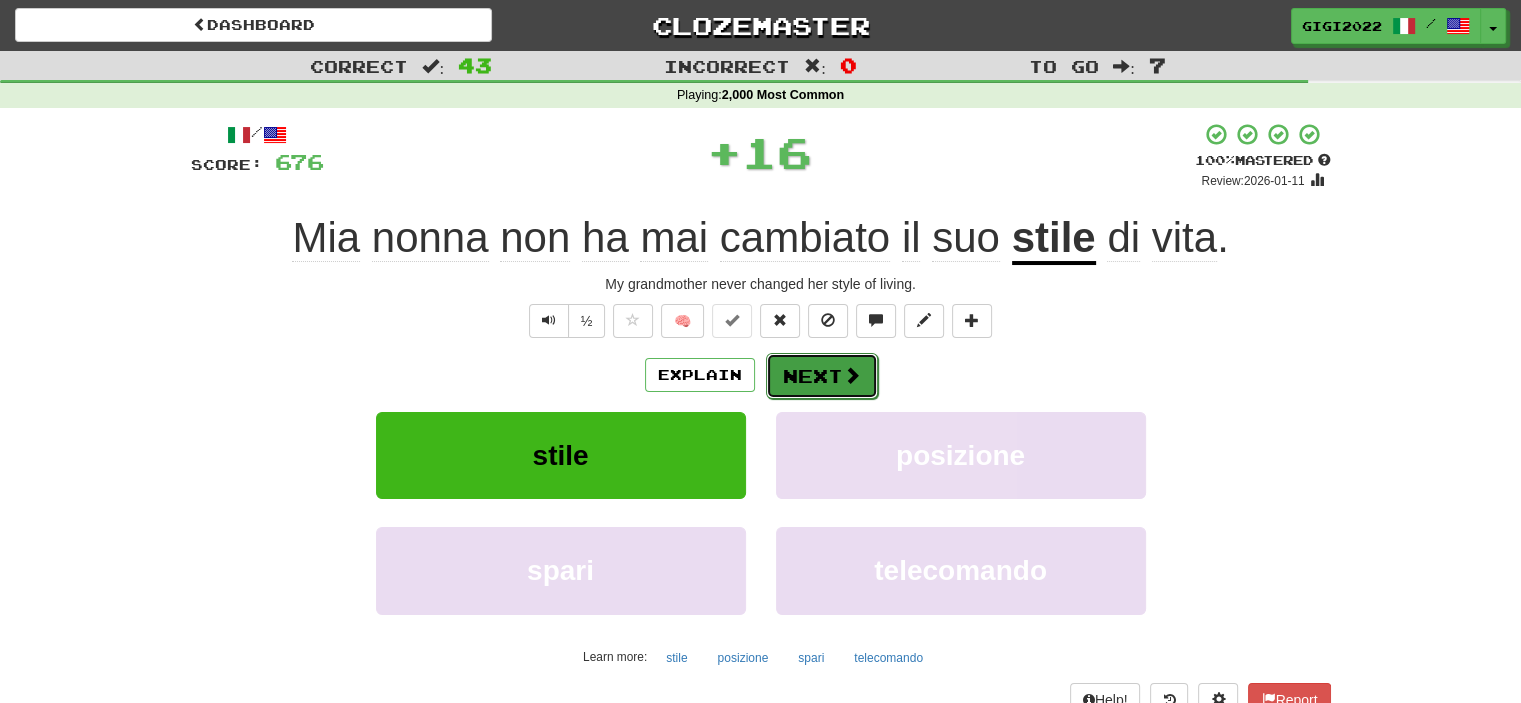 click on "Next" at bounding box center (822, 376) 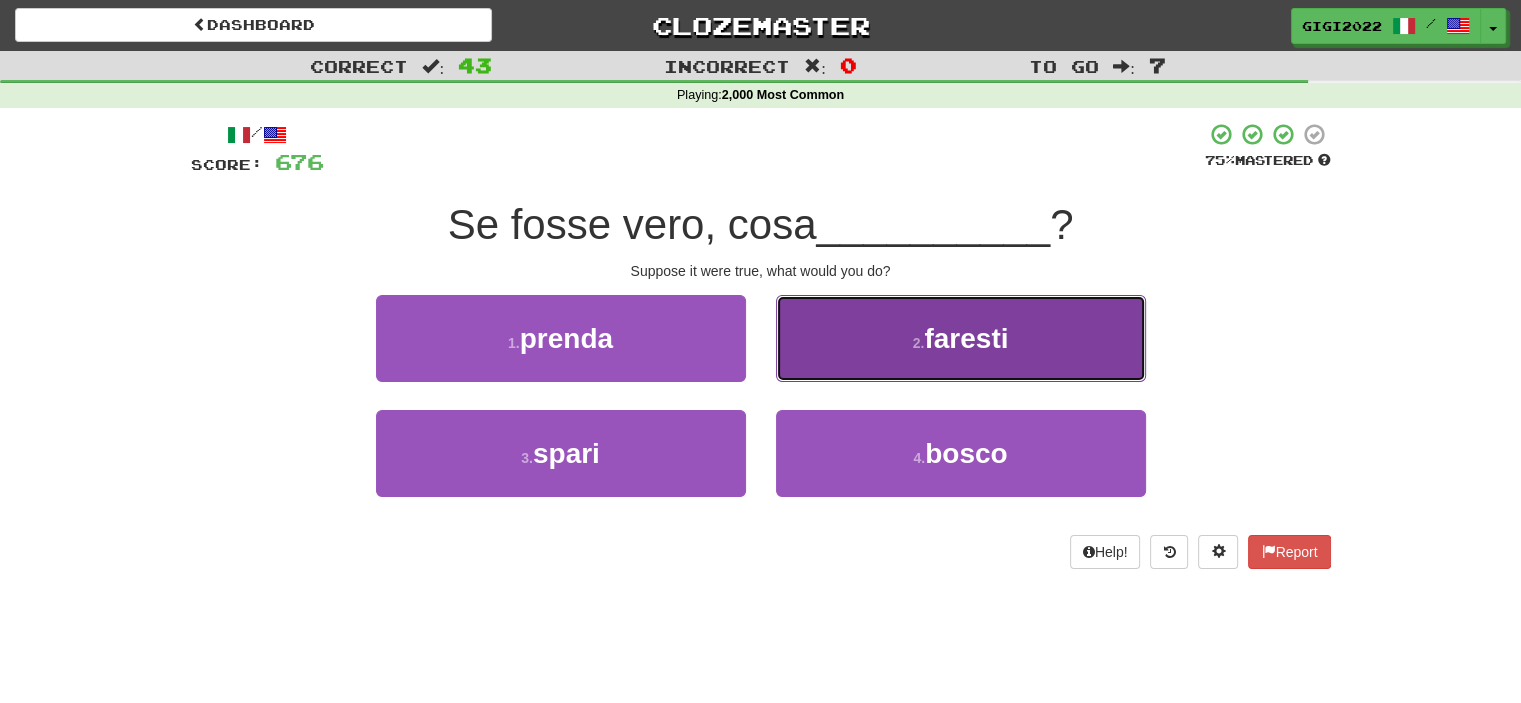 click on "2 .  faresti" at bounding box center (961, 338) 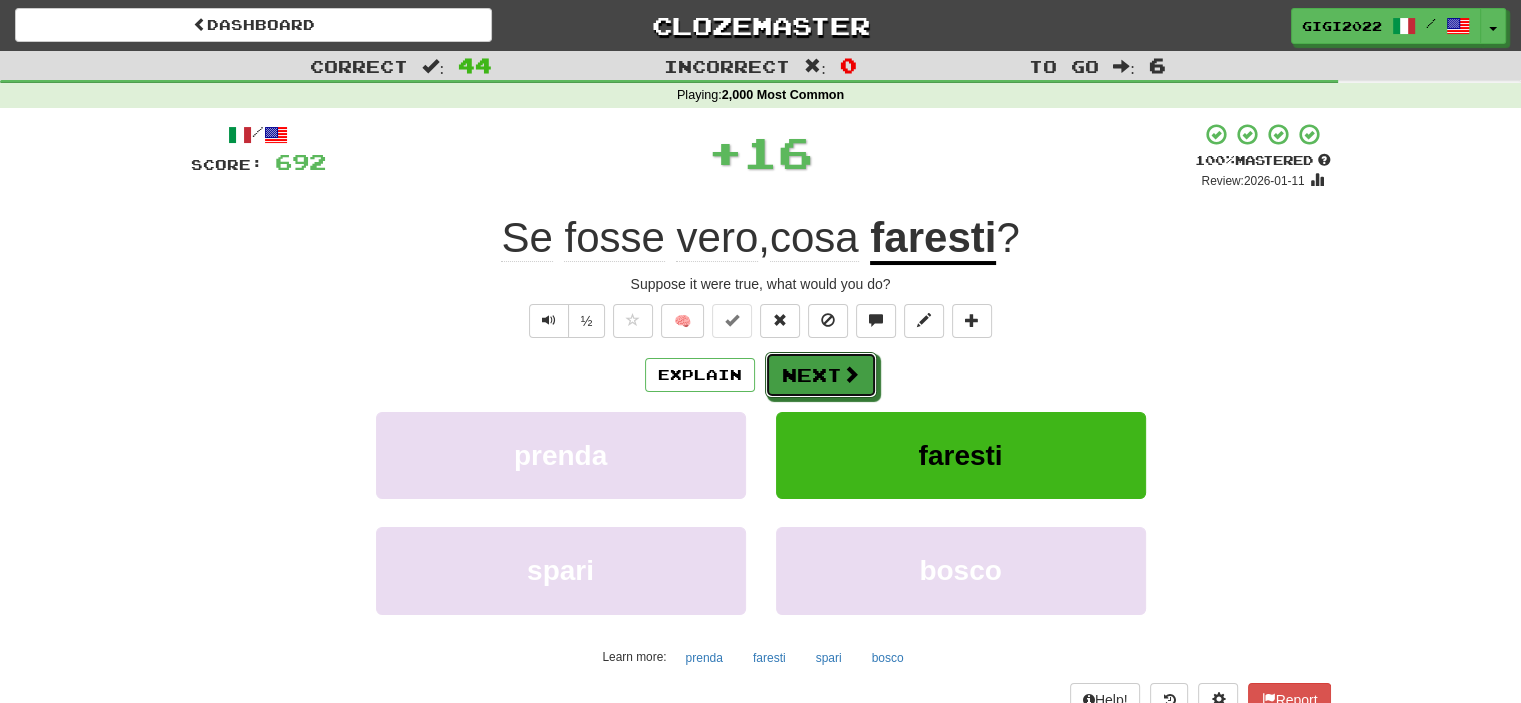 click on "Next" at bounding box center (821, 375) 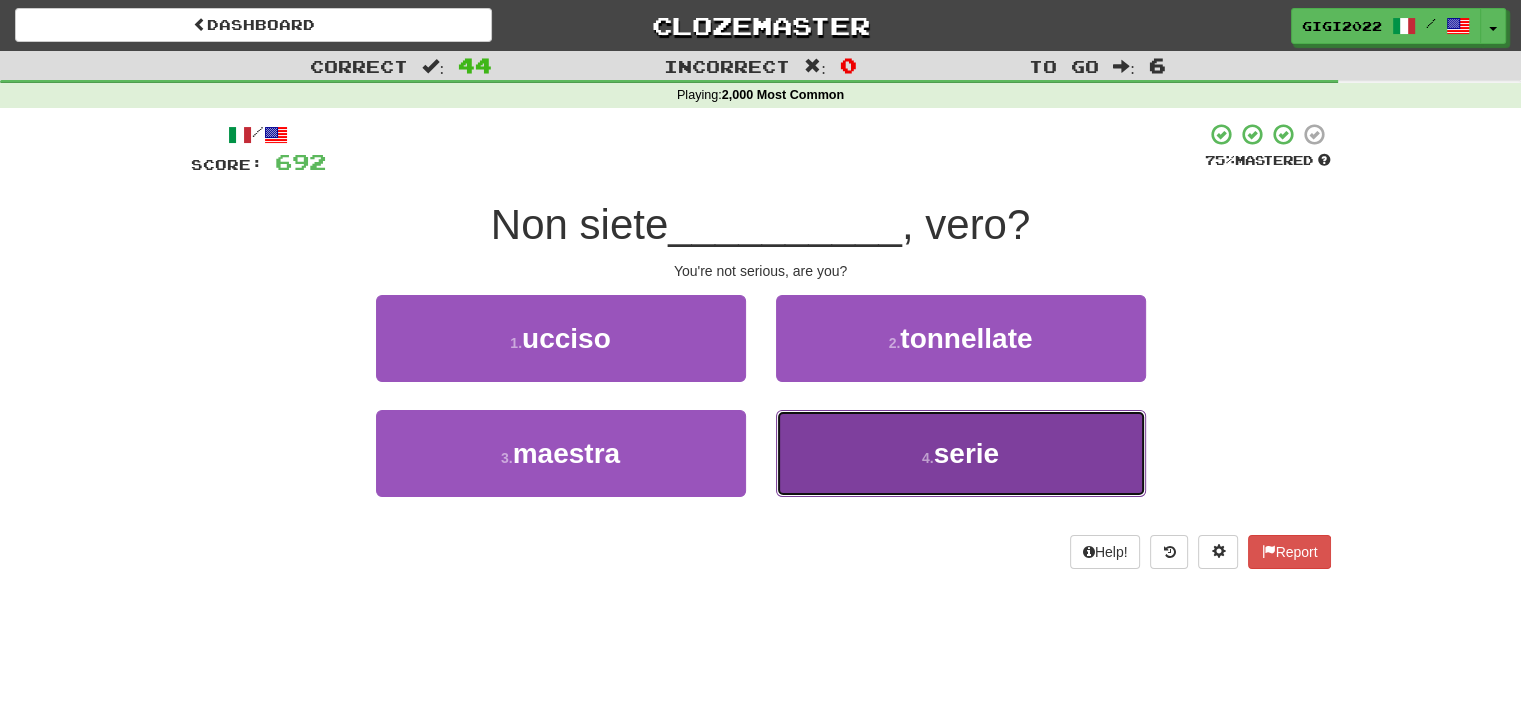 click on "4 .  serie" at bounding box center (961, 453) 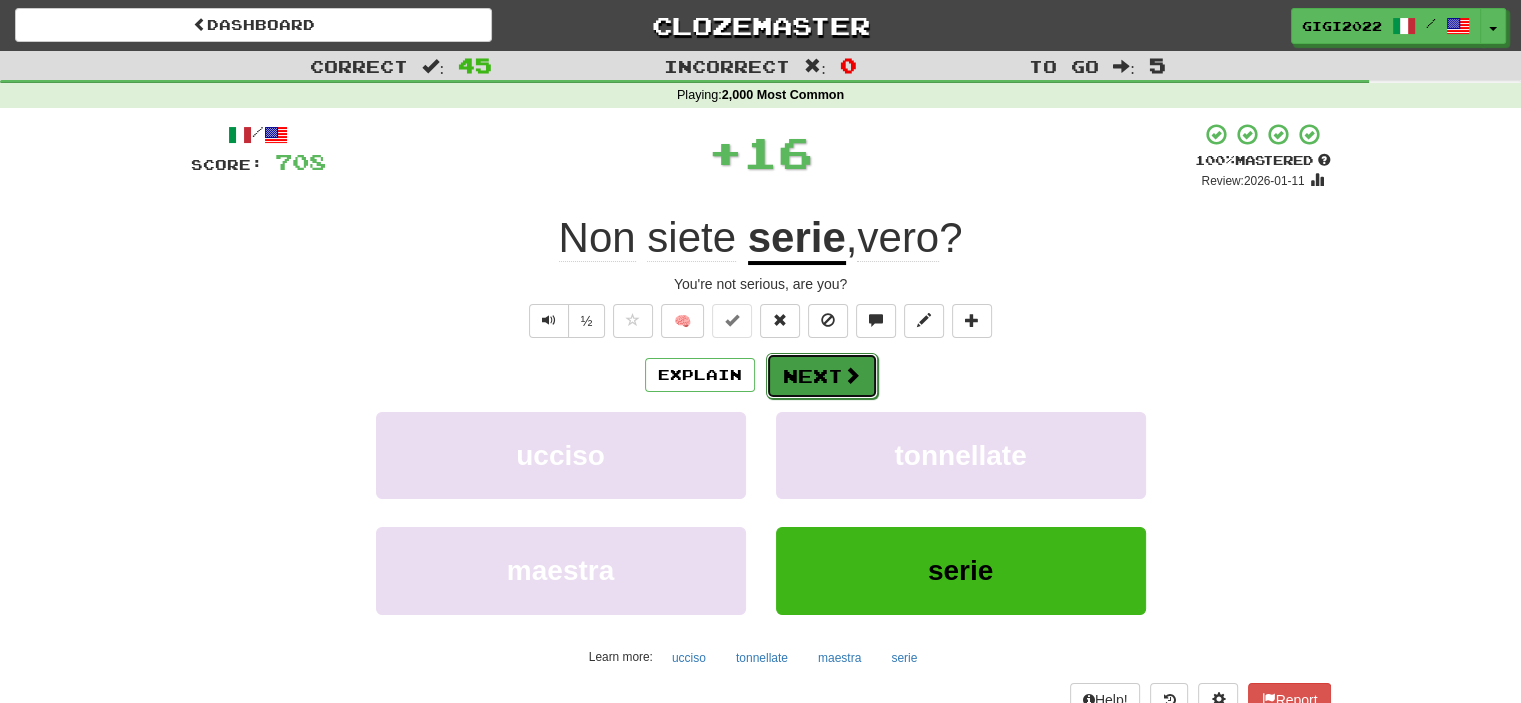 click on "Next" at bounding box center [822, 376] 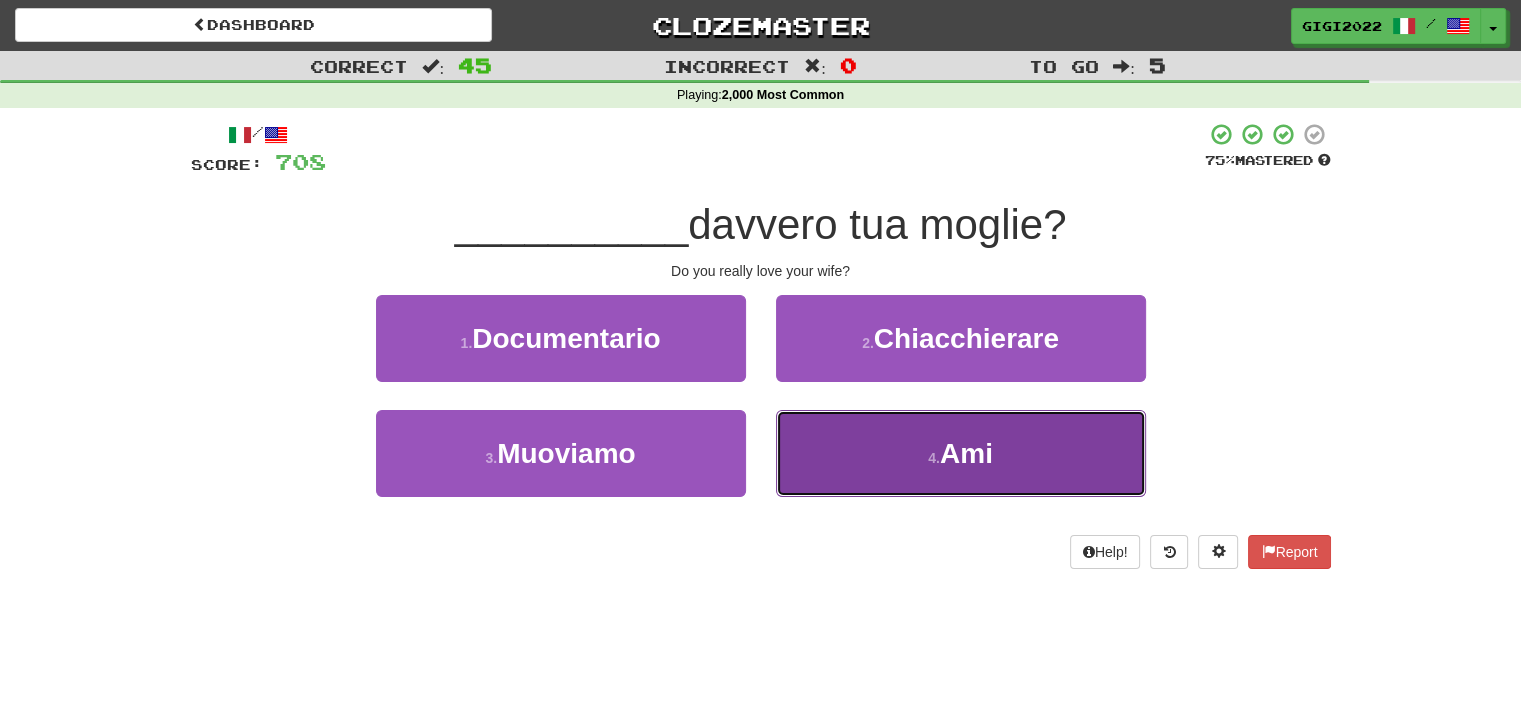 click on "4 .  Ami" at bounding box center [961, 453] 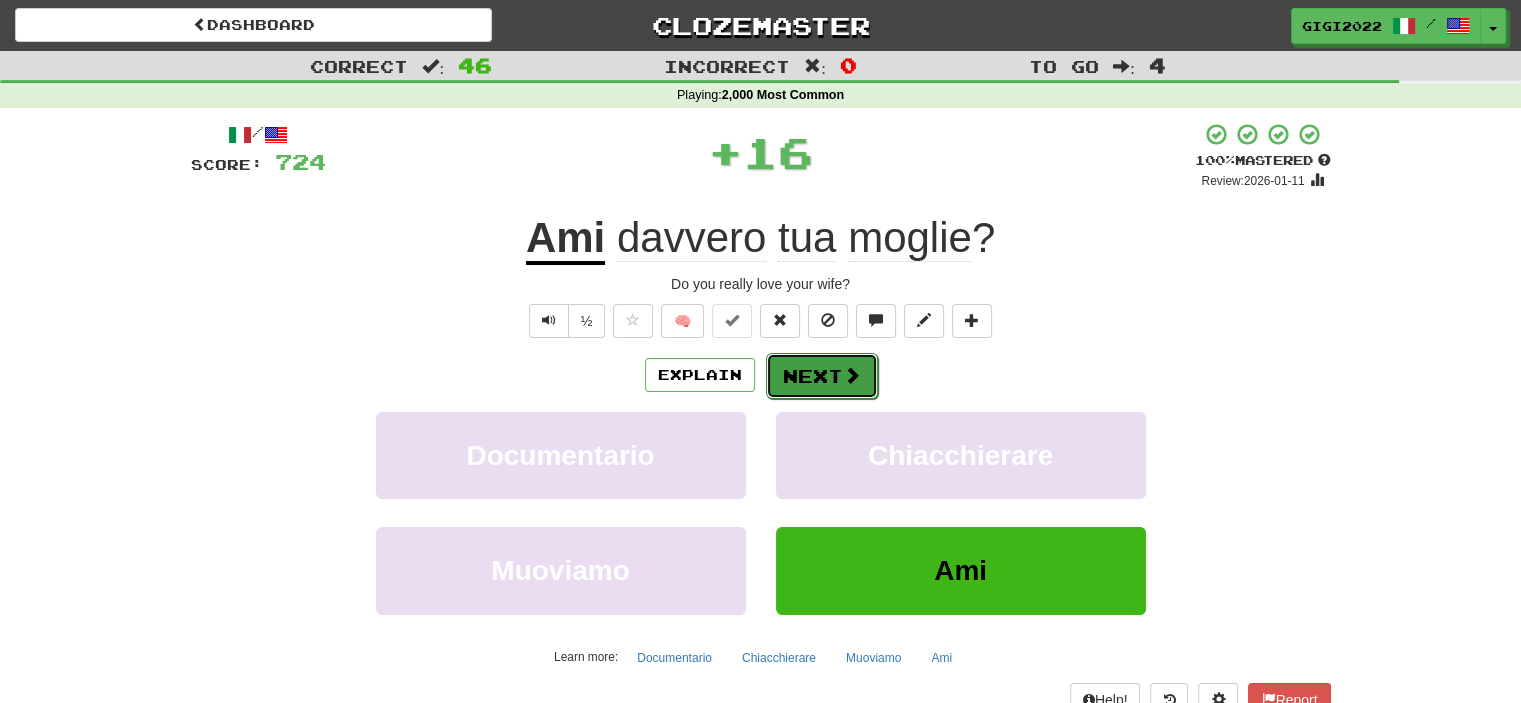 click on "Next" at bounding box center [822, 376] 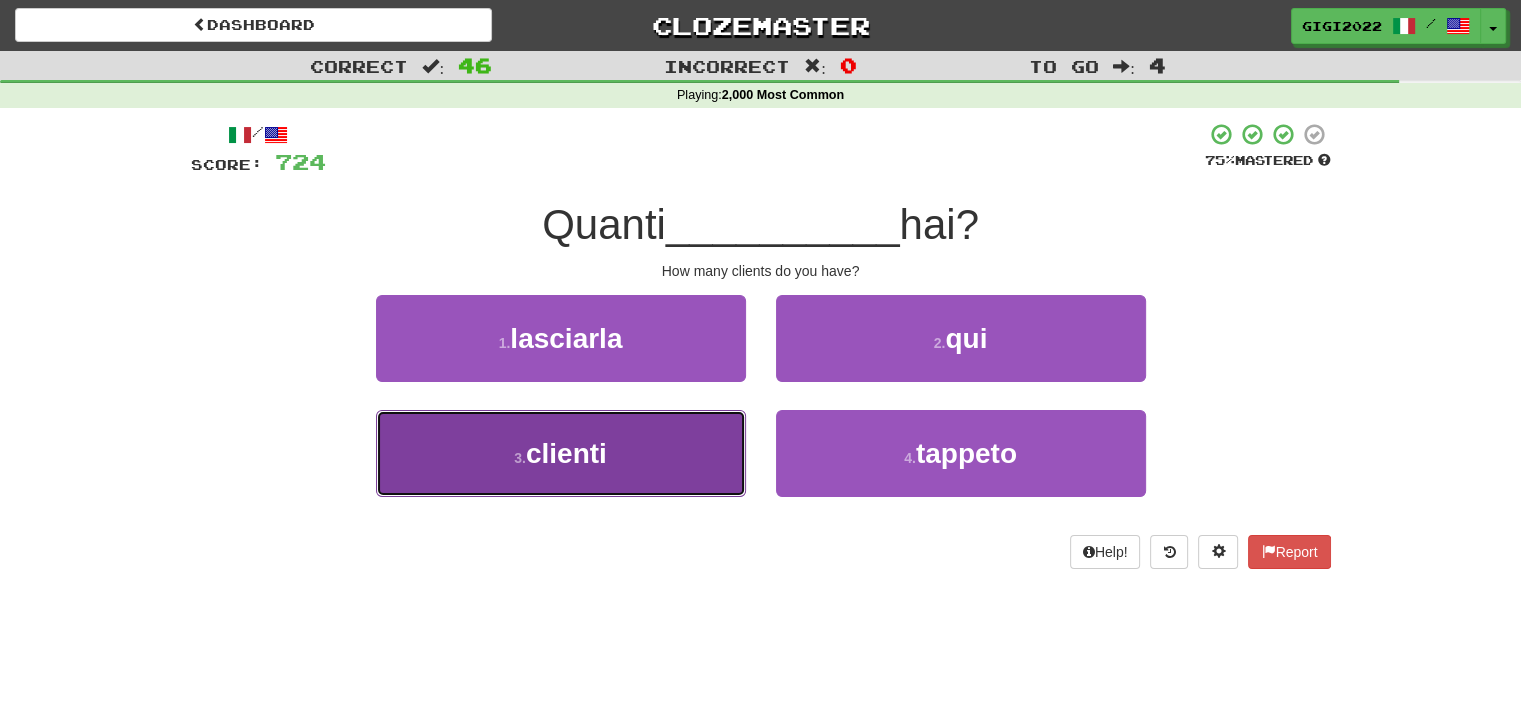 click on "3 .  clienti" at bounding box center [561, 453] 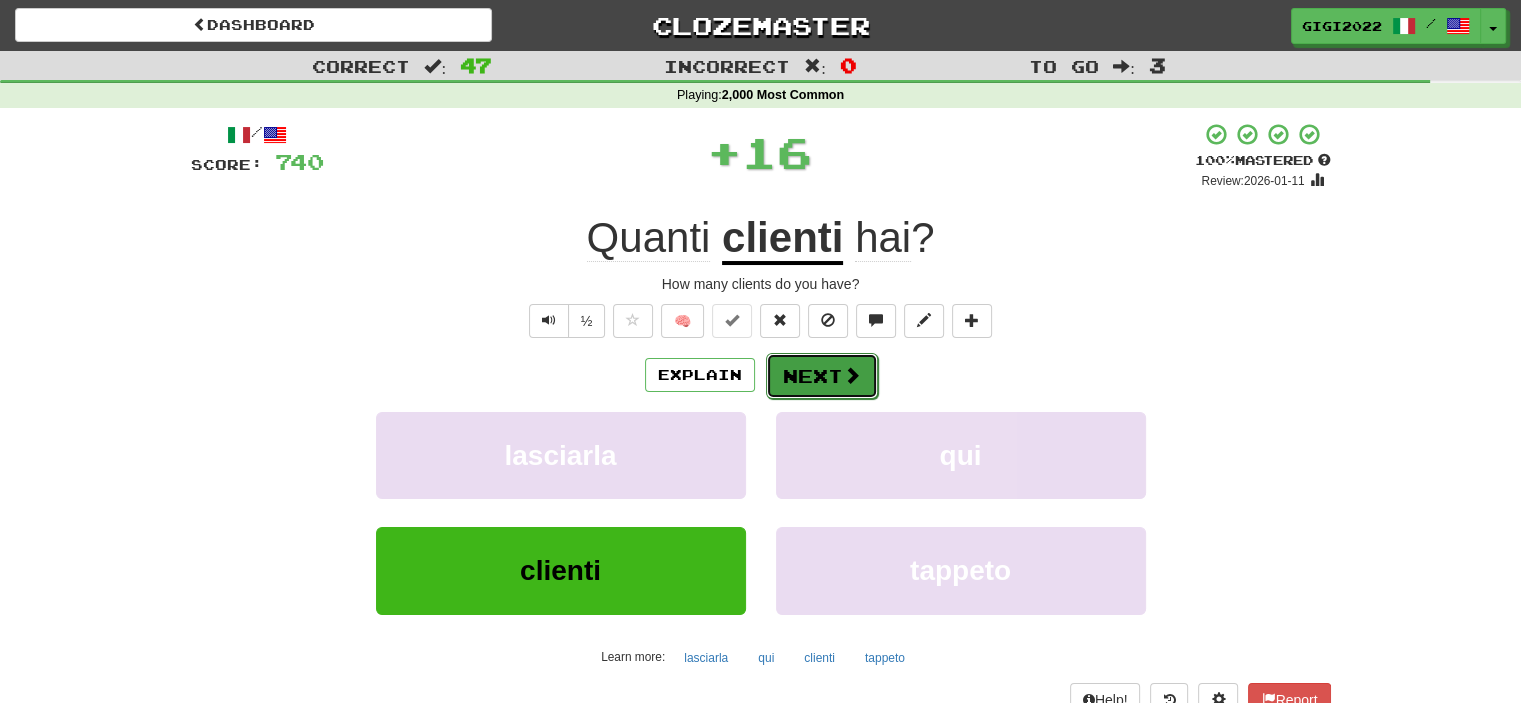 click on "Next" at bounding box center (822, 376) 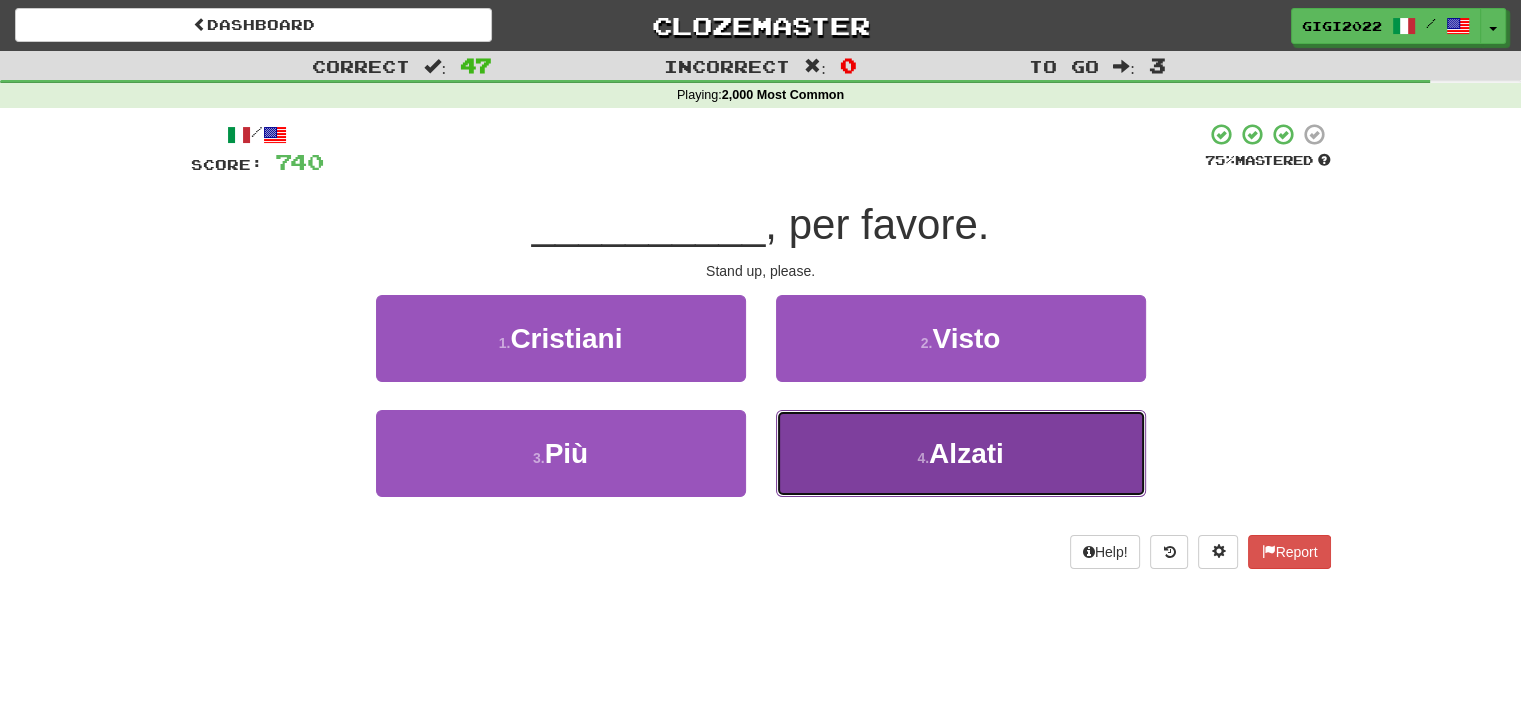 click on "4 .  Alzati" at bounding box center [961, 453] 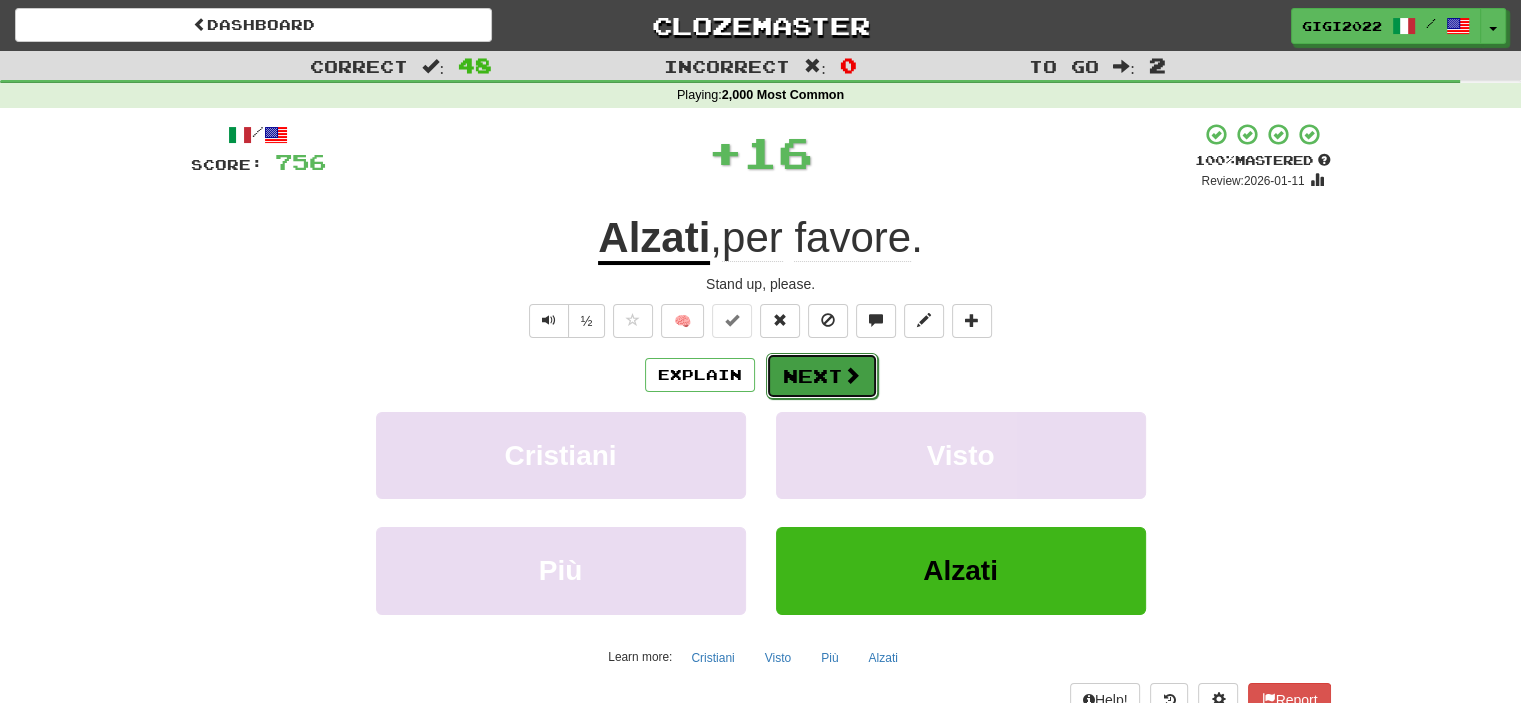 click on "Next" at bounding box center [822, 376] 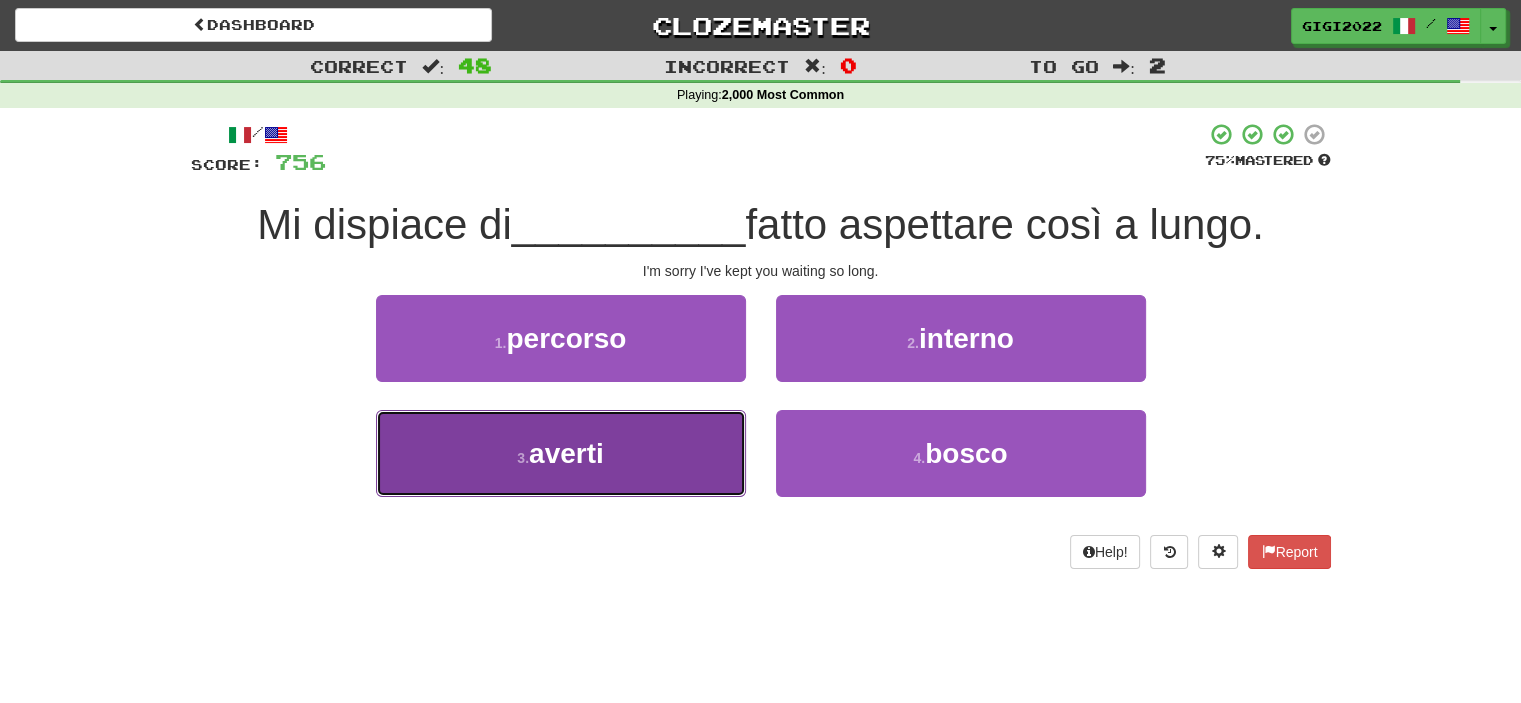 click on "3 .  averti" at bounding box center (561, 453) 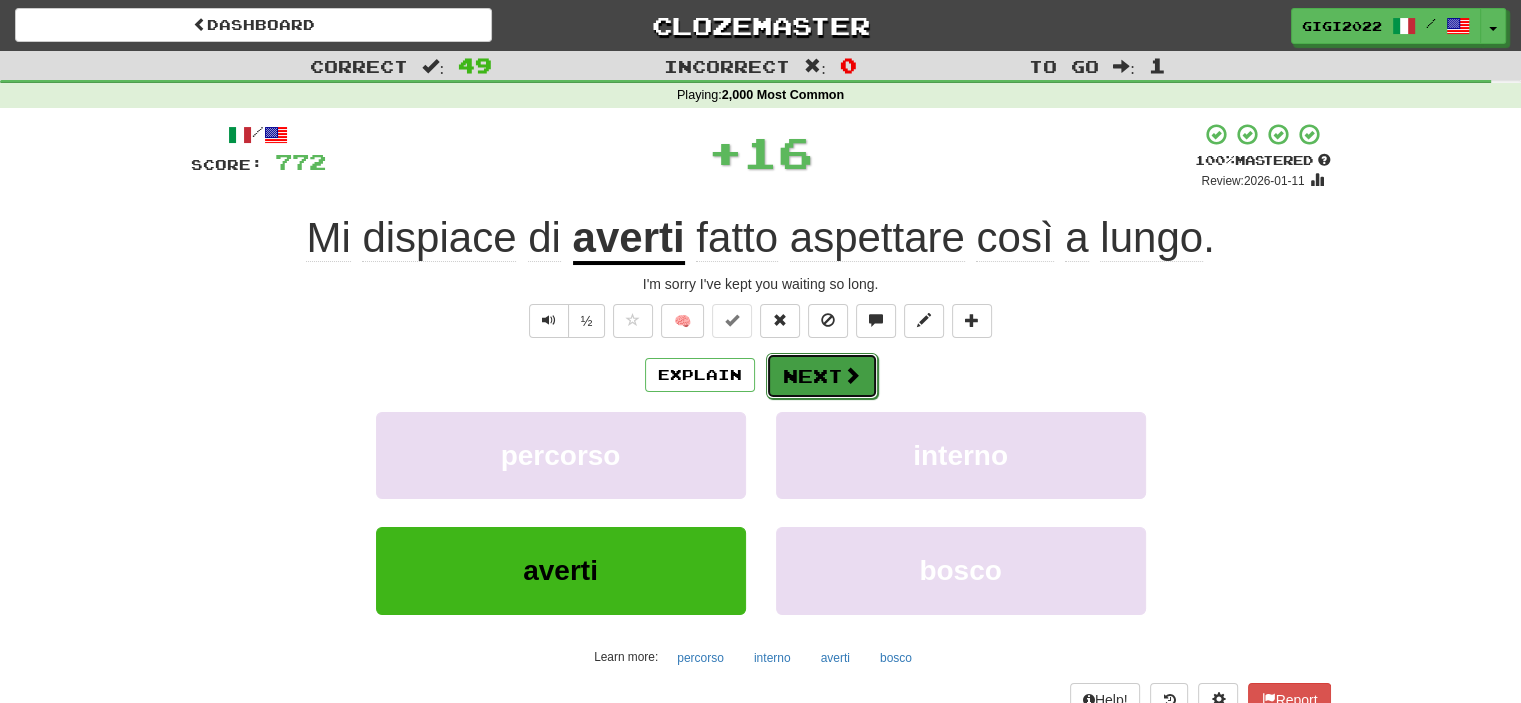 click on "Next" at bounding box center (822, 376) 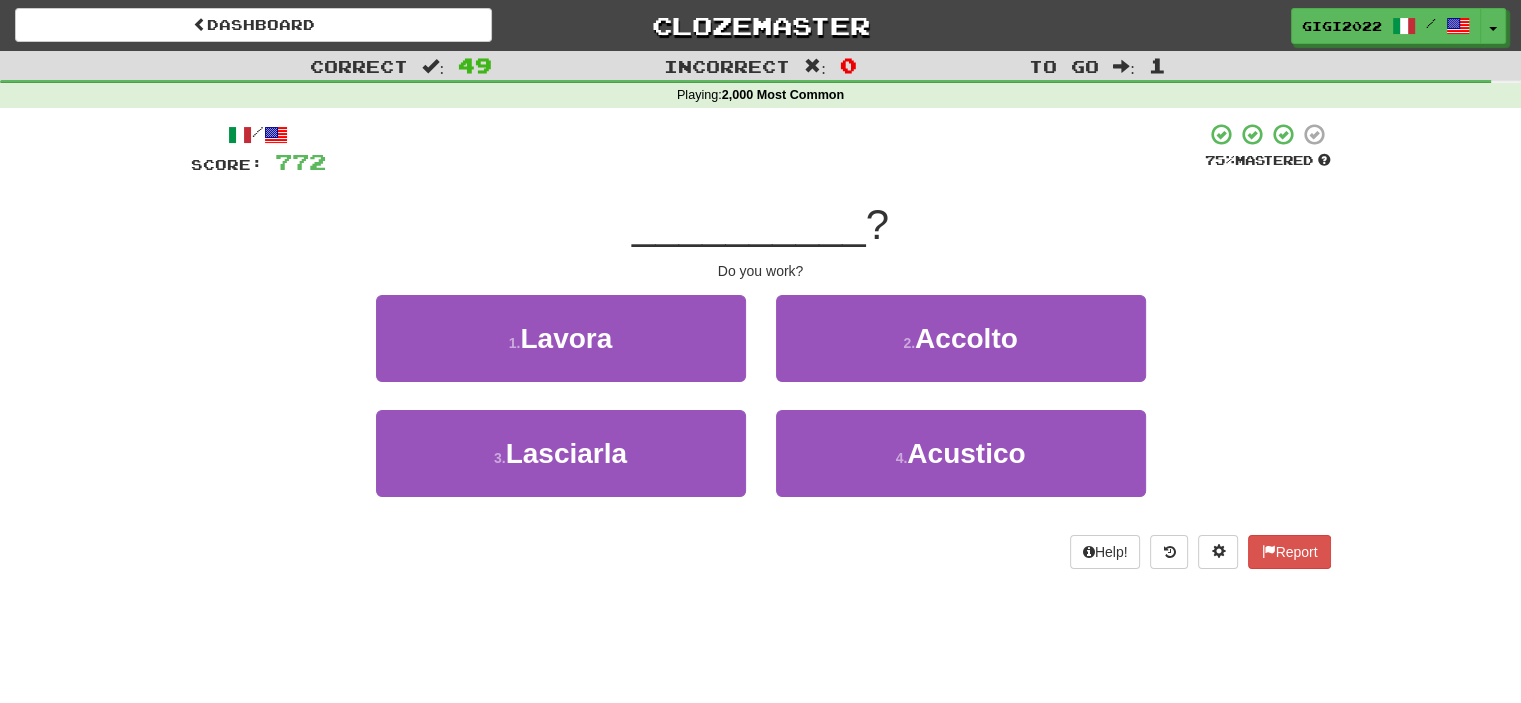 click on "1 .  Lavora" at bounding box center (561, 352) 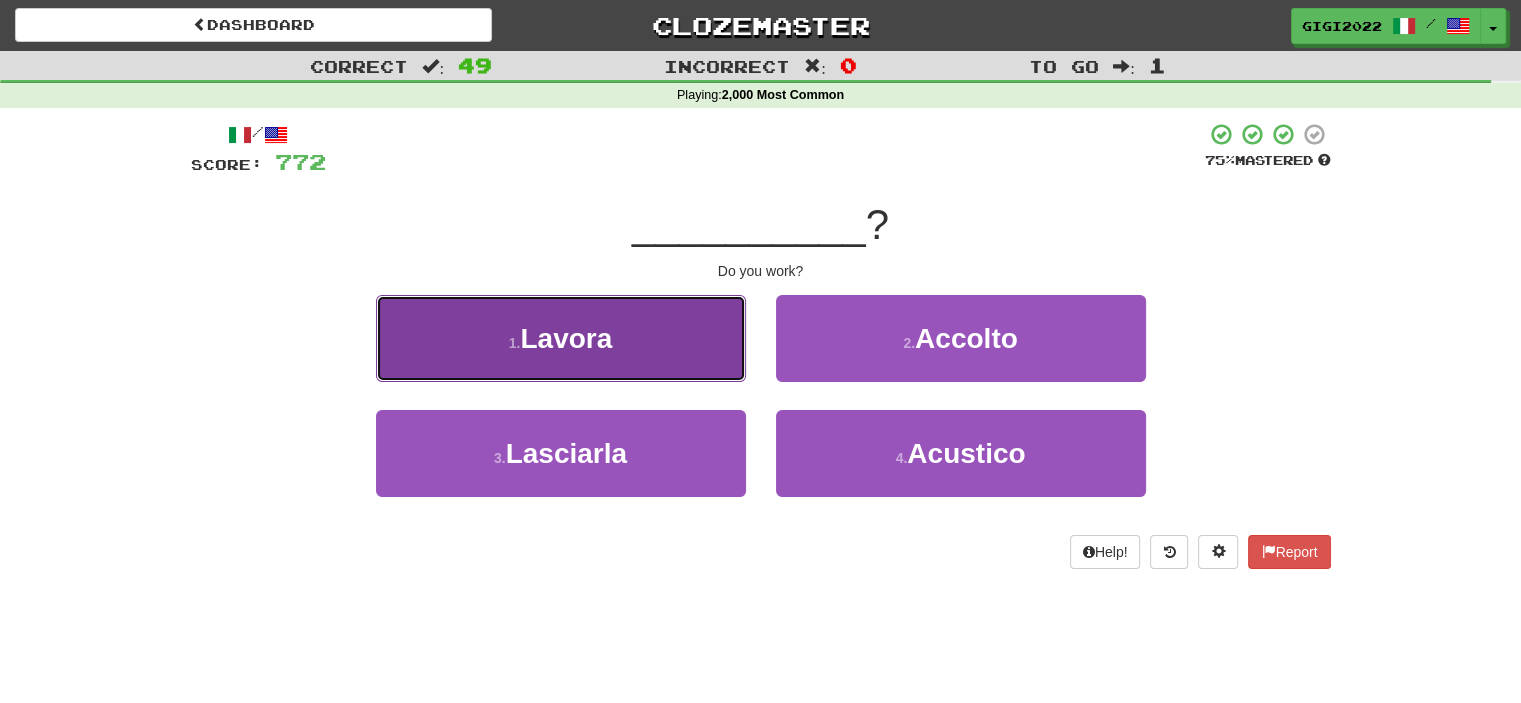 click on "1 .  Lavora" at bounding box center (561, 338) 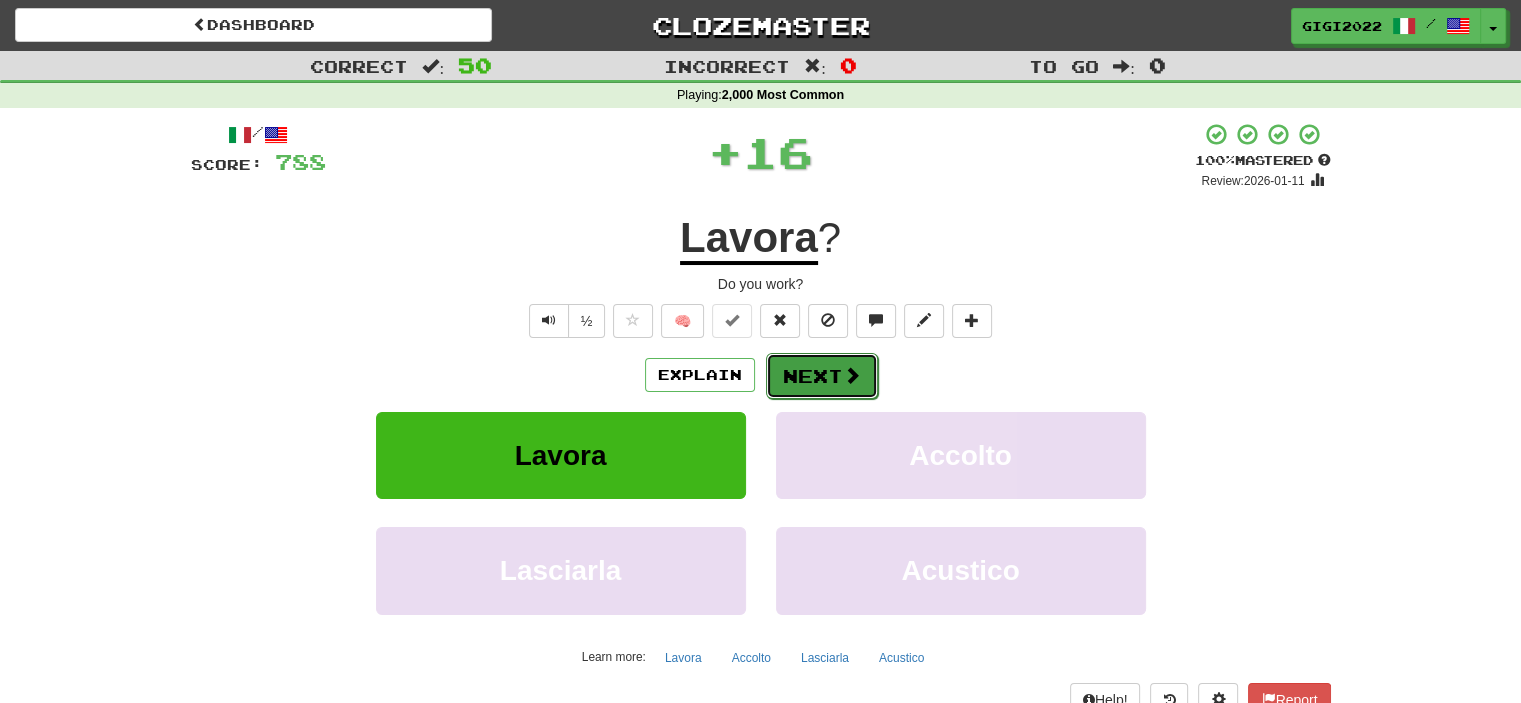 click on "Next" at bounding box center [822, 376] 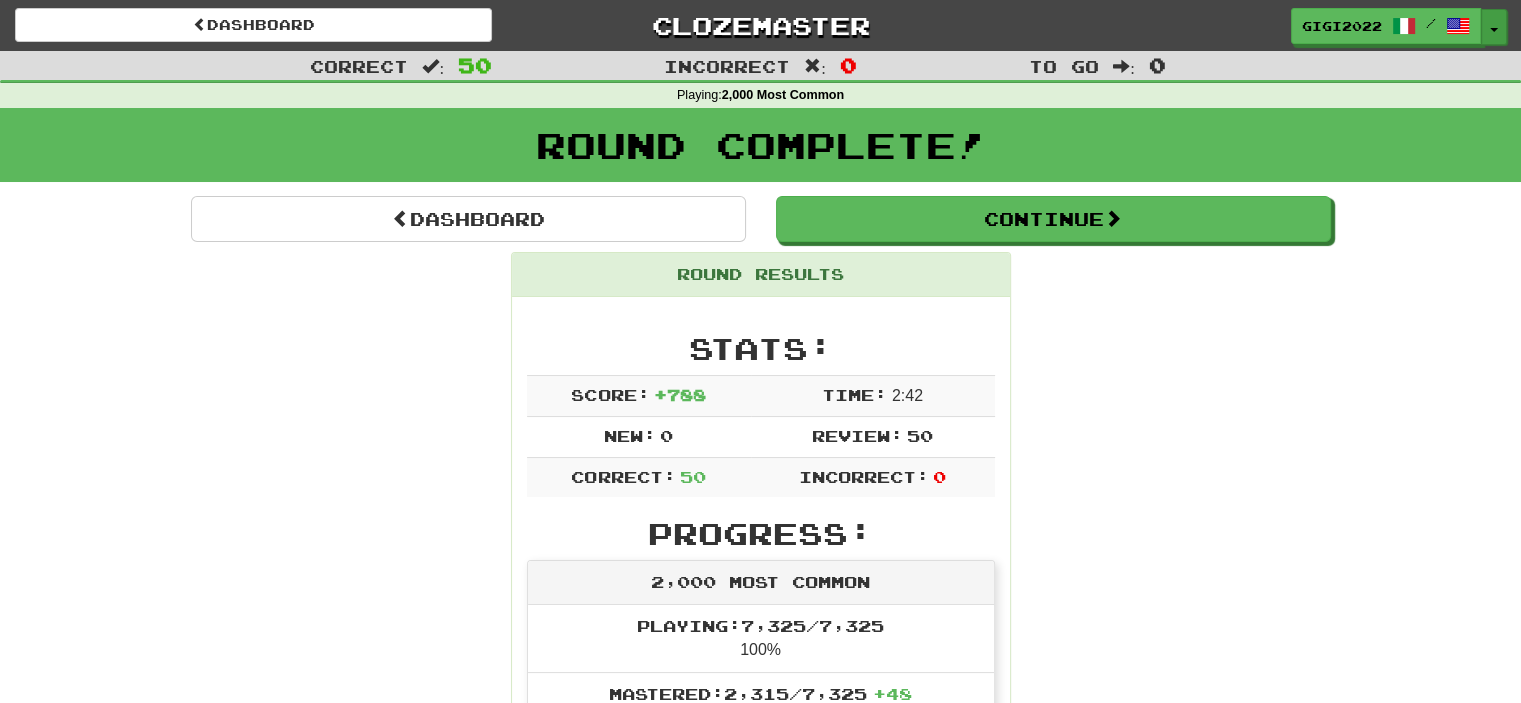 click on "Toggle Dropdown" at bounding box center (1494, 27) 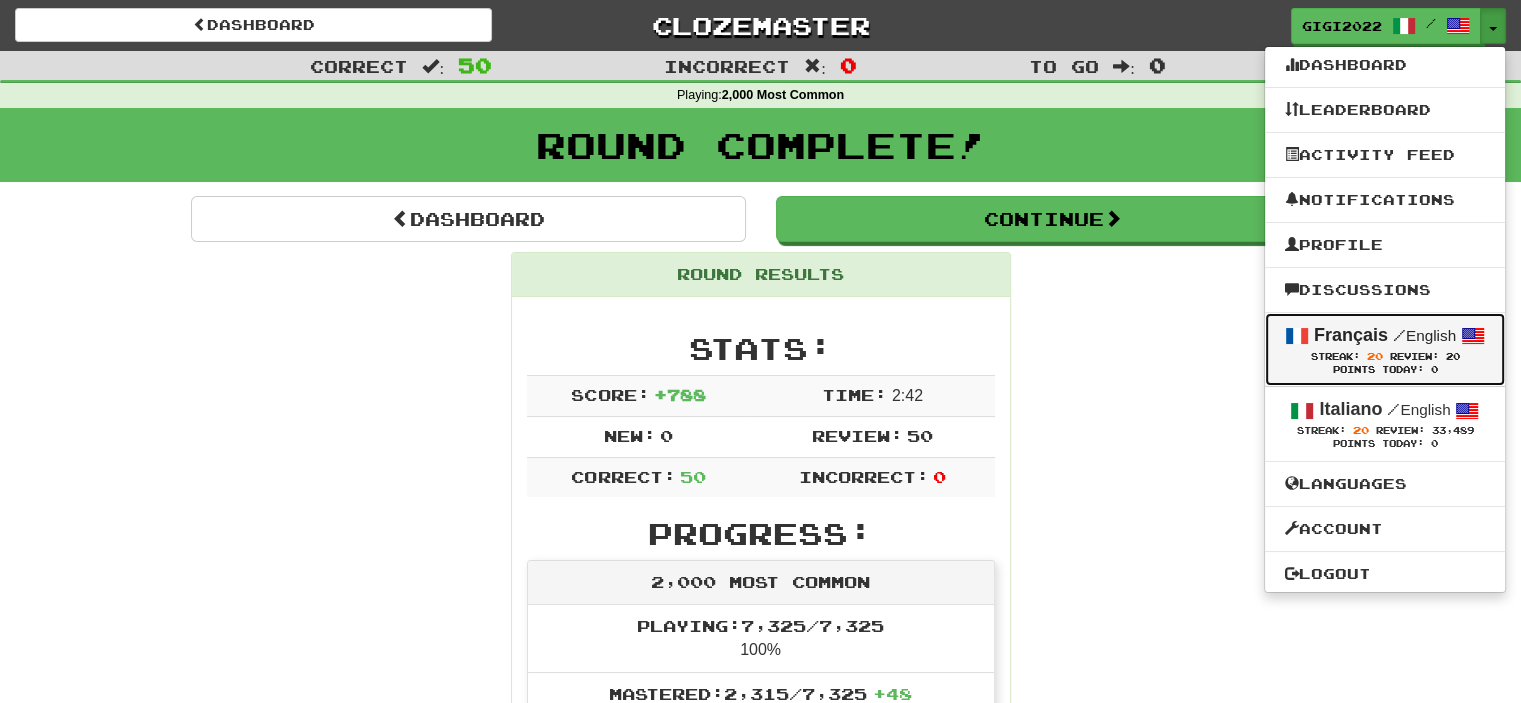 click on "Français" at bounding box center [1351, 335] 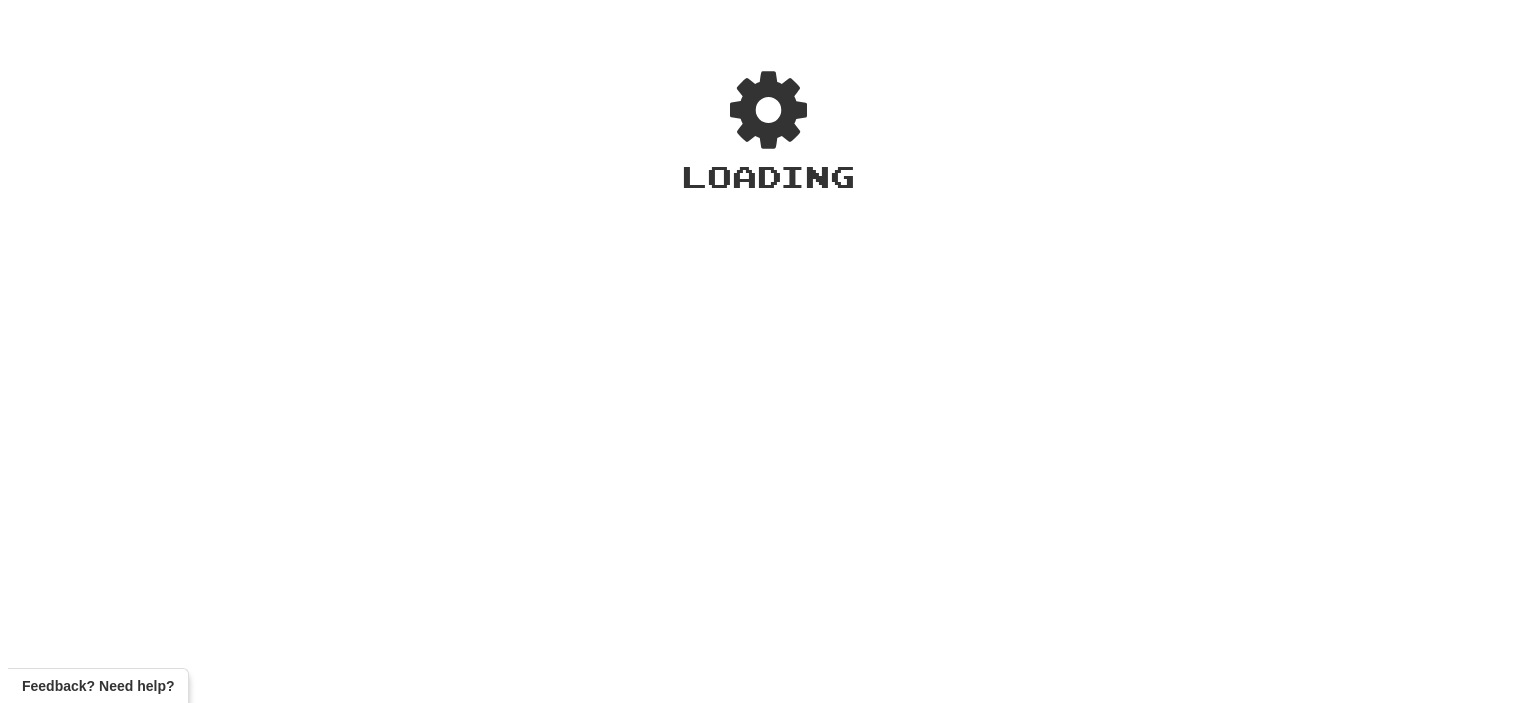 scroll, scrollTop: 0, scrollLeft: 0, axis: both 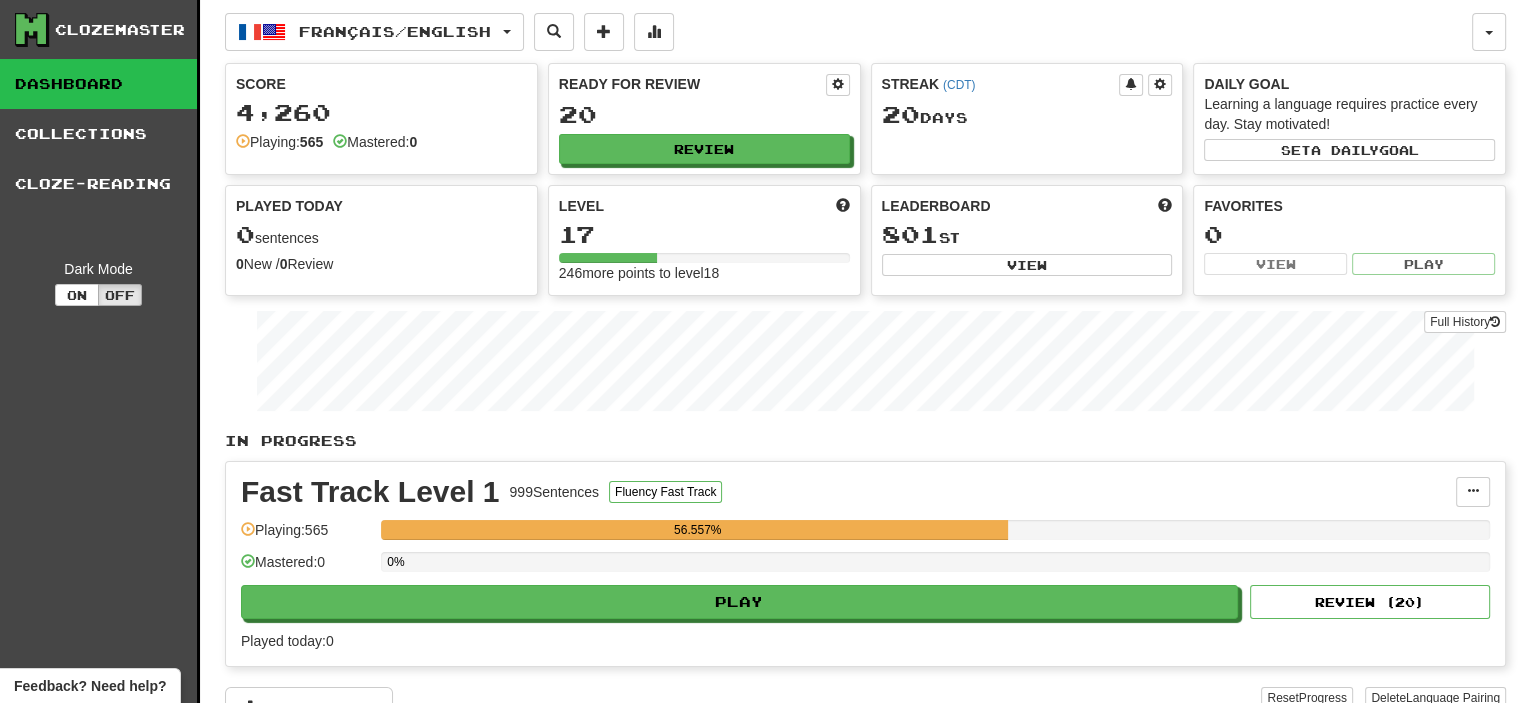 click on "Fast Track Level 1 999  Sentences Fluency Fast Track Manage Sentences Unpin from Dashboard  Playing:  565 56.557%  Mastered:  0 0% Play Review ( 20 ) Played today:  0" at bounding box center (865, 564) 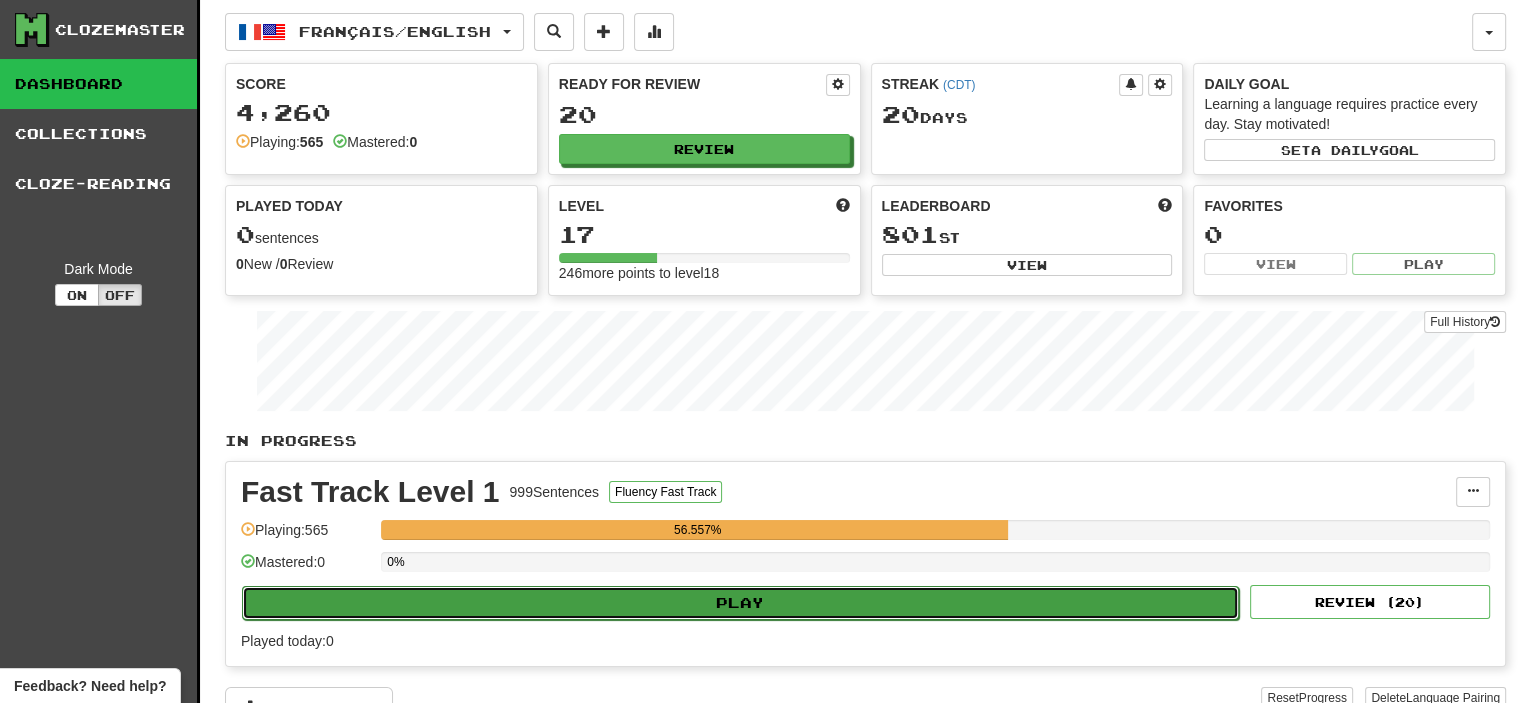 click on "Play" at bounding box center (740, 603) 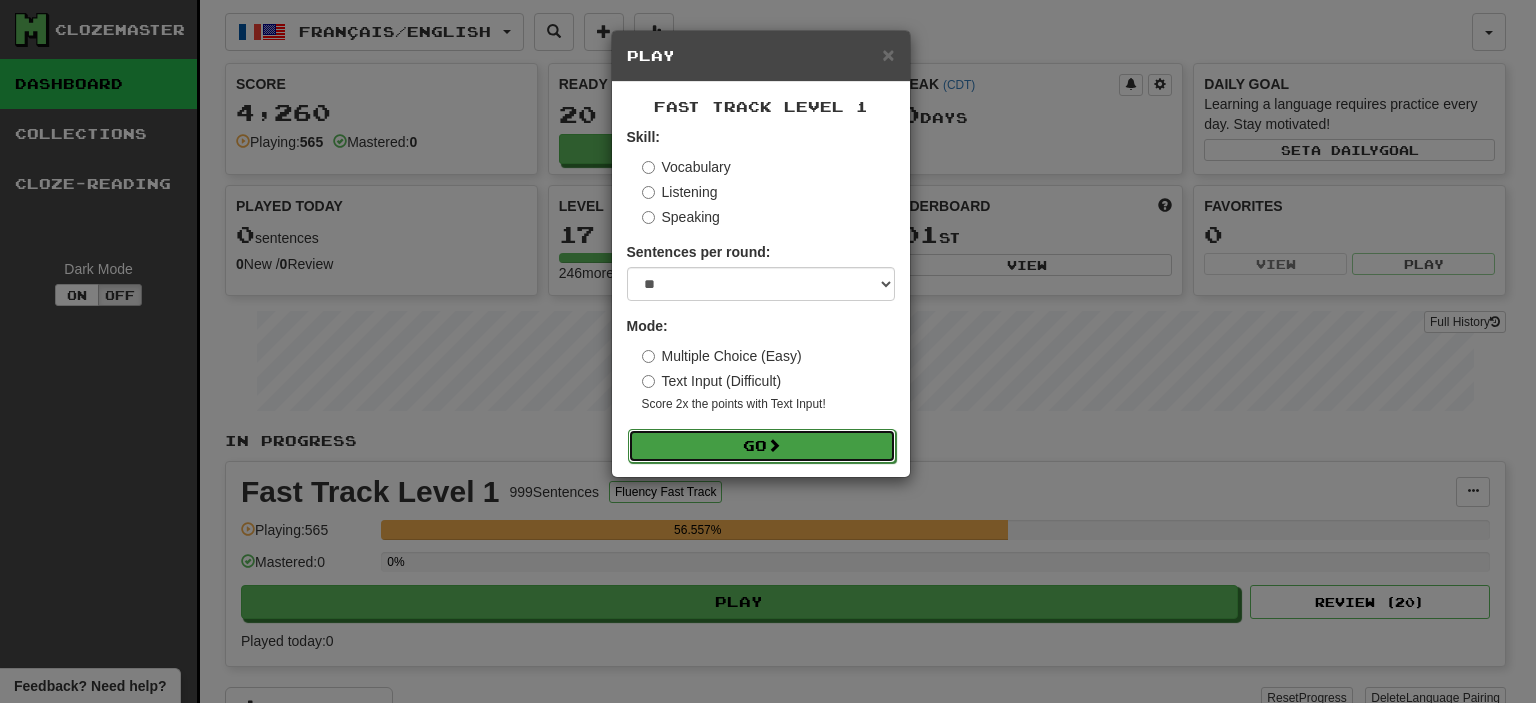 click on "Go" at bounding box center (762, 446) 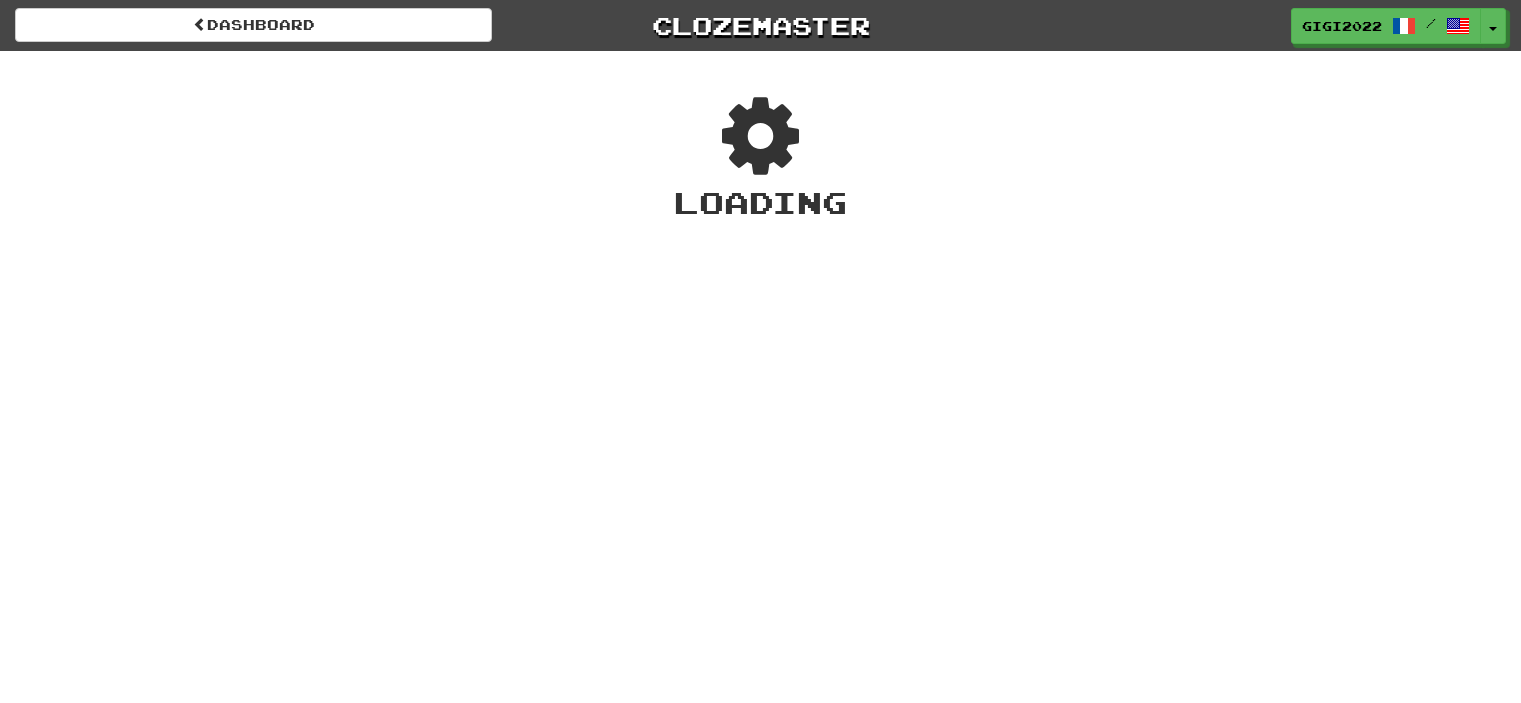 scroll, scrollTop: 0, scrollLeft: 0, axis: both 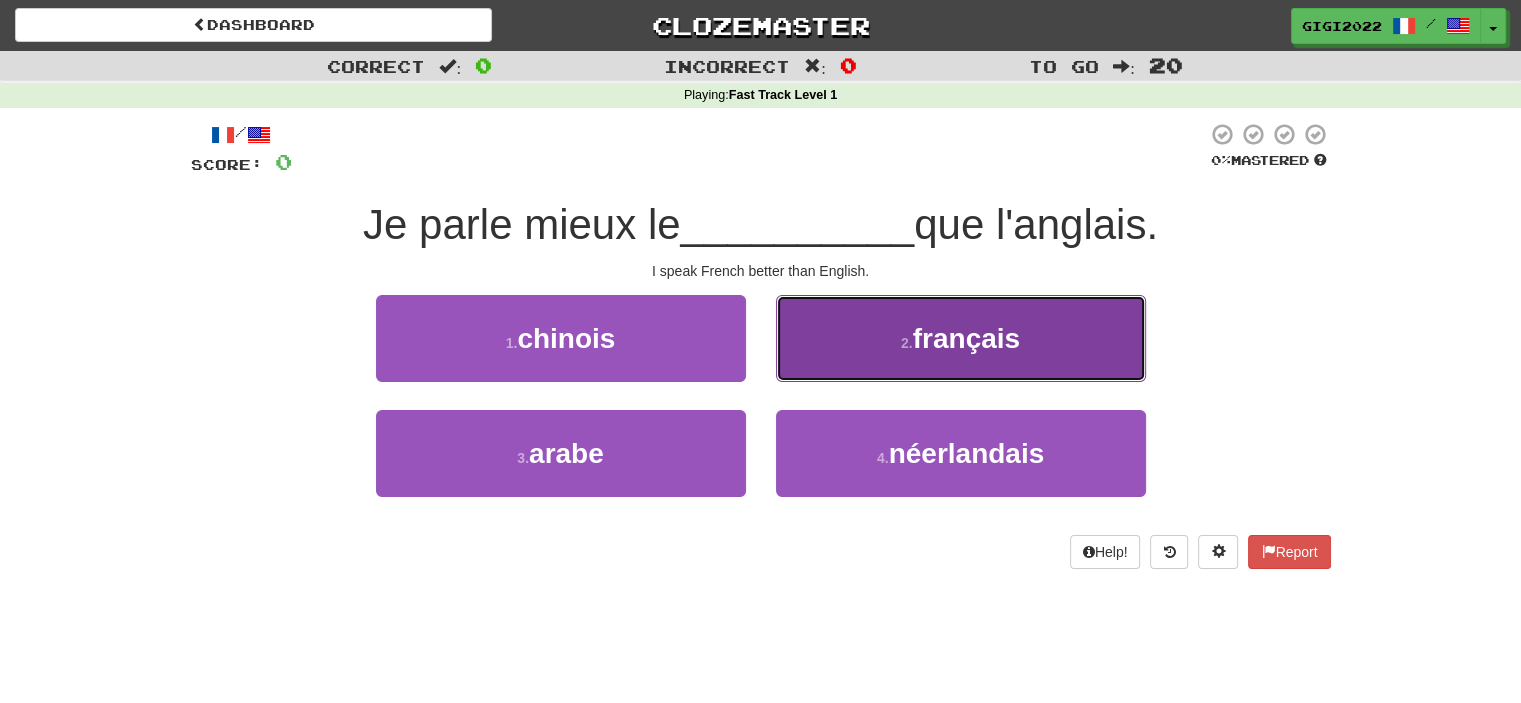 click on "2 .  français" at bounding box center (961, 338) 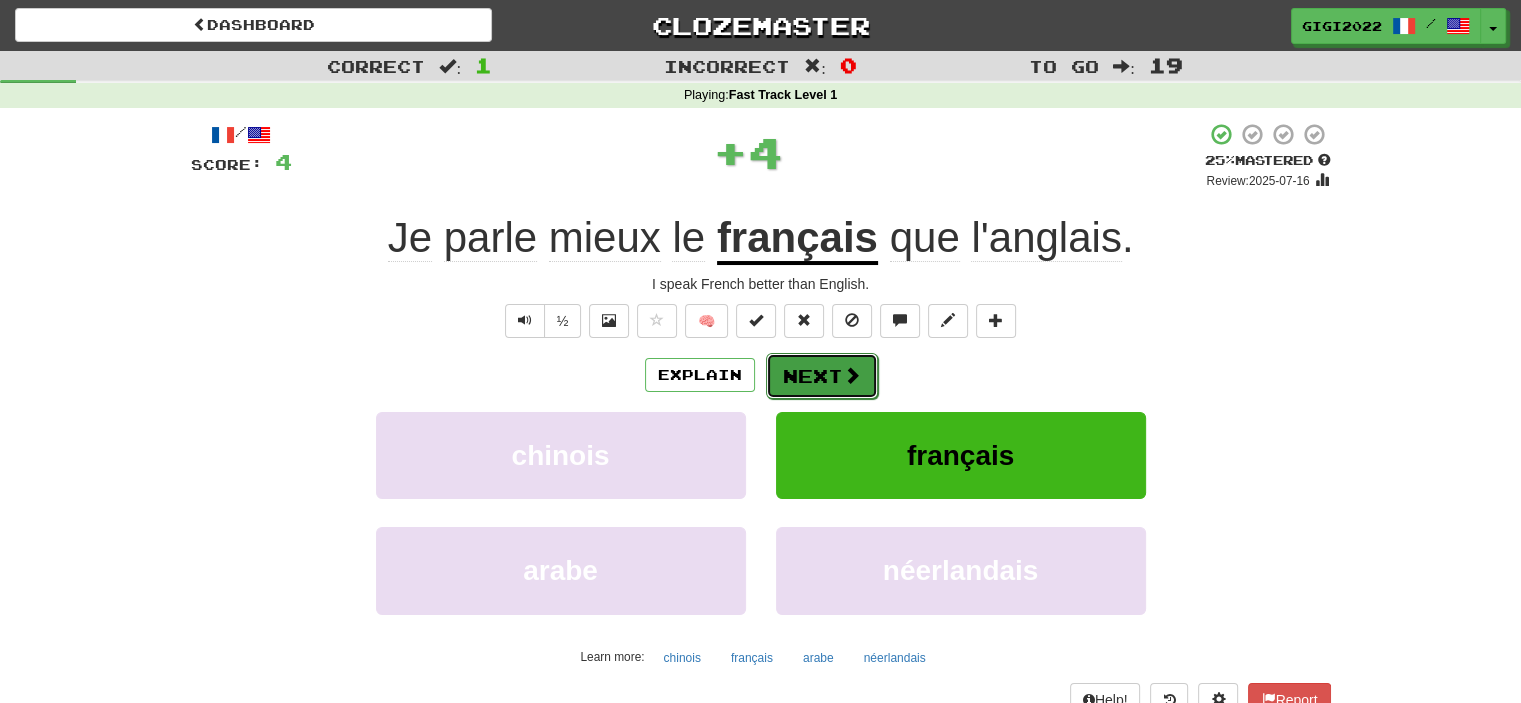 click on "Next" at bounding box center [822, 376] 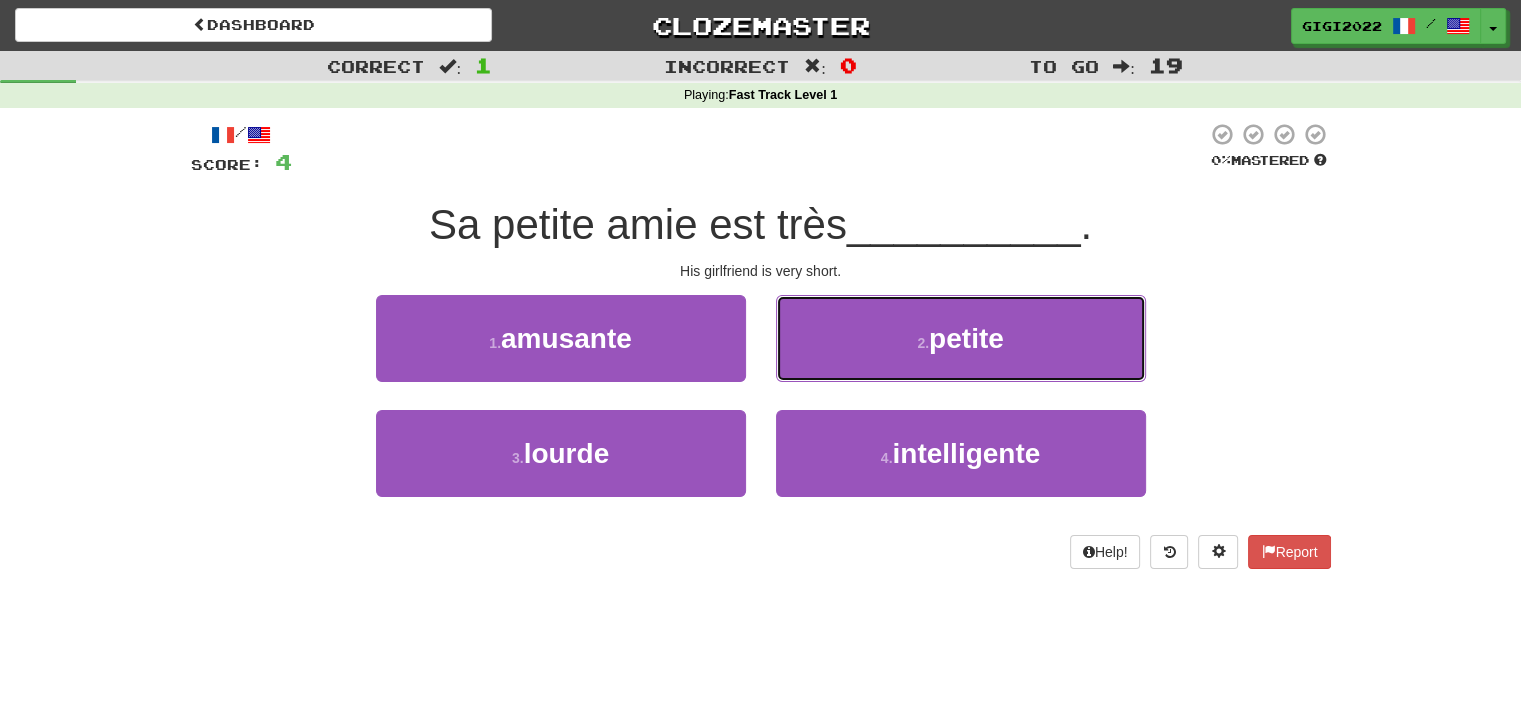 click on "2 .  petite" at bounding box center [961, 338] 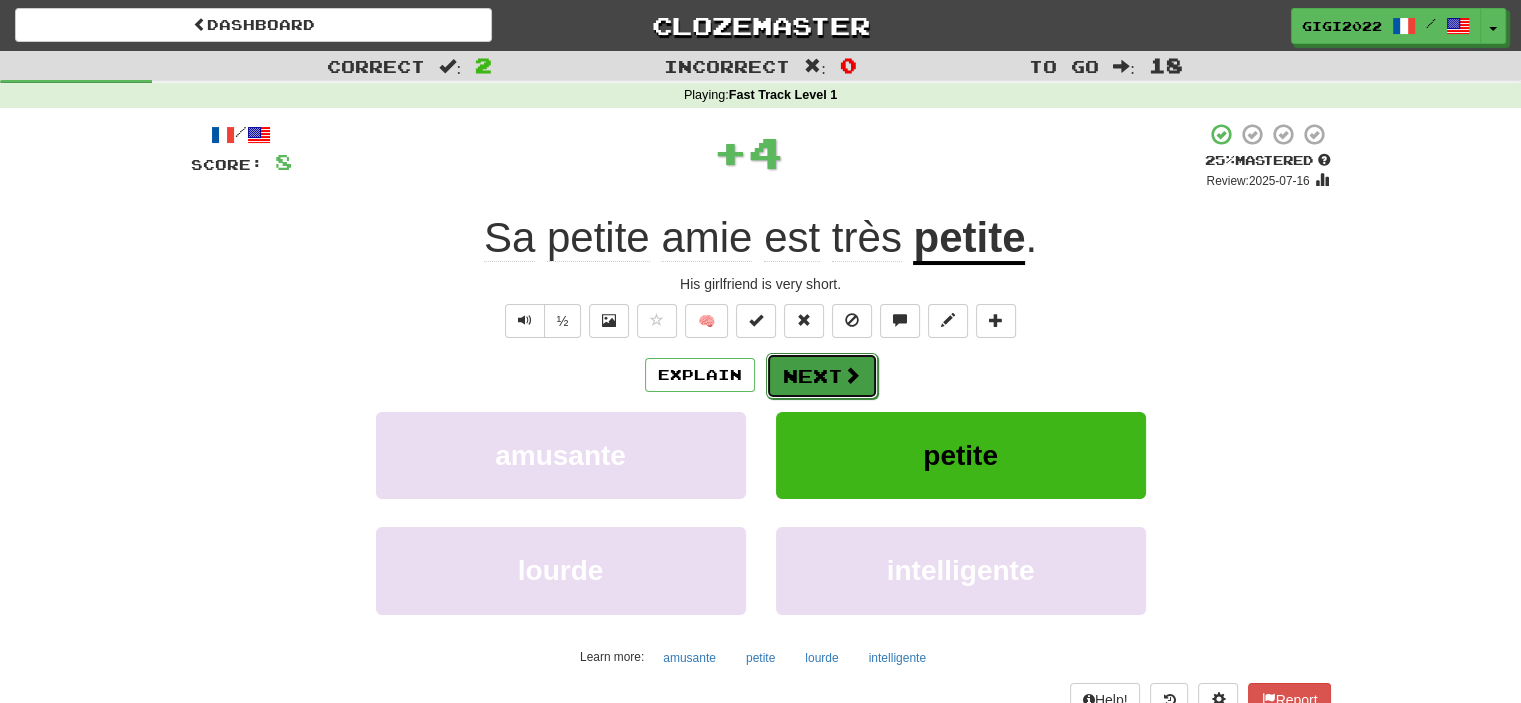 click on "Next" at bounding box center [822, 376] 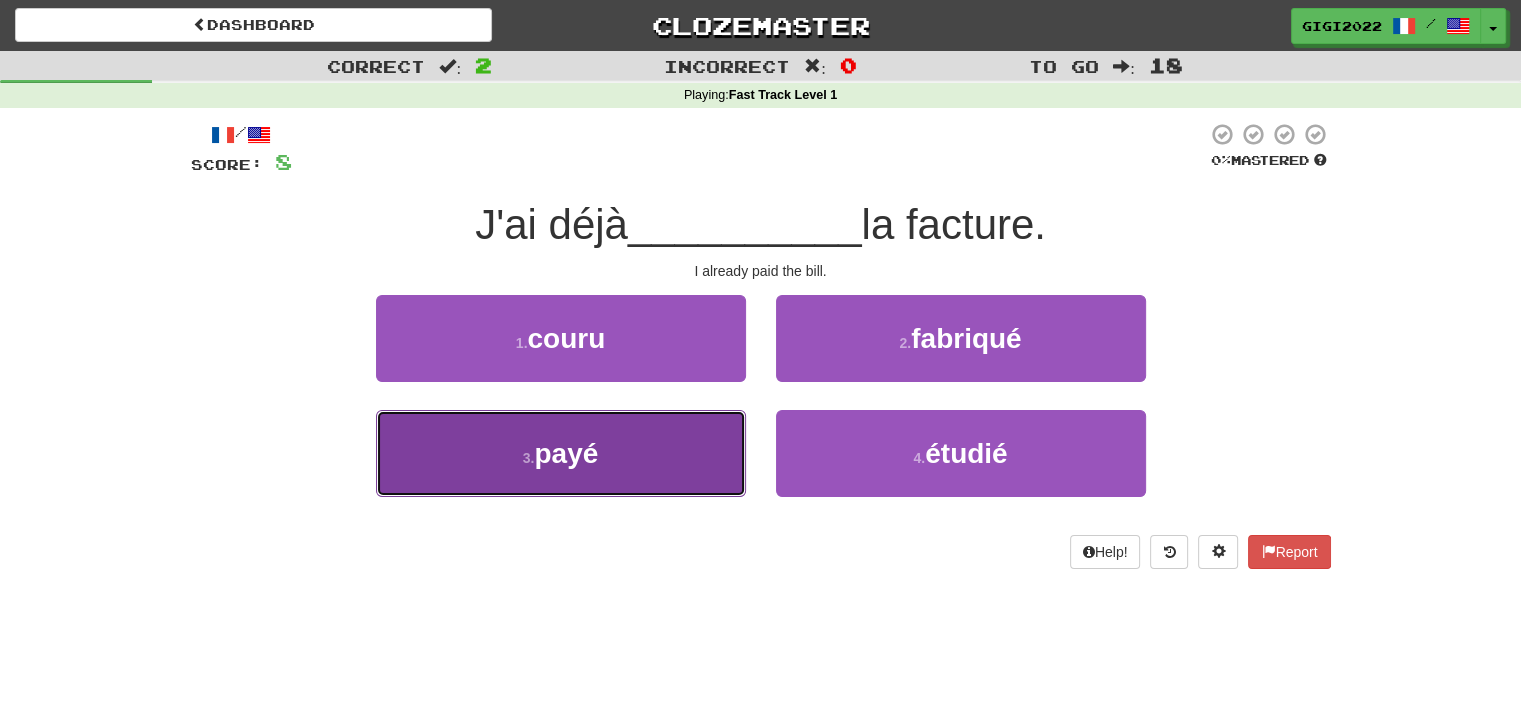 click on "3 .  payé" at bounding box center [561, 453] 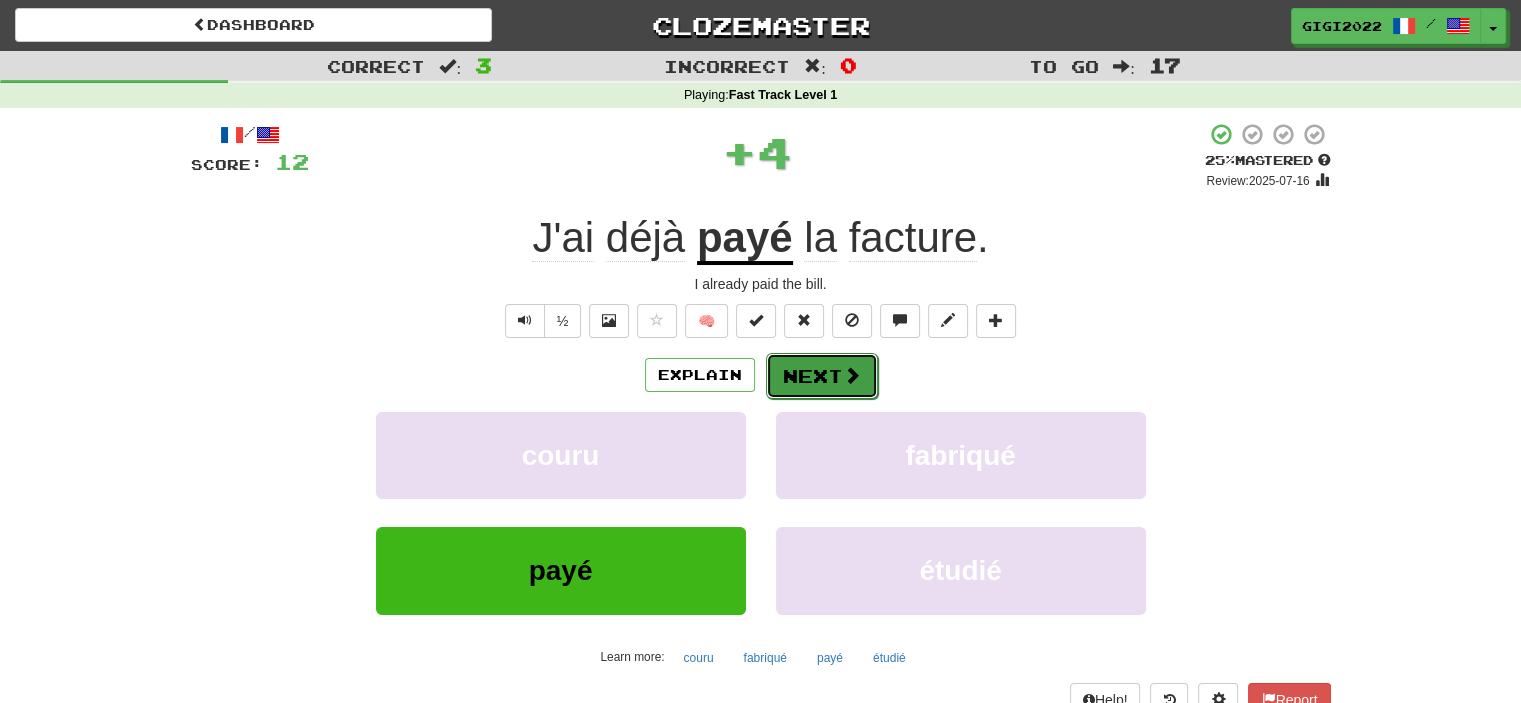 click on "Next" at bounding box center (822, 376) 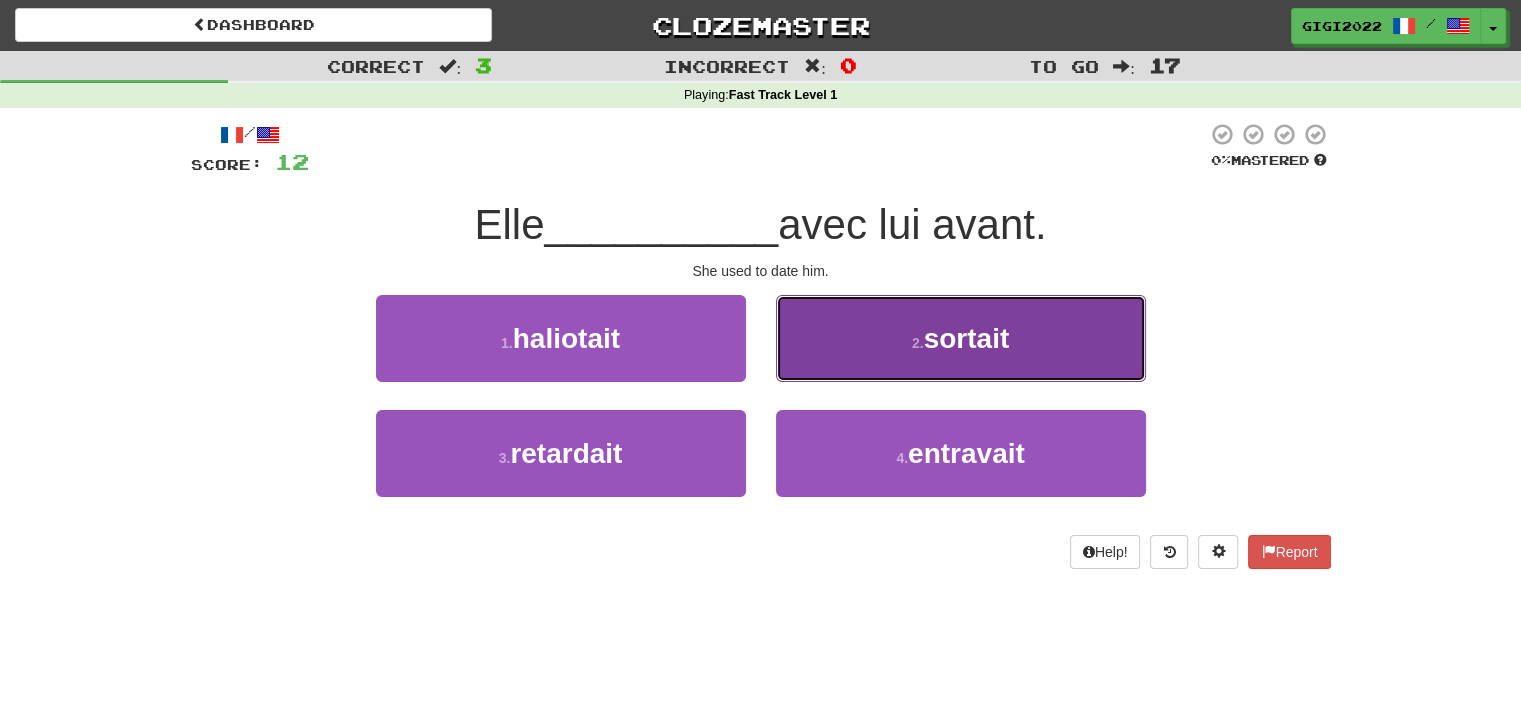 click on "2 .  sortait" at bounding box center (961, 338) 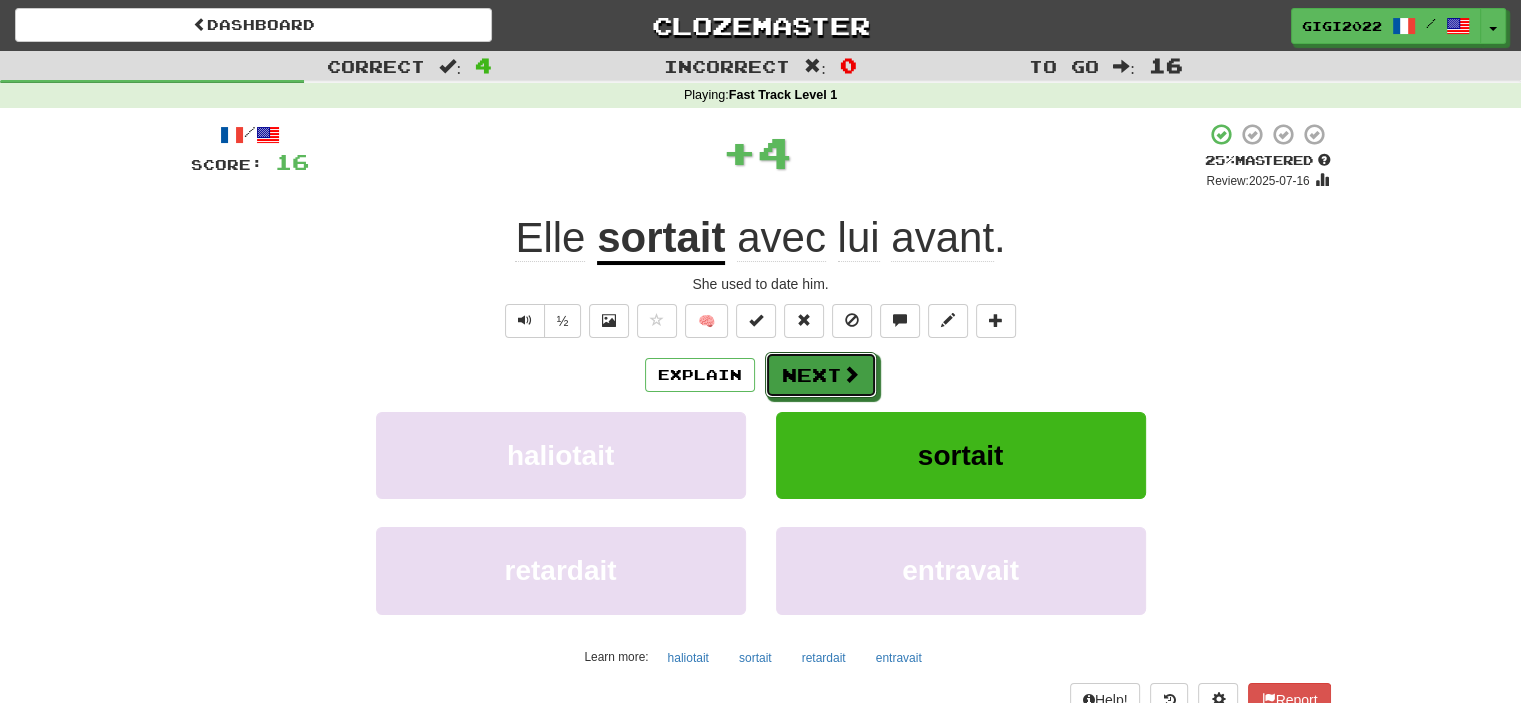 click on "Next" at bounding box center (821, 375) 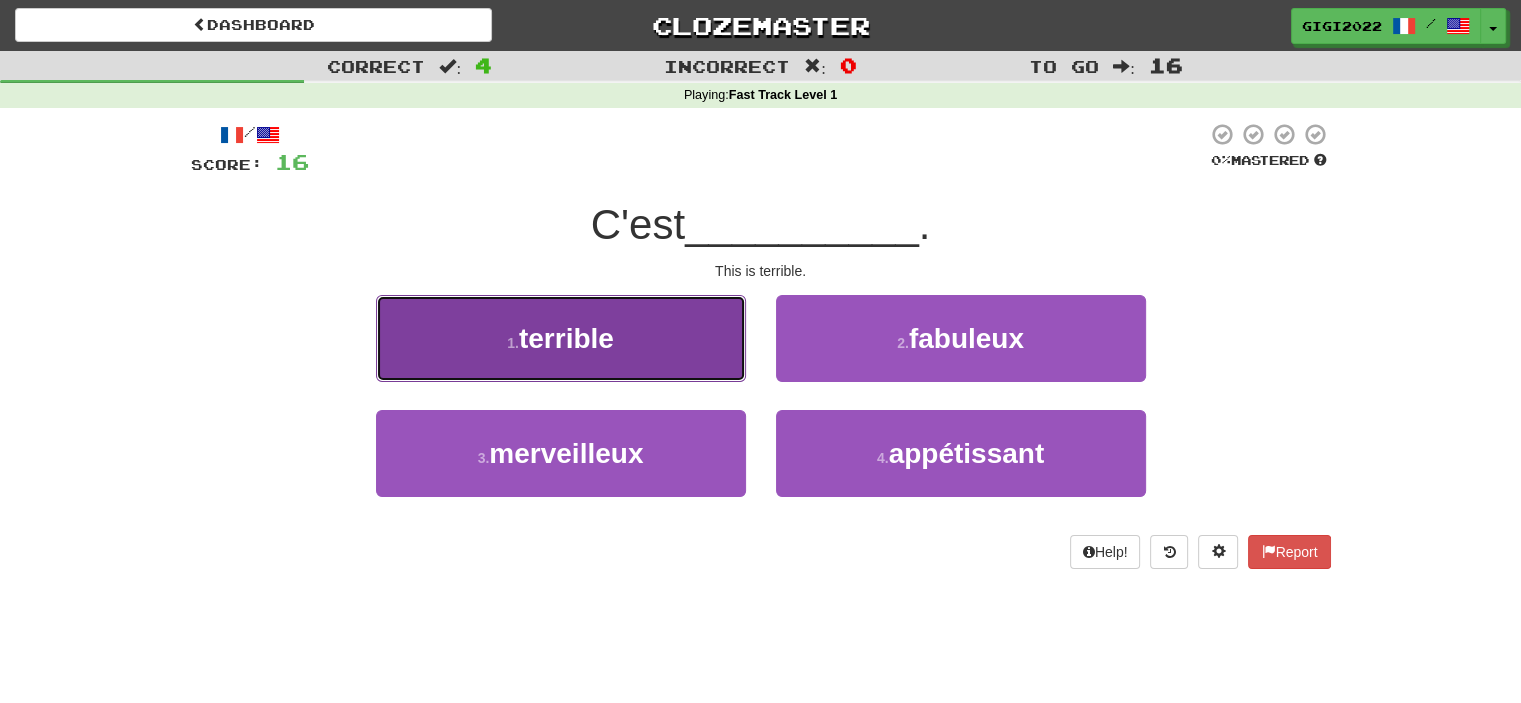click on "1 .  terrible" at bounding box center [561, 338] 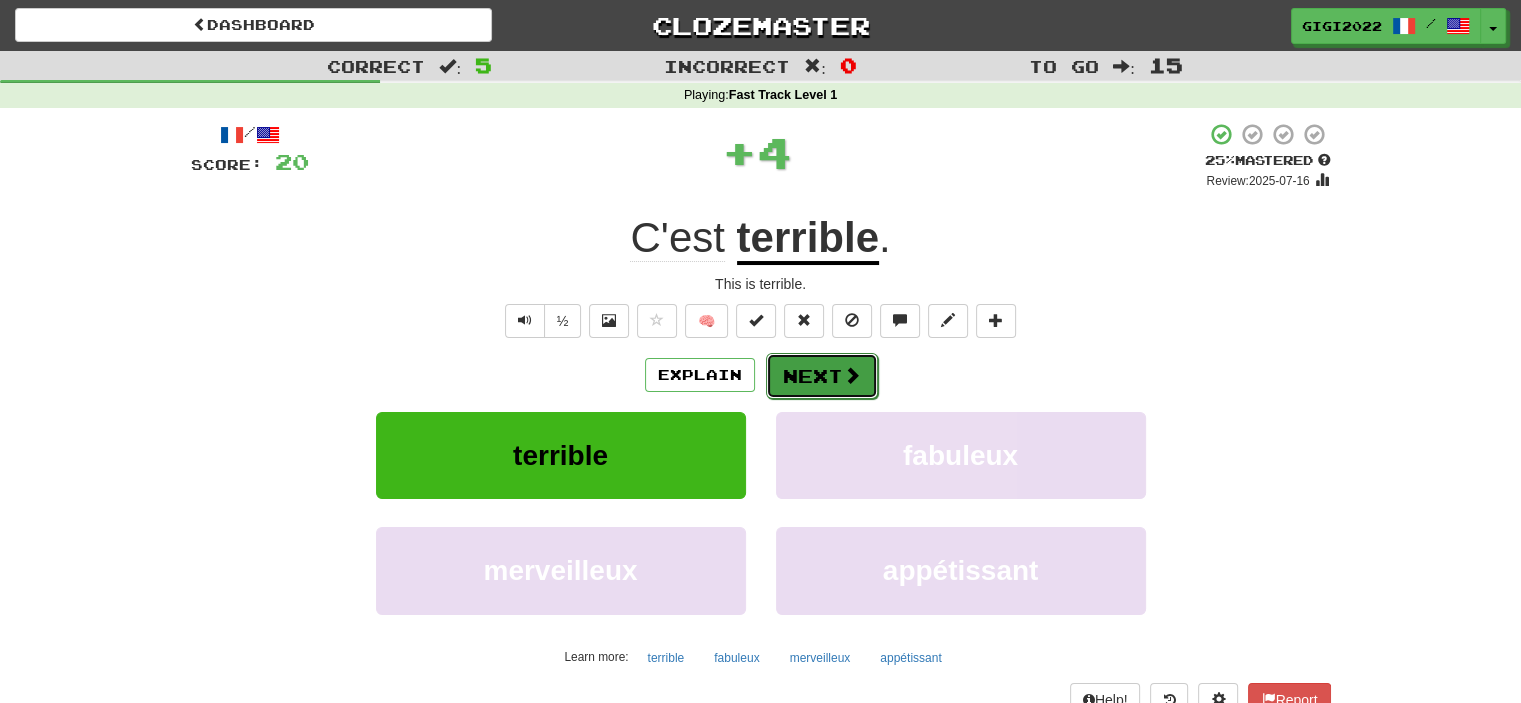 click on "Next" at bounding box center [822, 376] 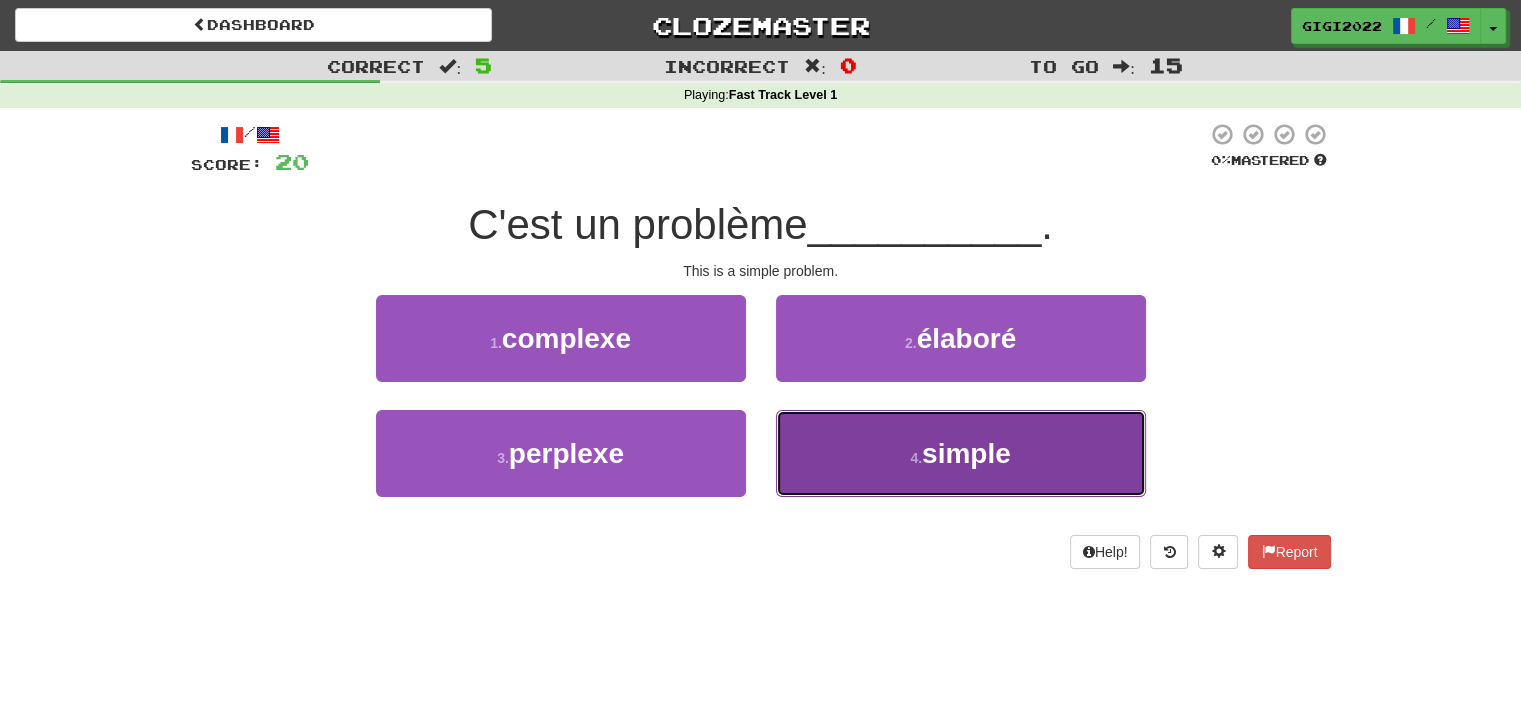 click on "4 .  simple" at bounding box center [961, 453] 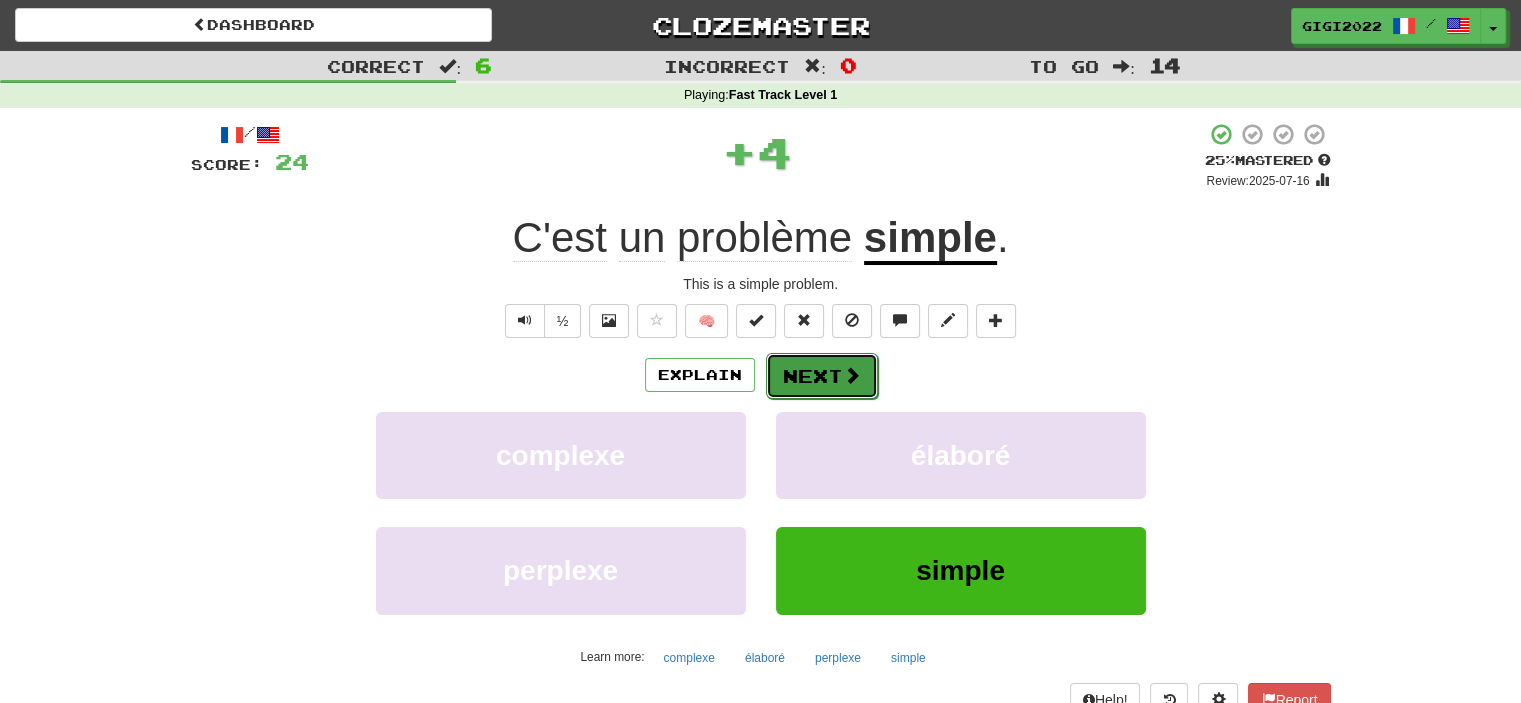 click on "Next" at bounding box center (822, 376) 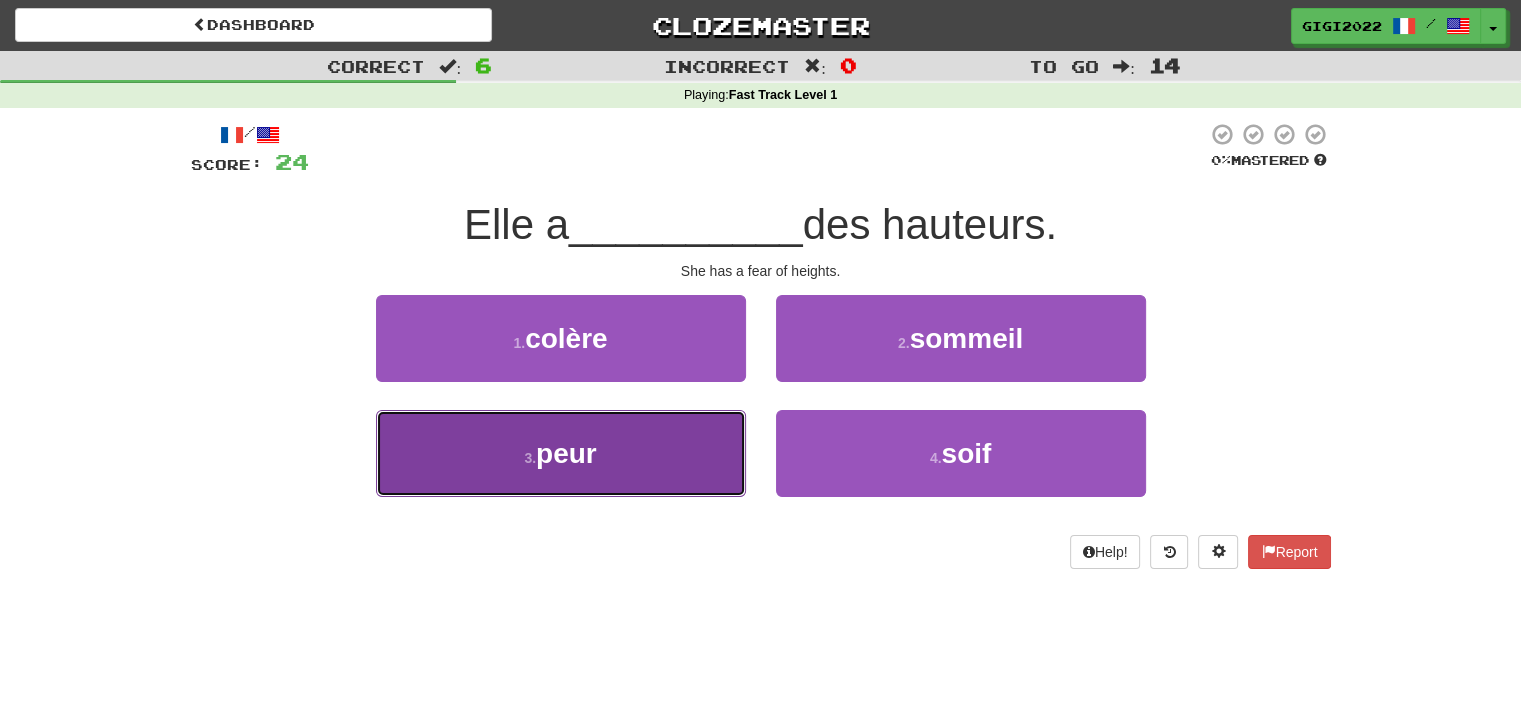 click on "3 .  peur" at bounding box center (561, 453) 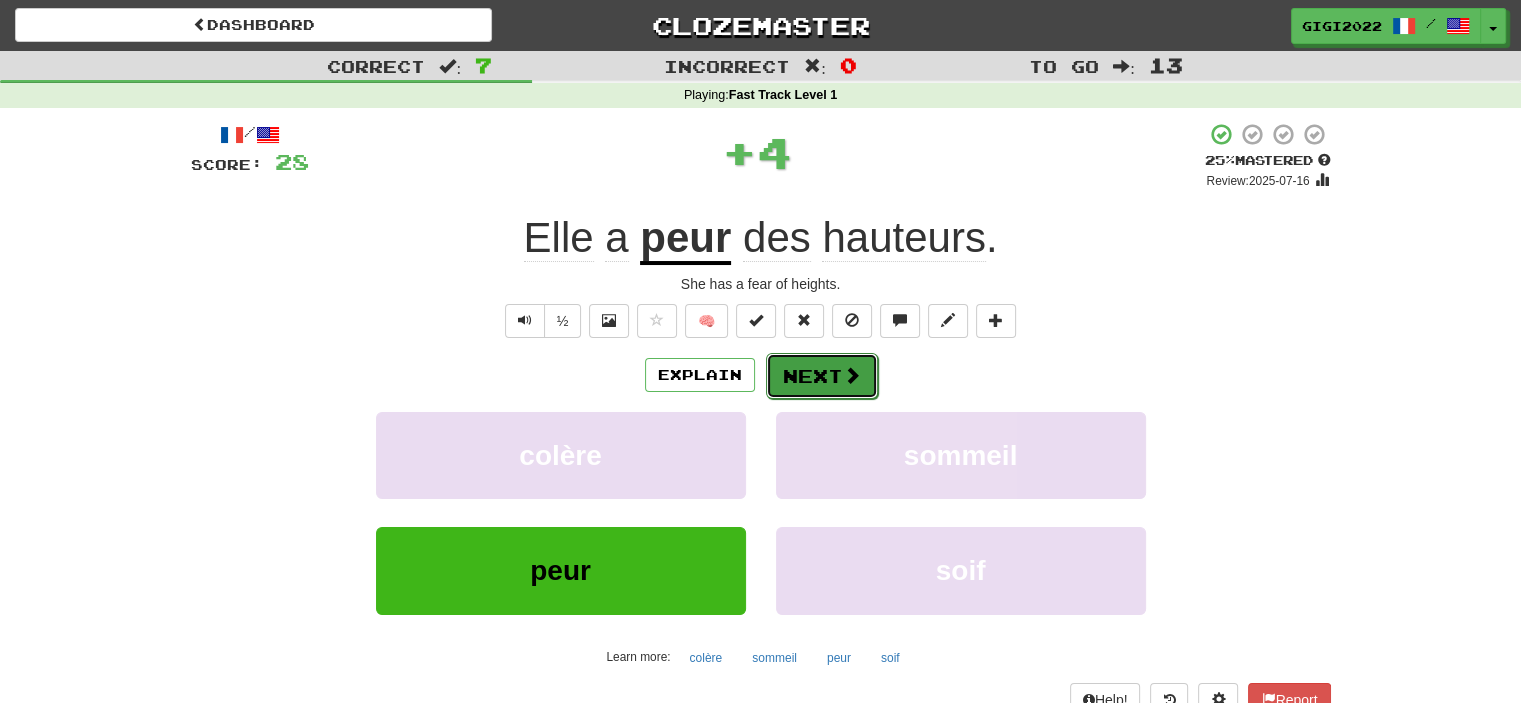click on "Next" at bounding box center (822, 376) 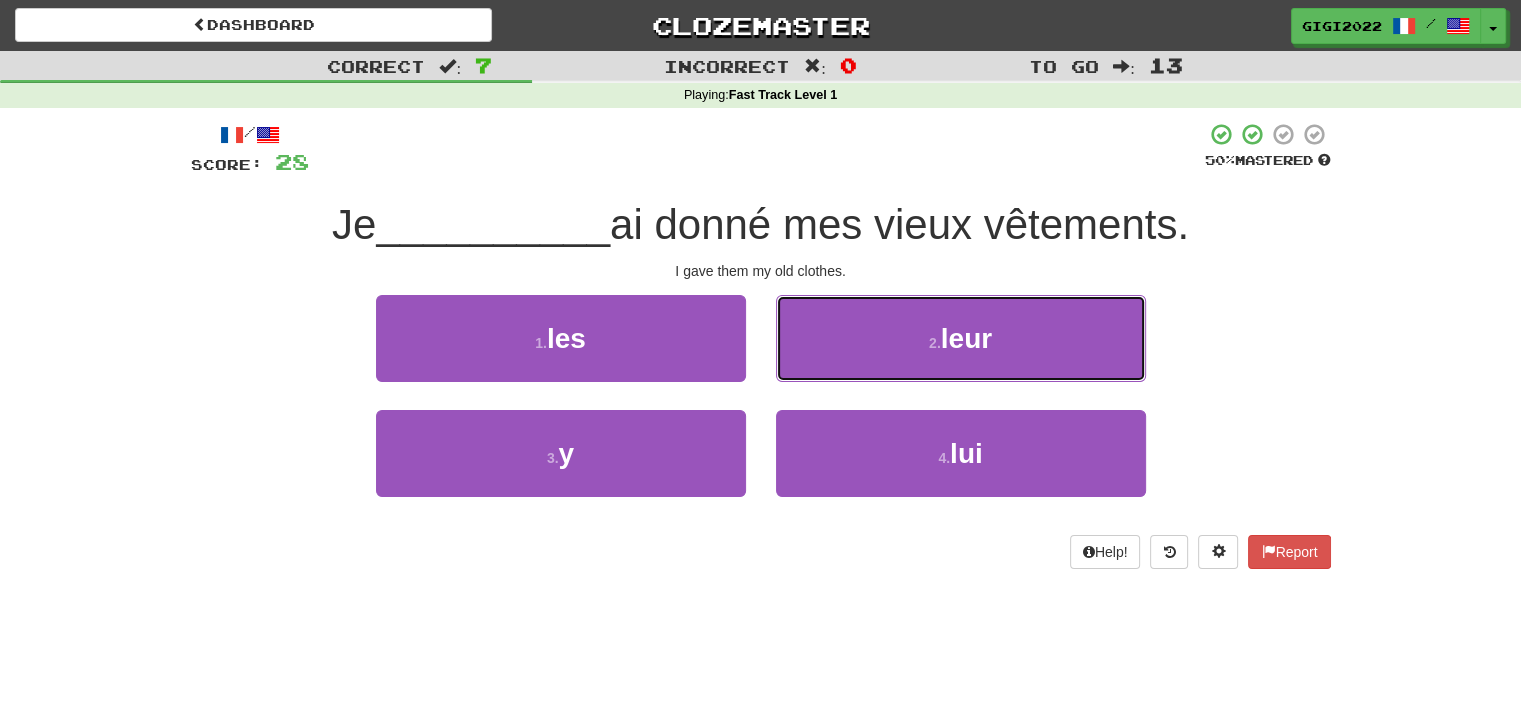 click on "2 .  leur" at bounding box center [961, 338] 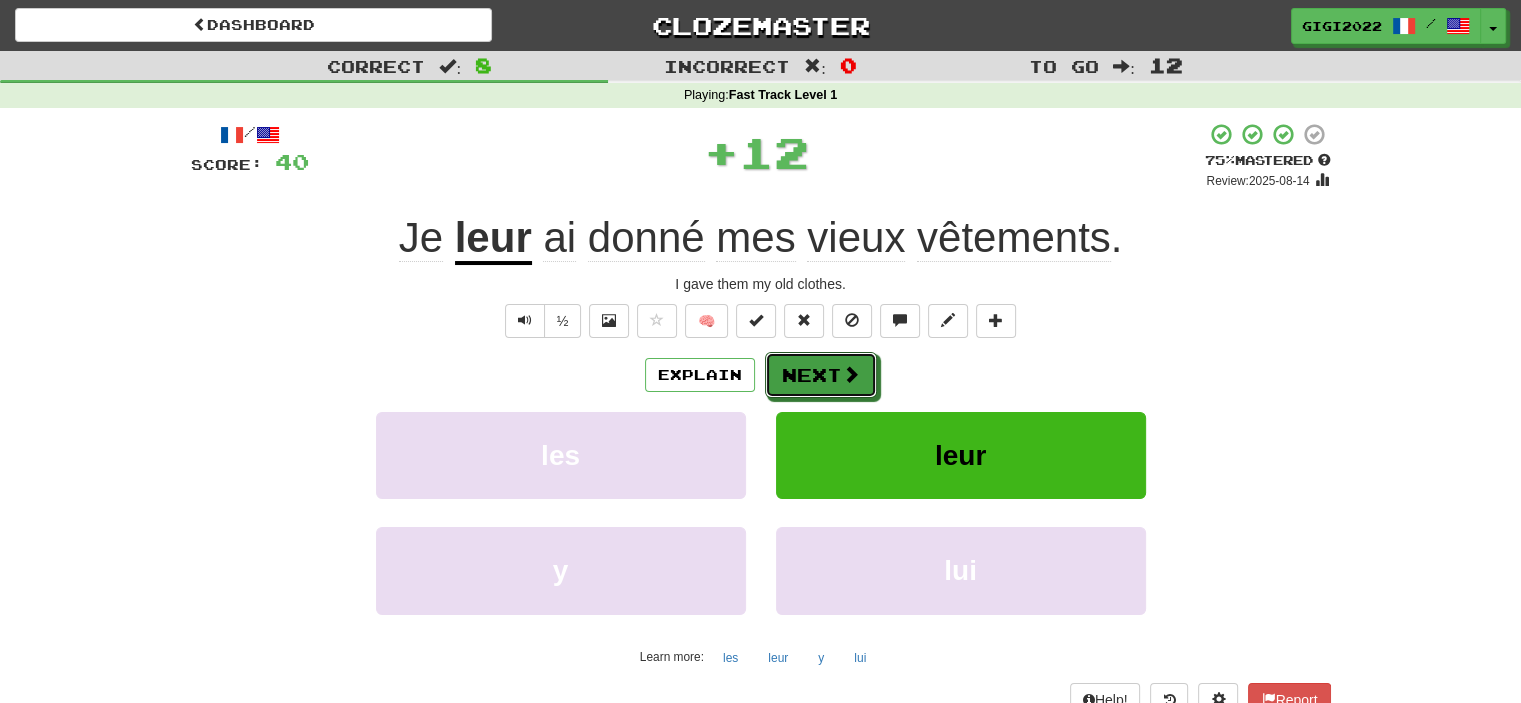 click on "Next" at bounding box center [821, 375] 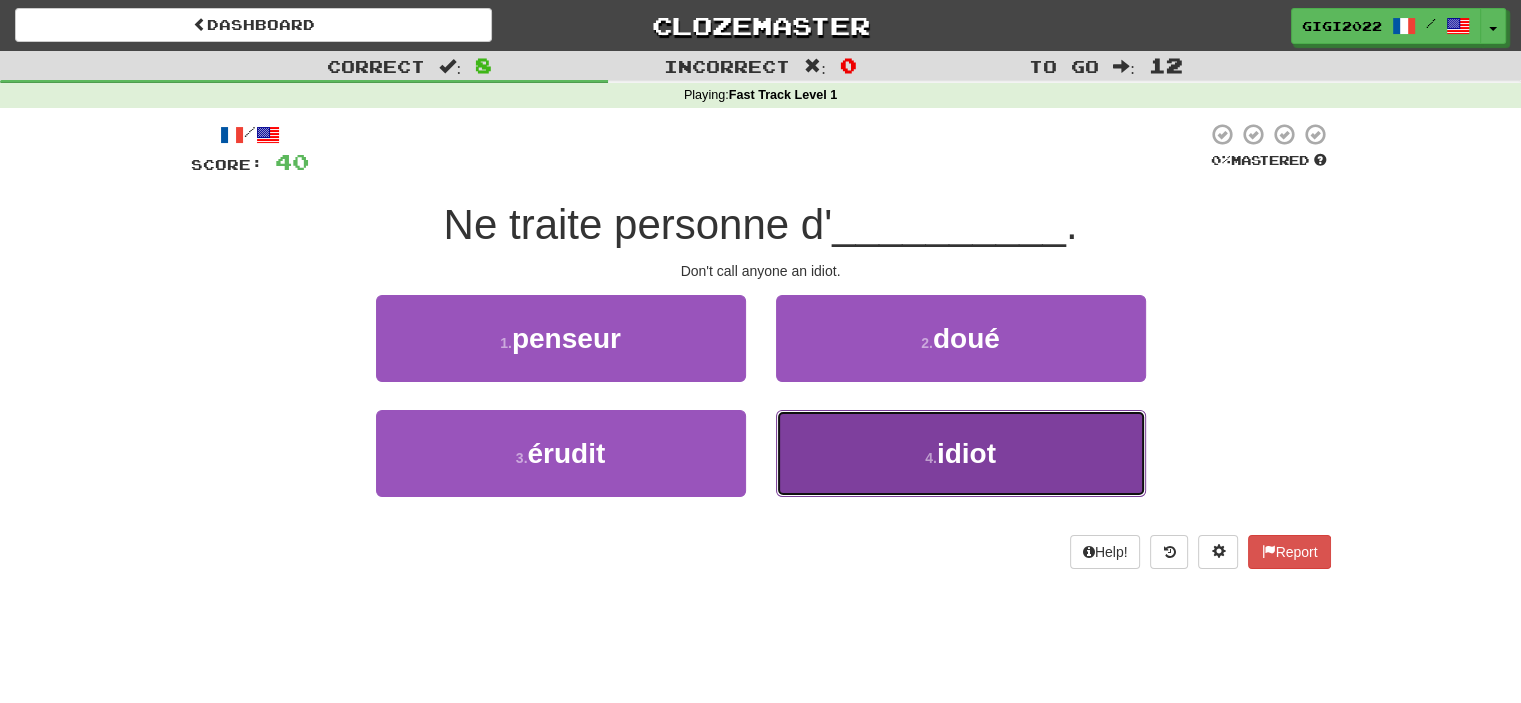 click on "4 .  idiot" at bounding box center [961, 453] 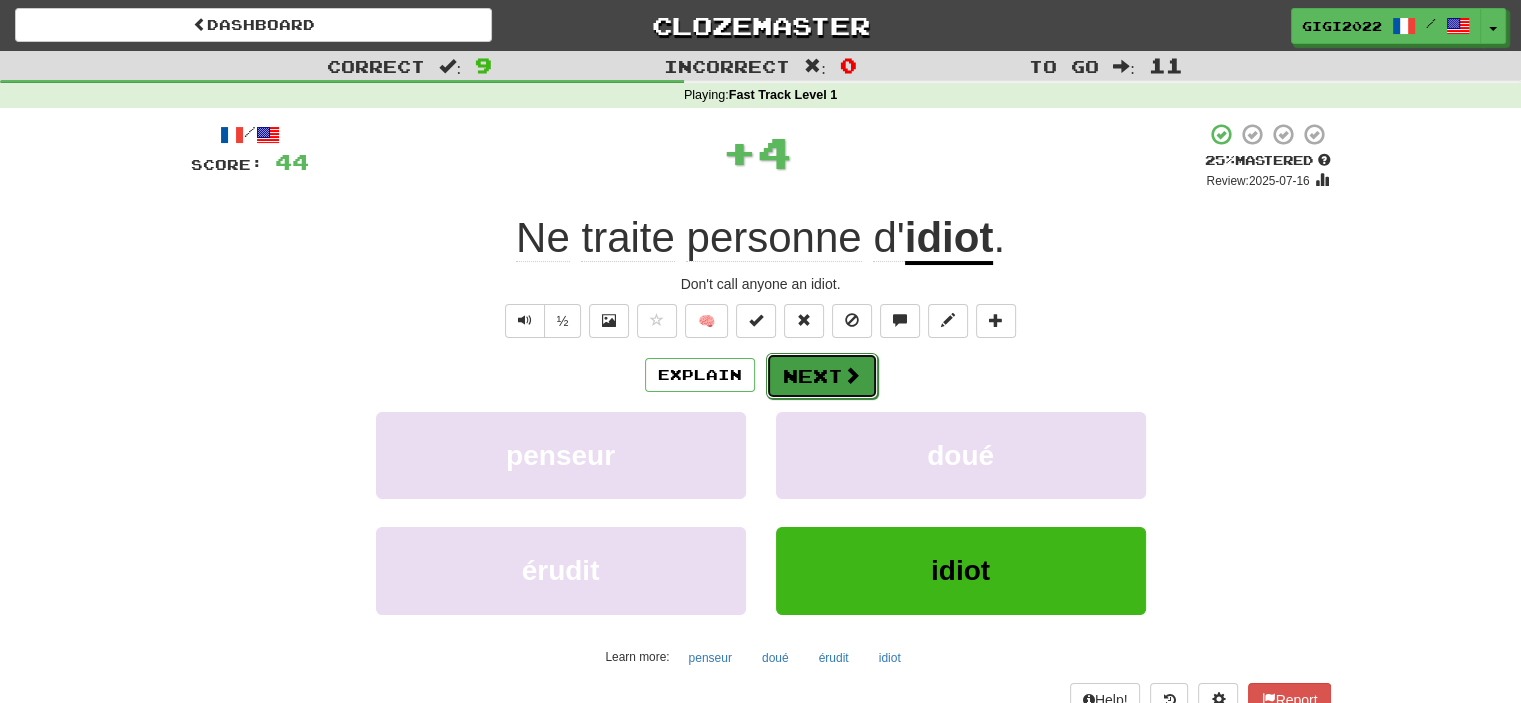 click on "Next" at bounding box center [822, 376] 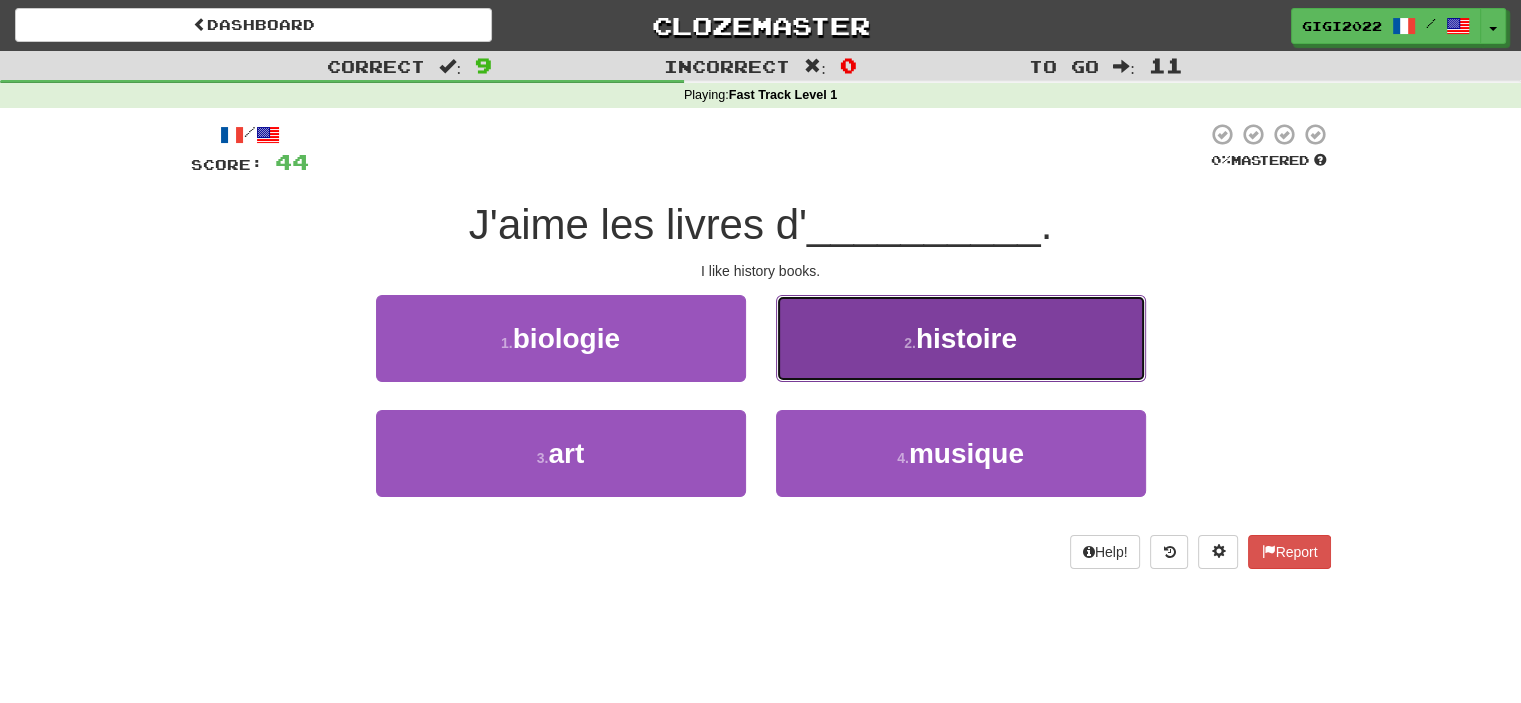 click on "2 .  histoire" at bounding box center [961, 338] 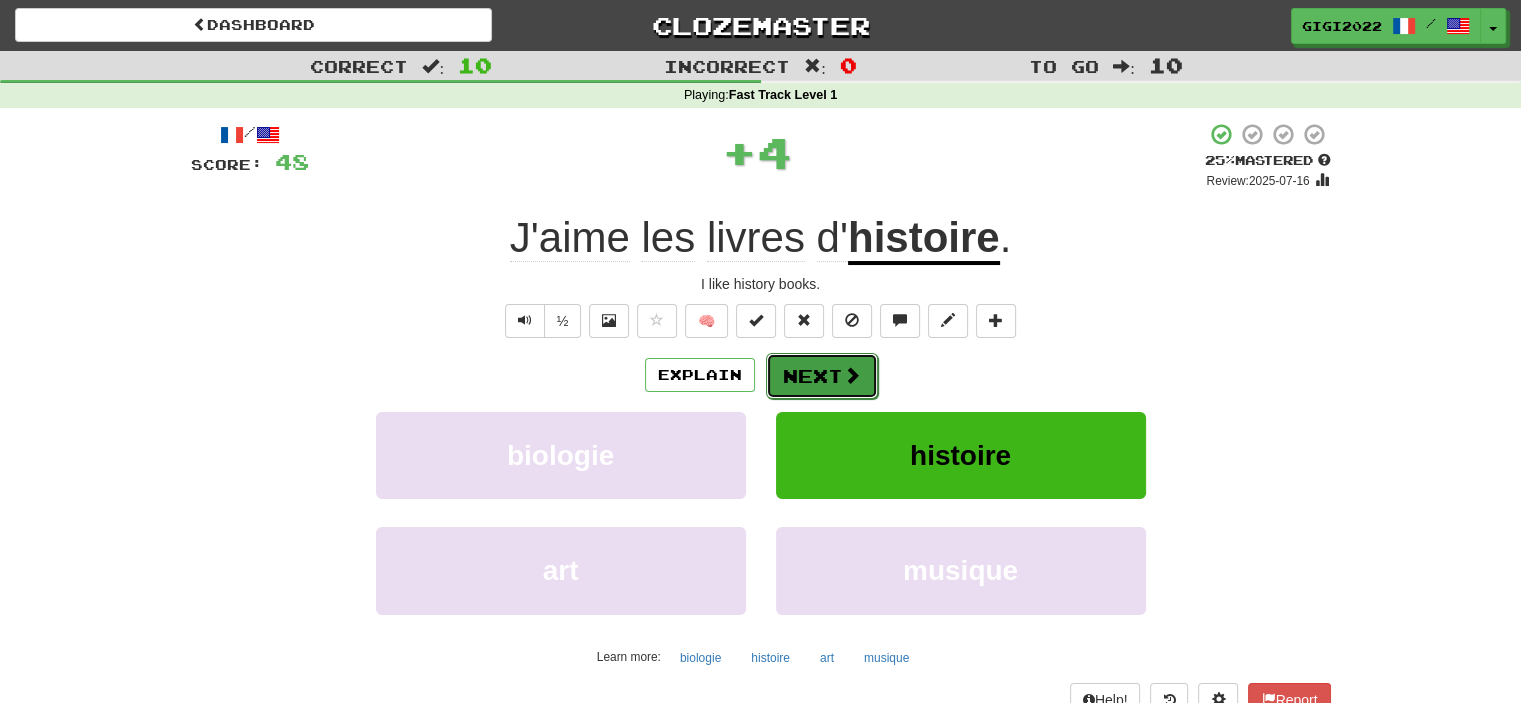 click on "Next" at bounding box center [822, 376] 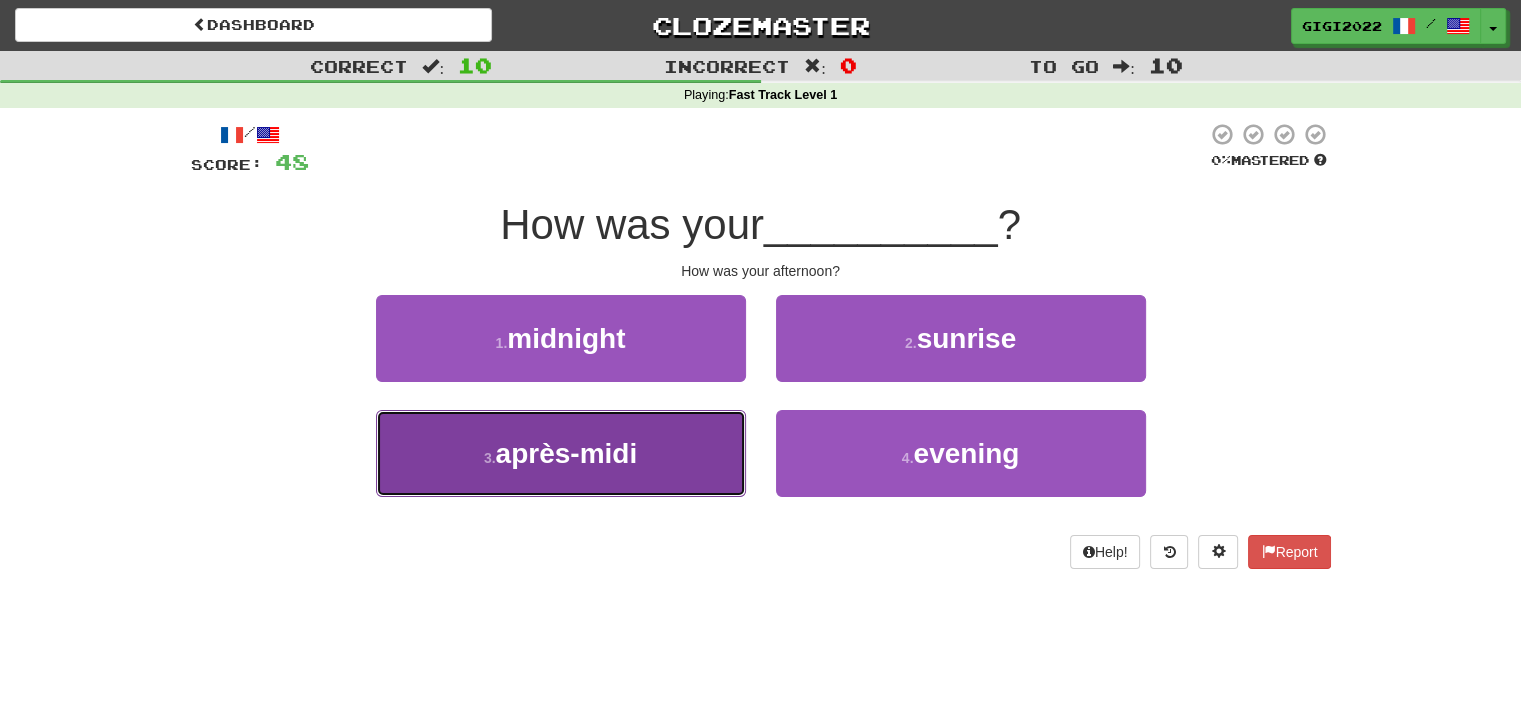 click on "3 .  après-midi" at bounding box center [561, 453] 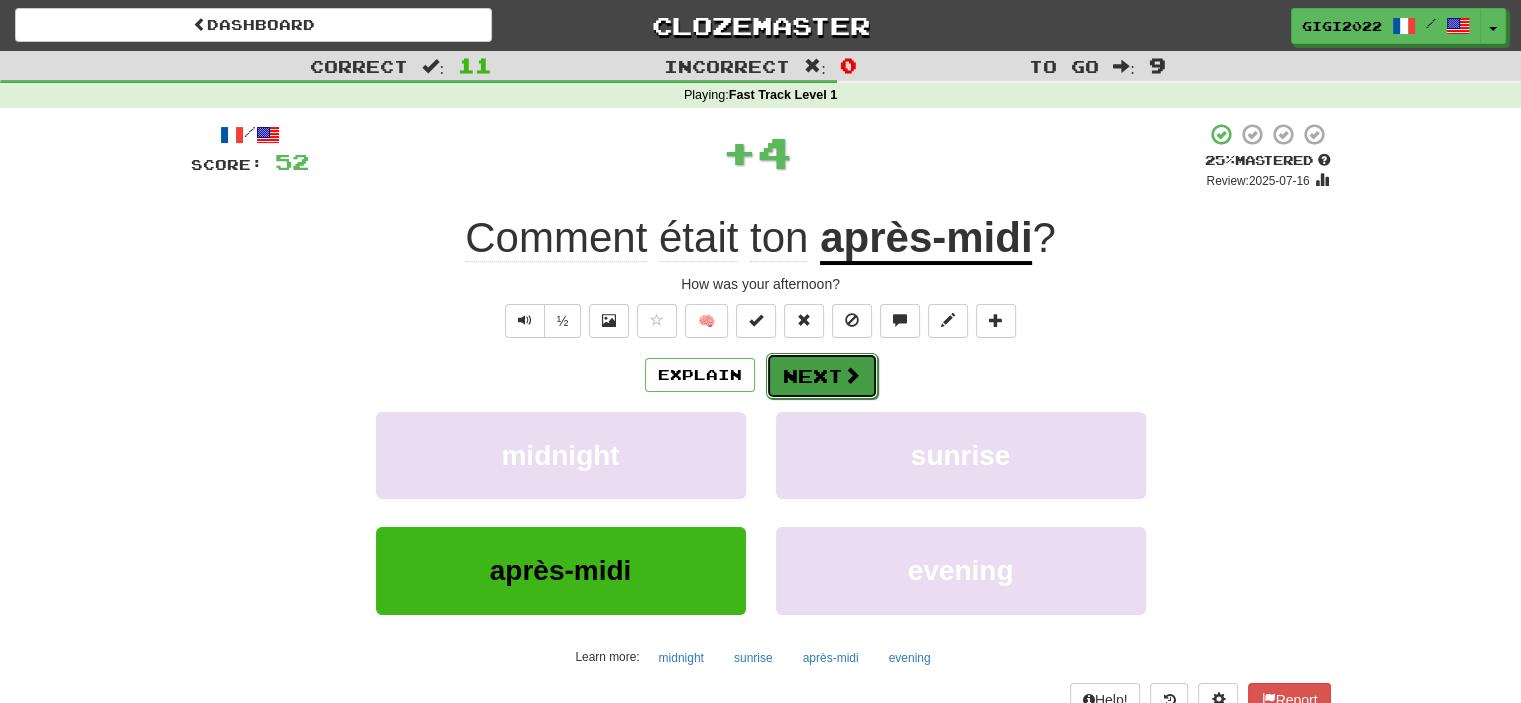 click on "Next" at bounding box center (822, 376) 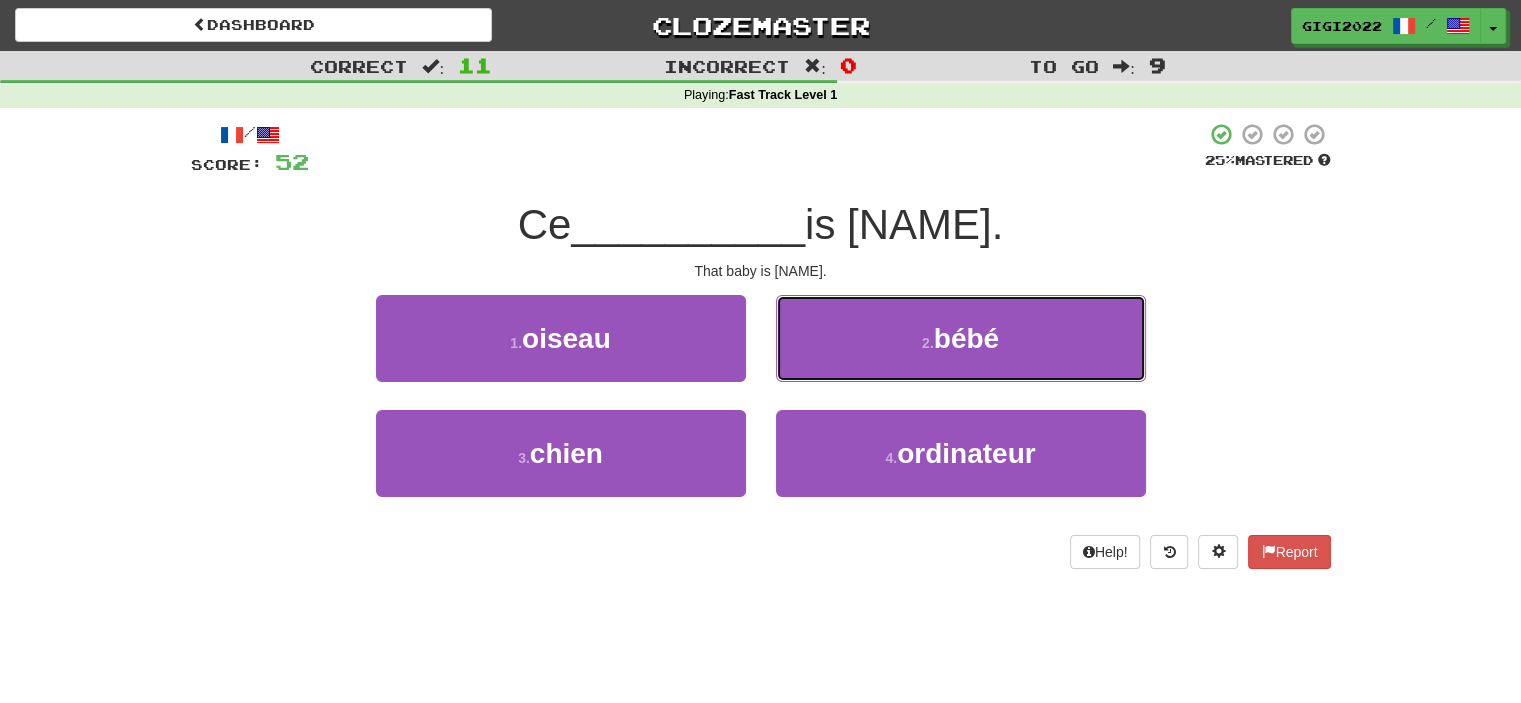 click on "2 .  bébé" at bounding box center (961, 338) 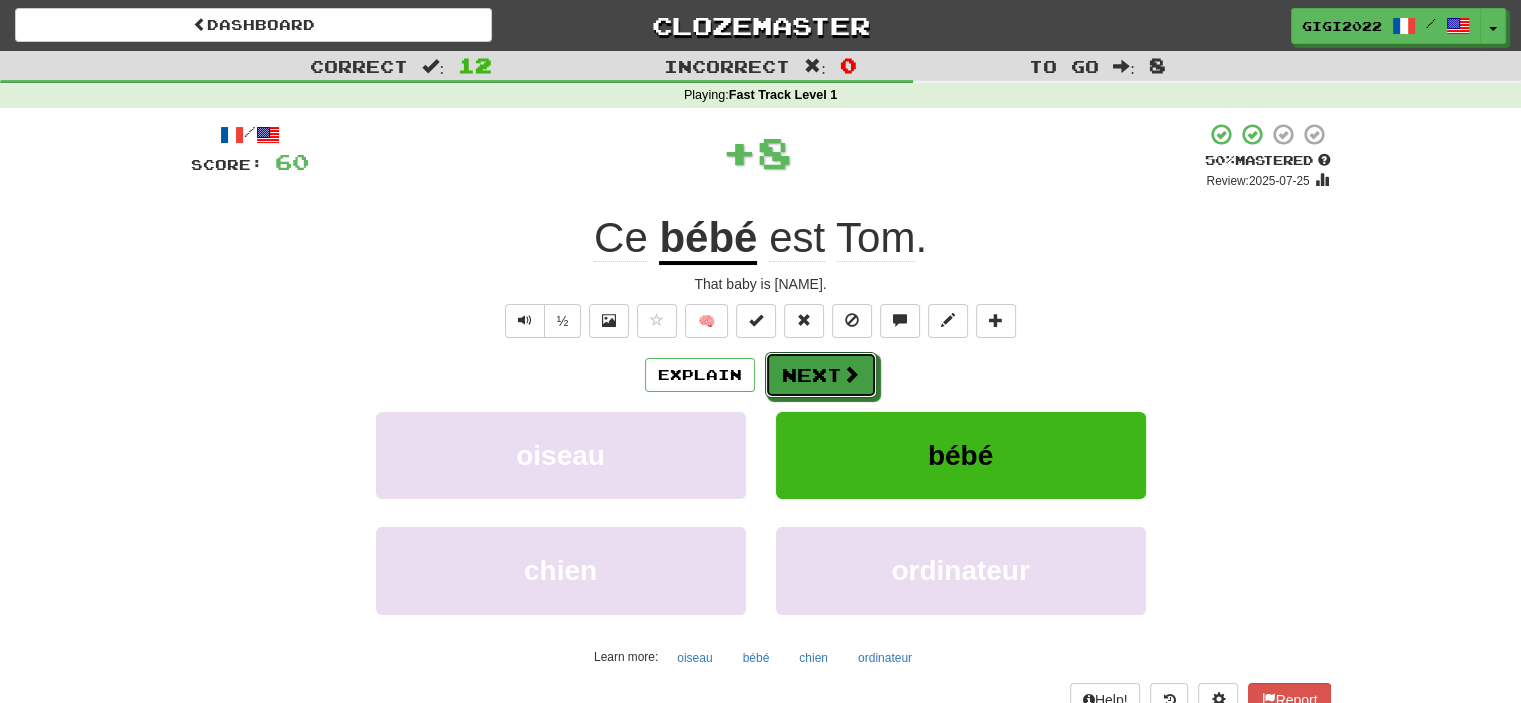 click on "Next" at bounding box center (821, 375) 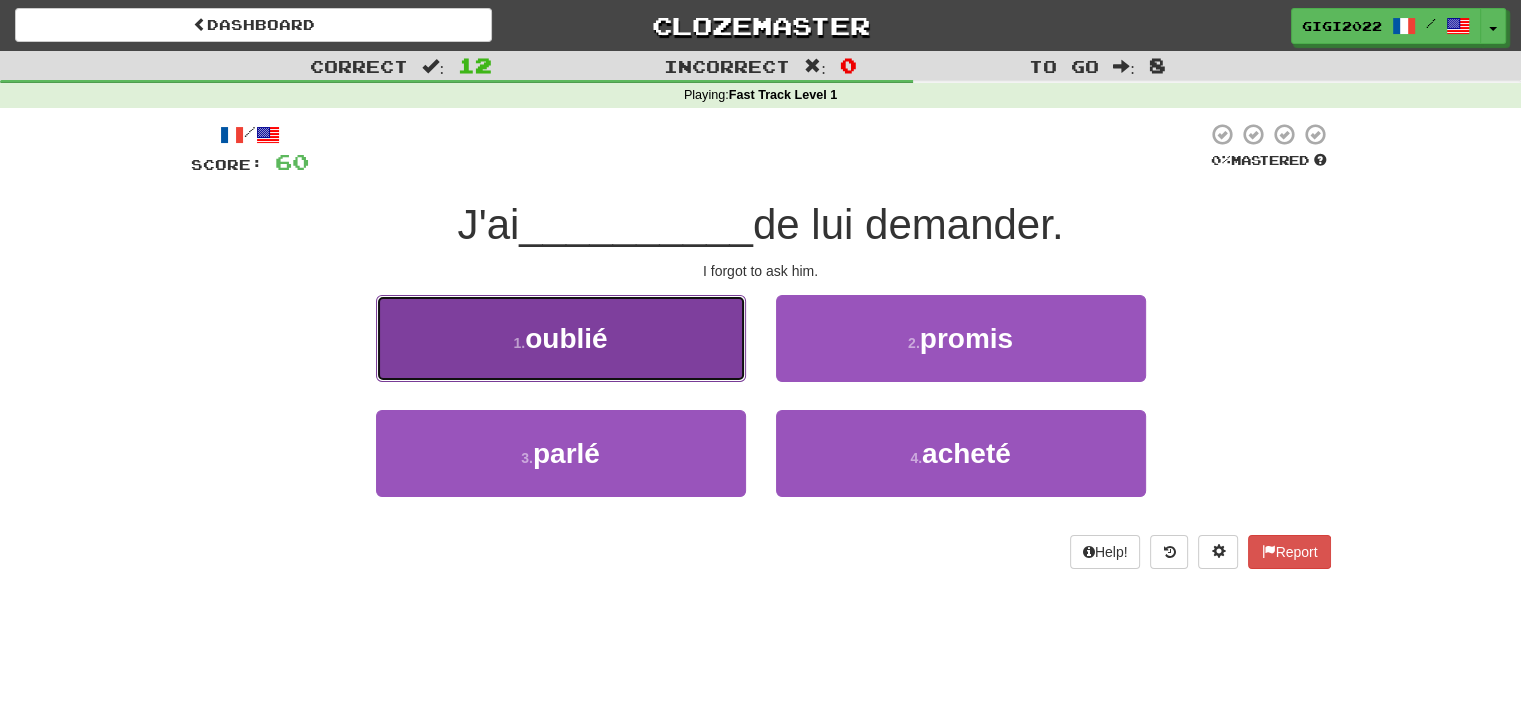 click on "1 .  oublié" at bounding box center (561, 338) 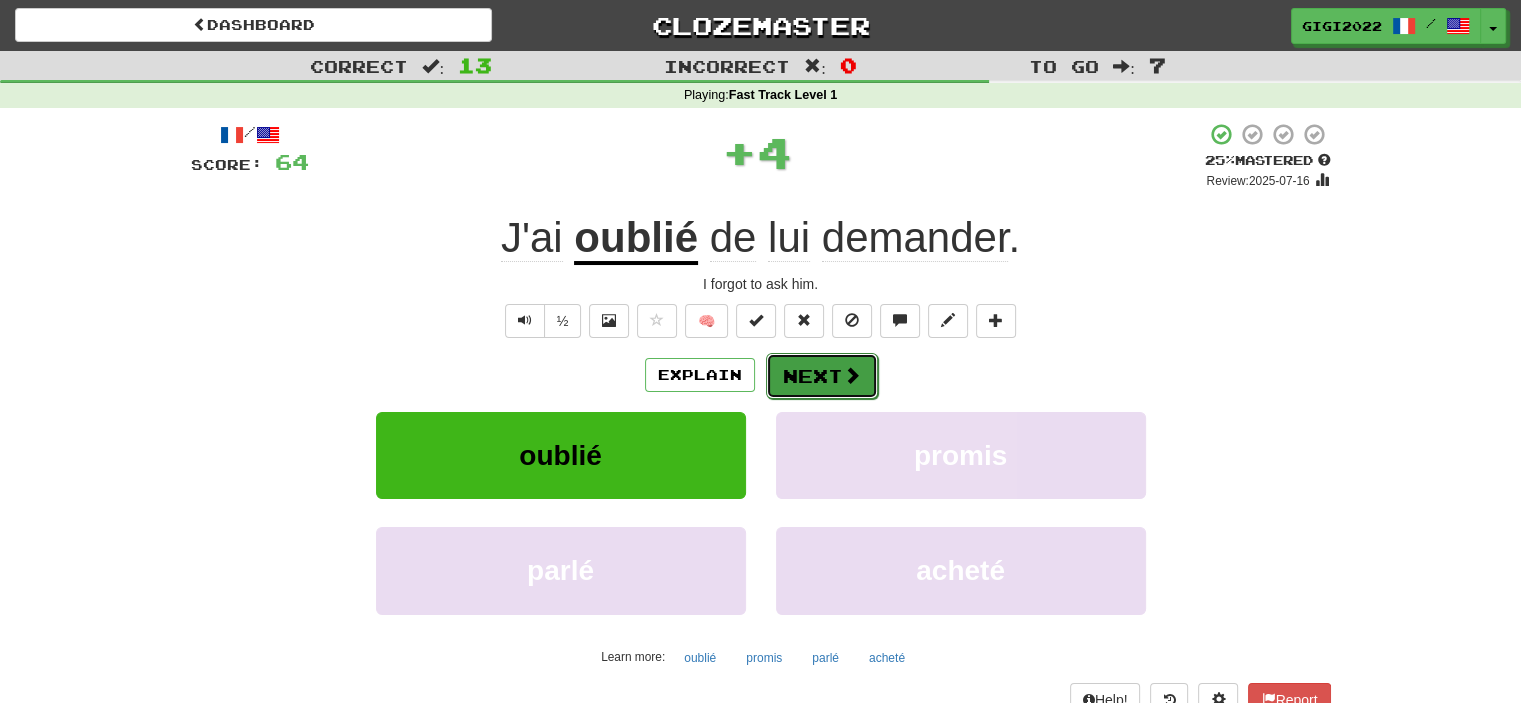 click on "Next" at bounding box center (822, 376) 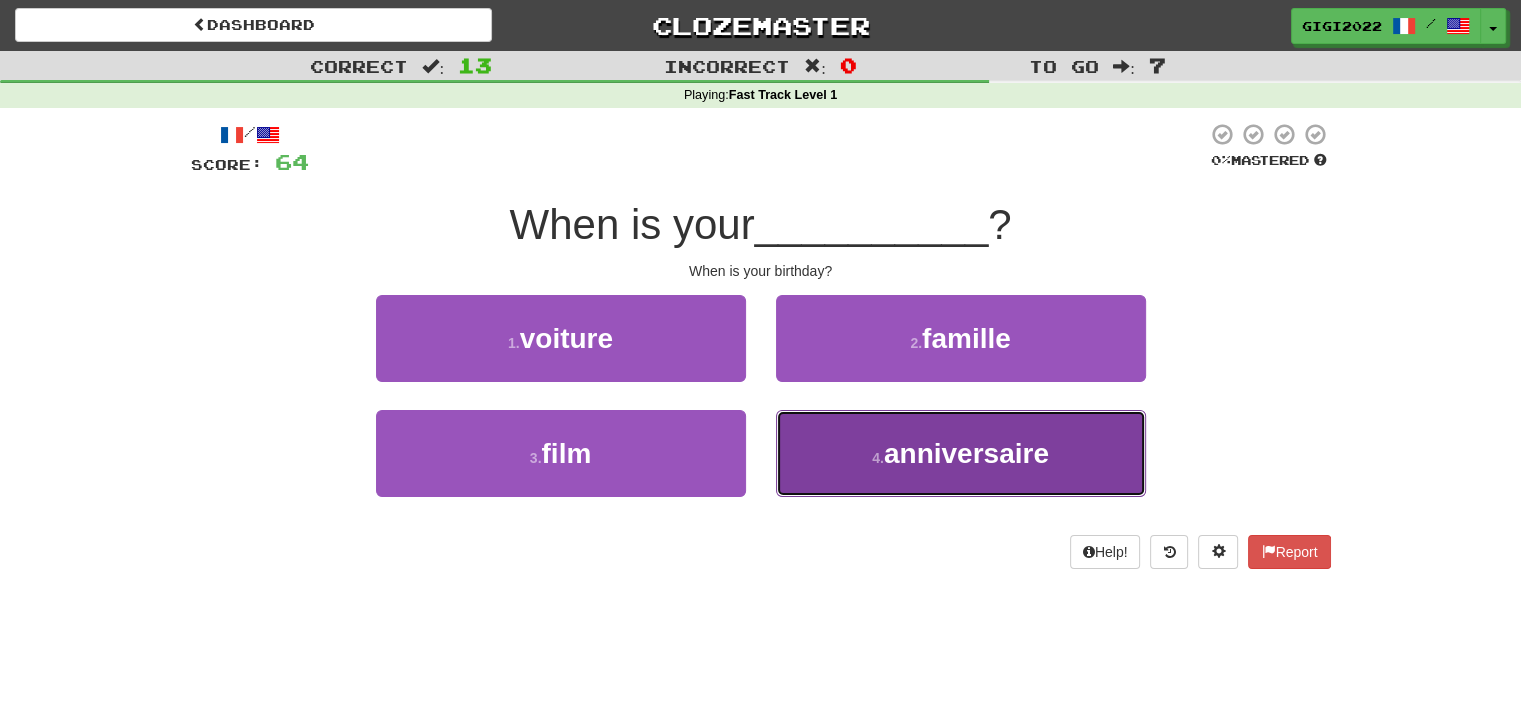 click on "4 .  birthday" at bounding box center (961, 453) 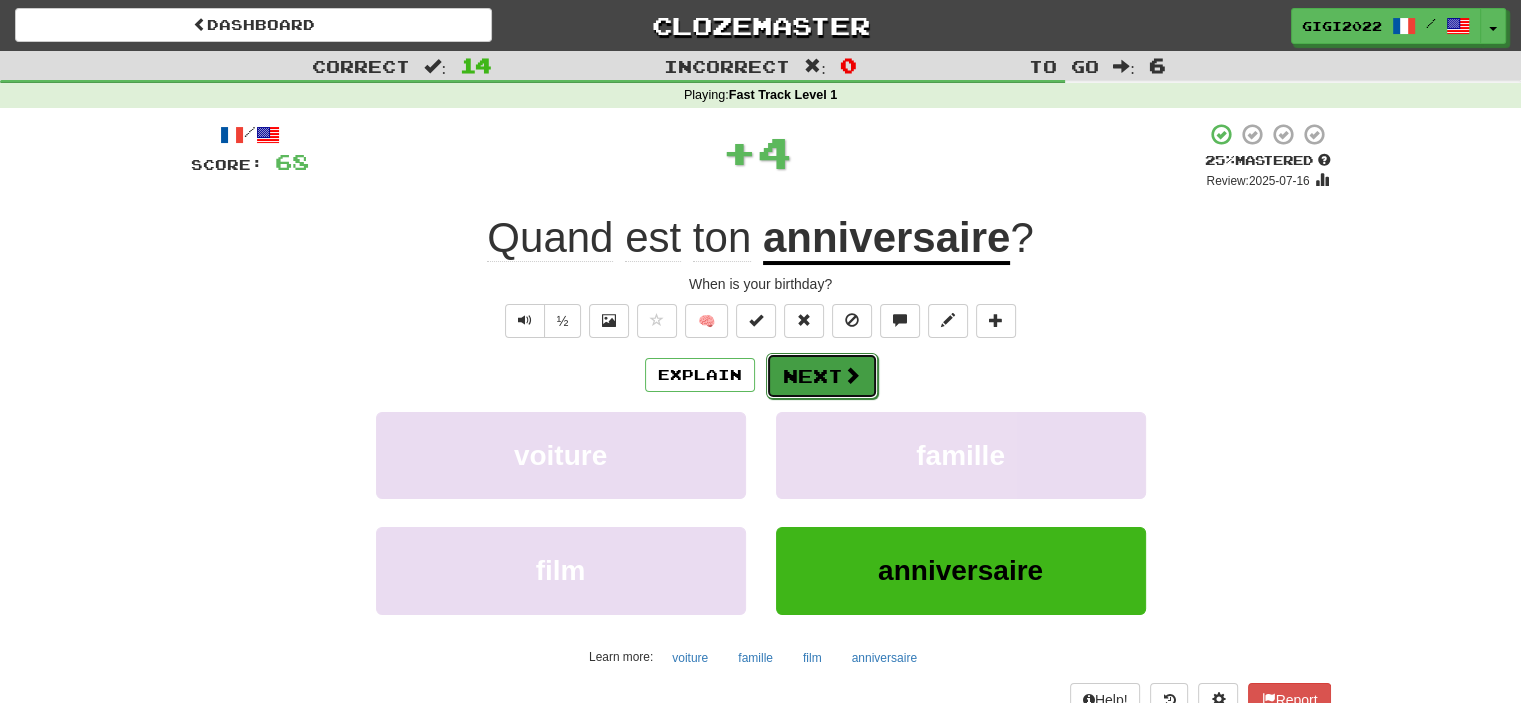 click on "Next" at bounding box center (822, 376) 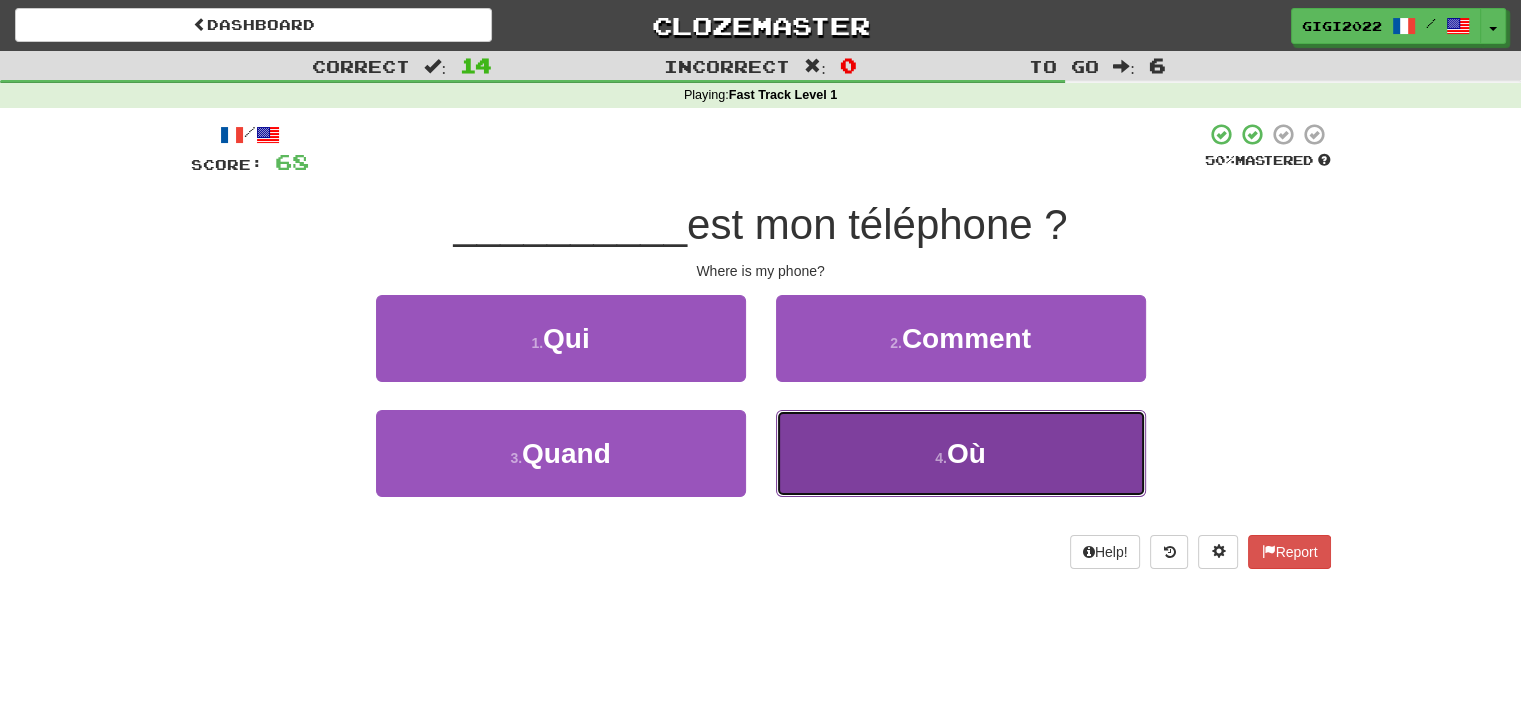 click on "4 .  Où" at bounding box center [961, 453] 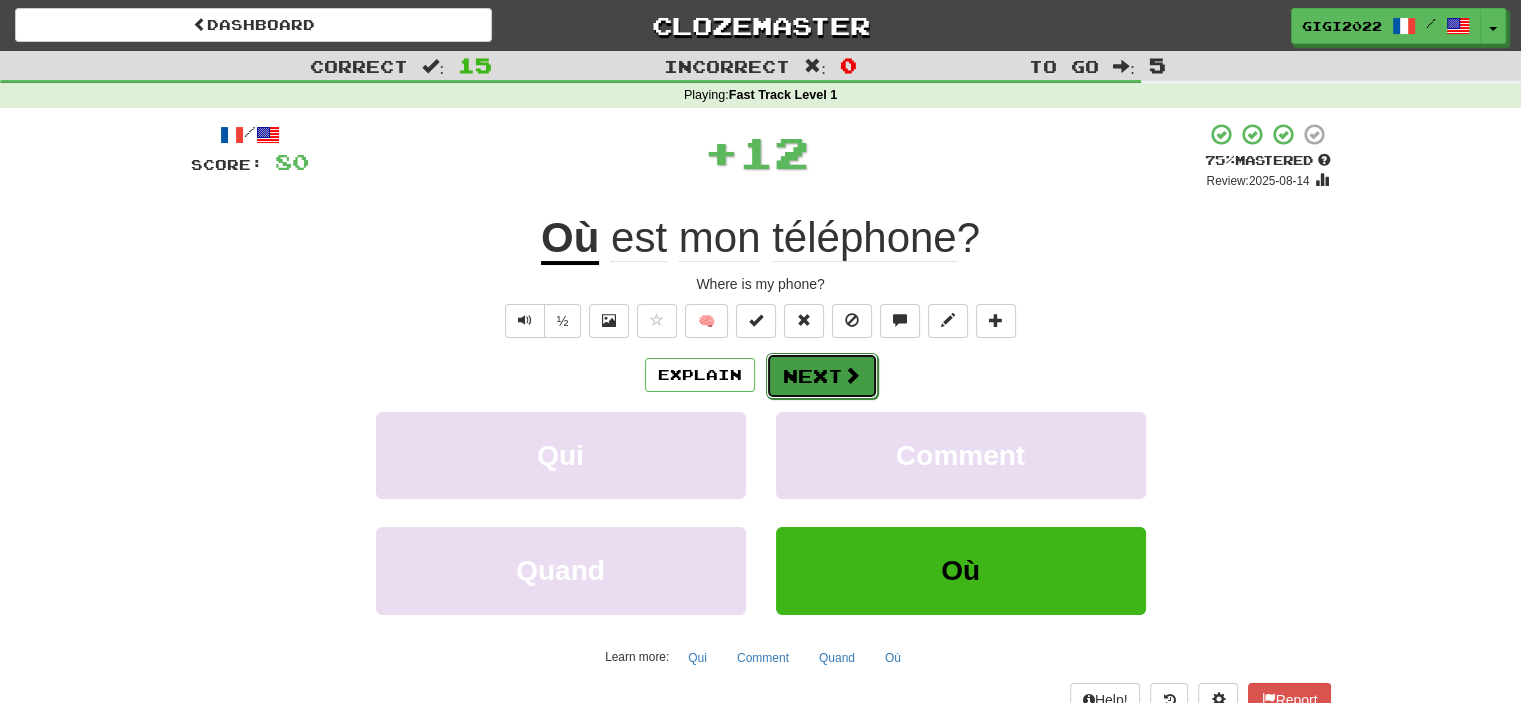 click on "Next" at bounding box center [822, 376] 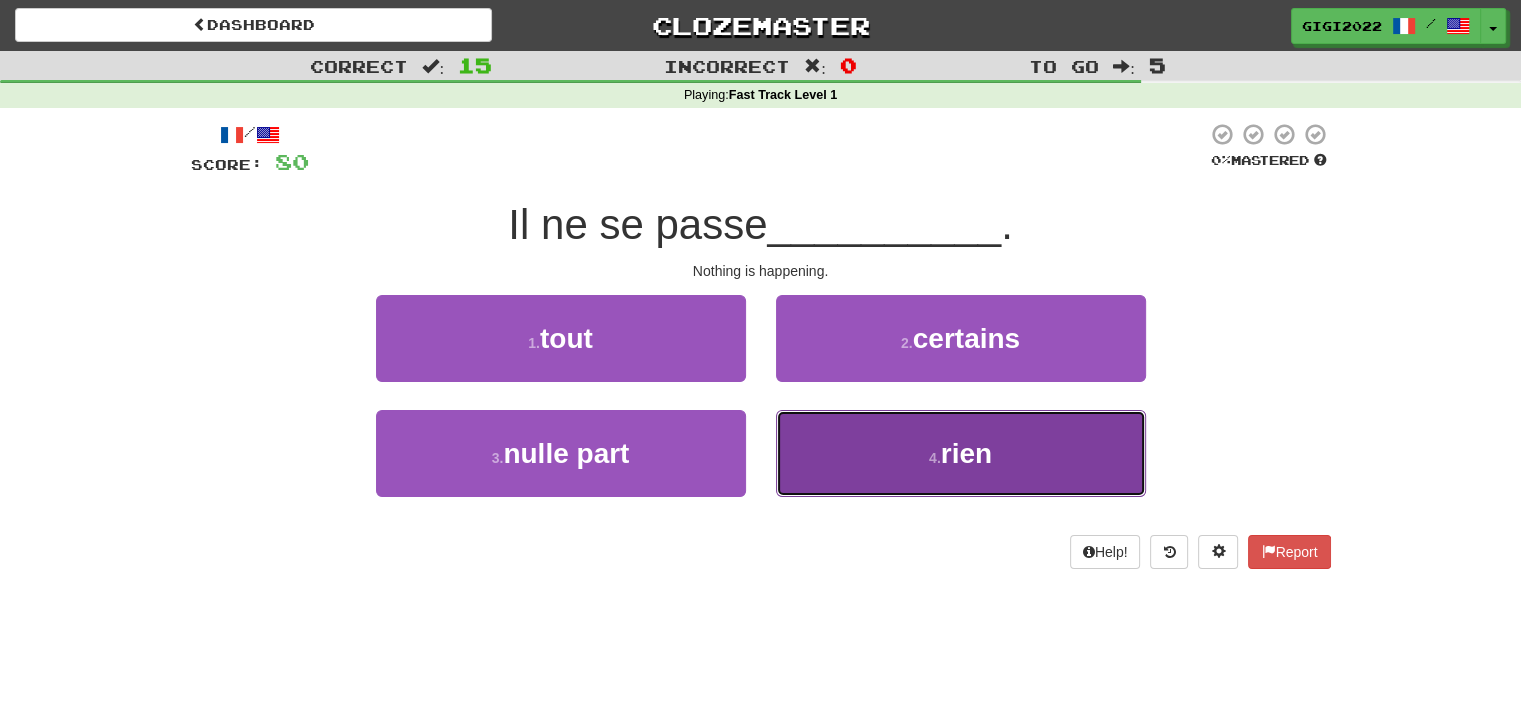 click on "4 .  rien" at bounding box center (961, 453) 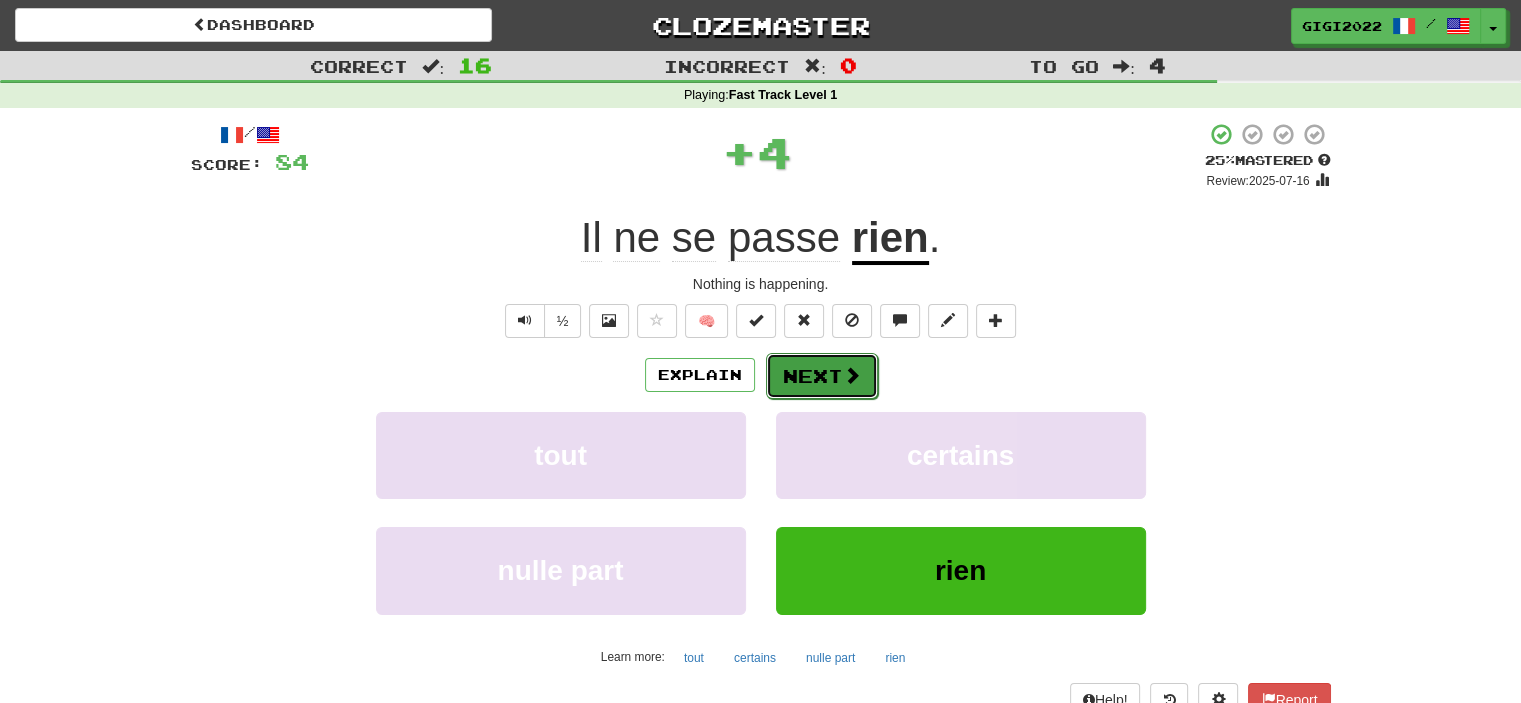 click on "Next" at bounding box center [822, 376] 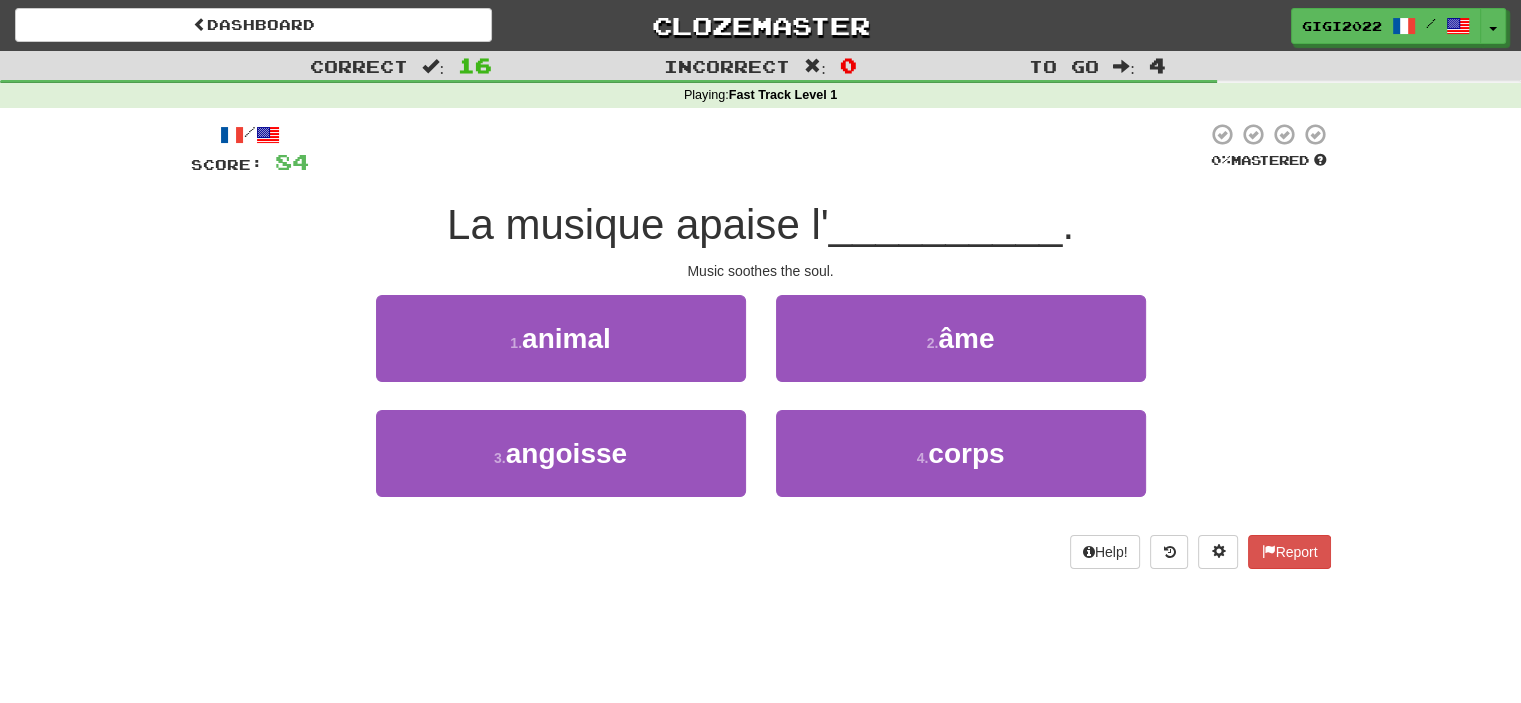 click on "2 .  âme" at bounding box center [961, 352] 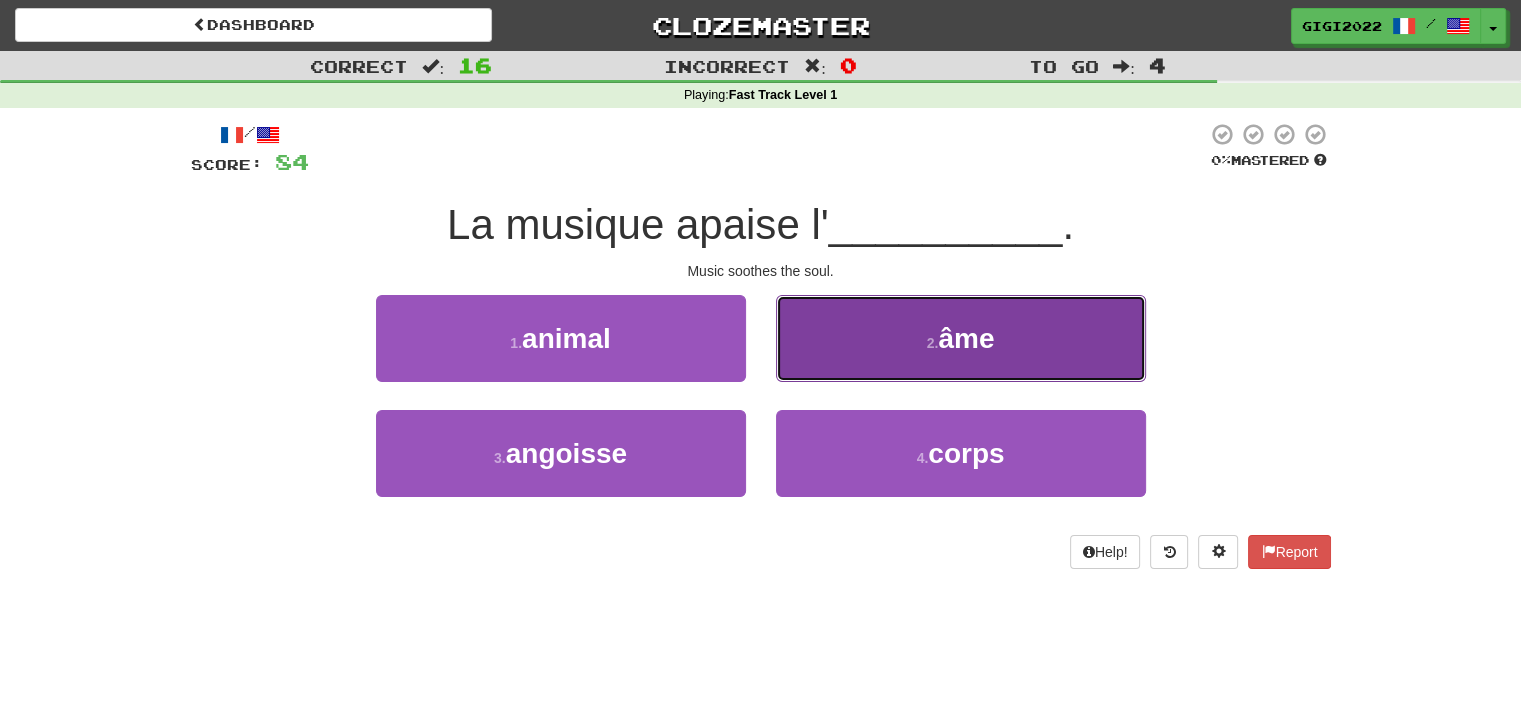 click on "2 .  âme" at bounding box center (961, 338) 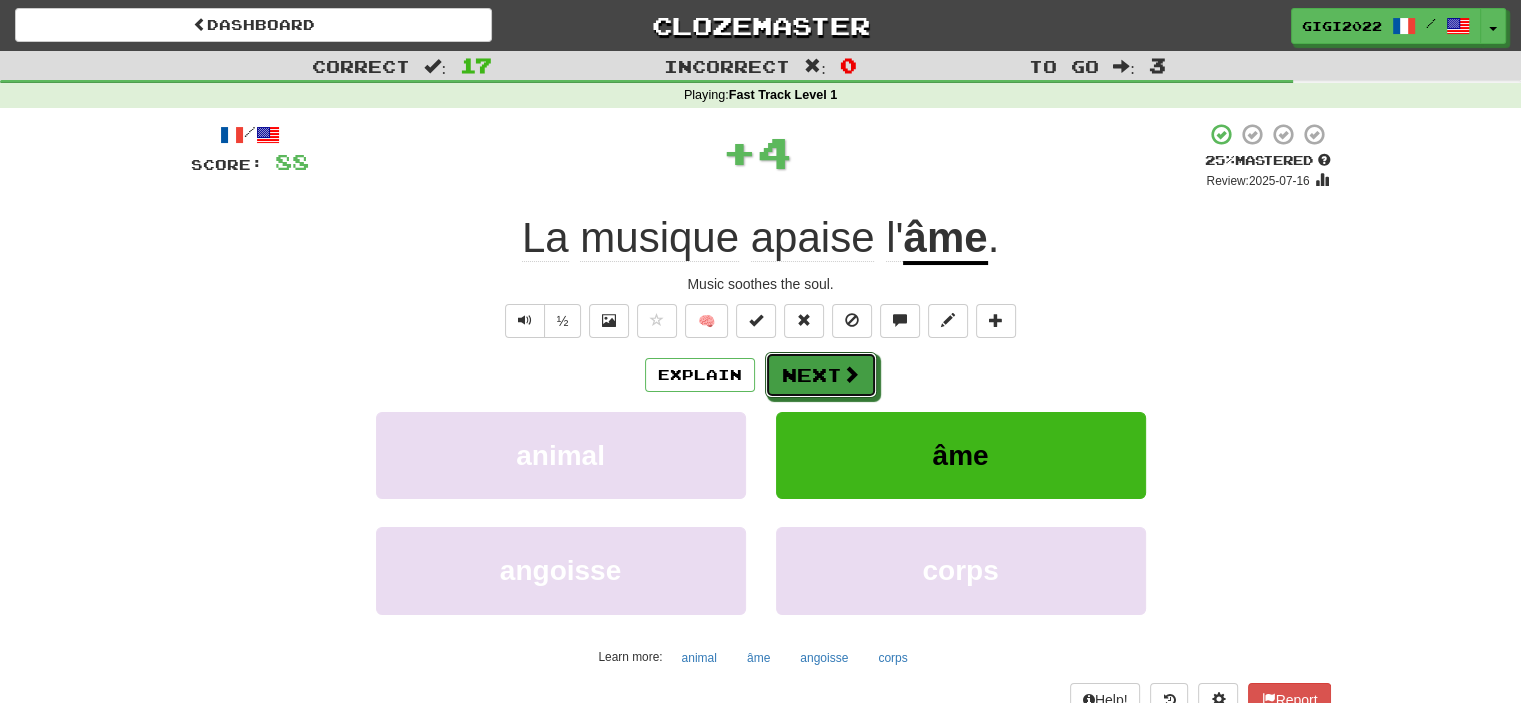 click on "Next" at bounding box center (821, 375) 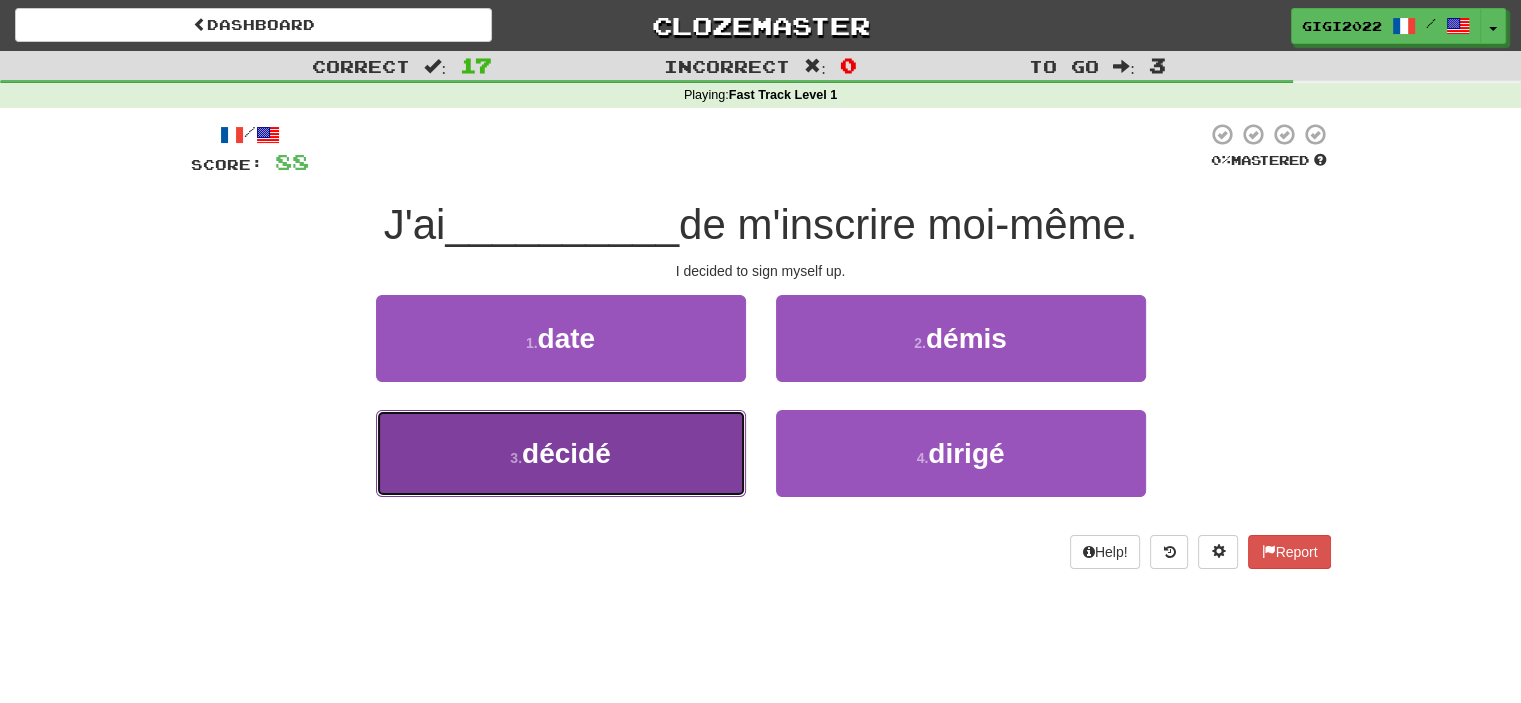 click on "3 .  décidé" at bounding box center [561, 453] 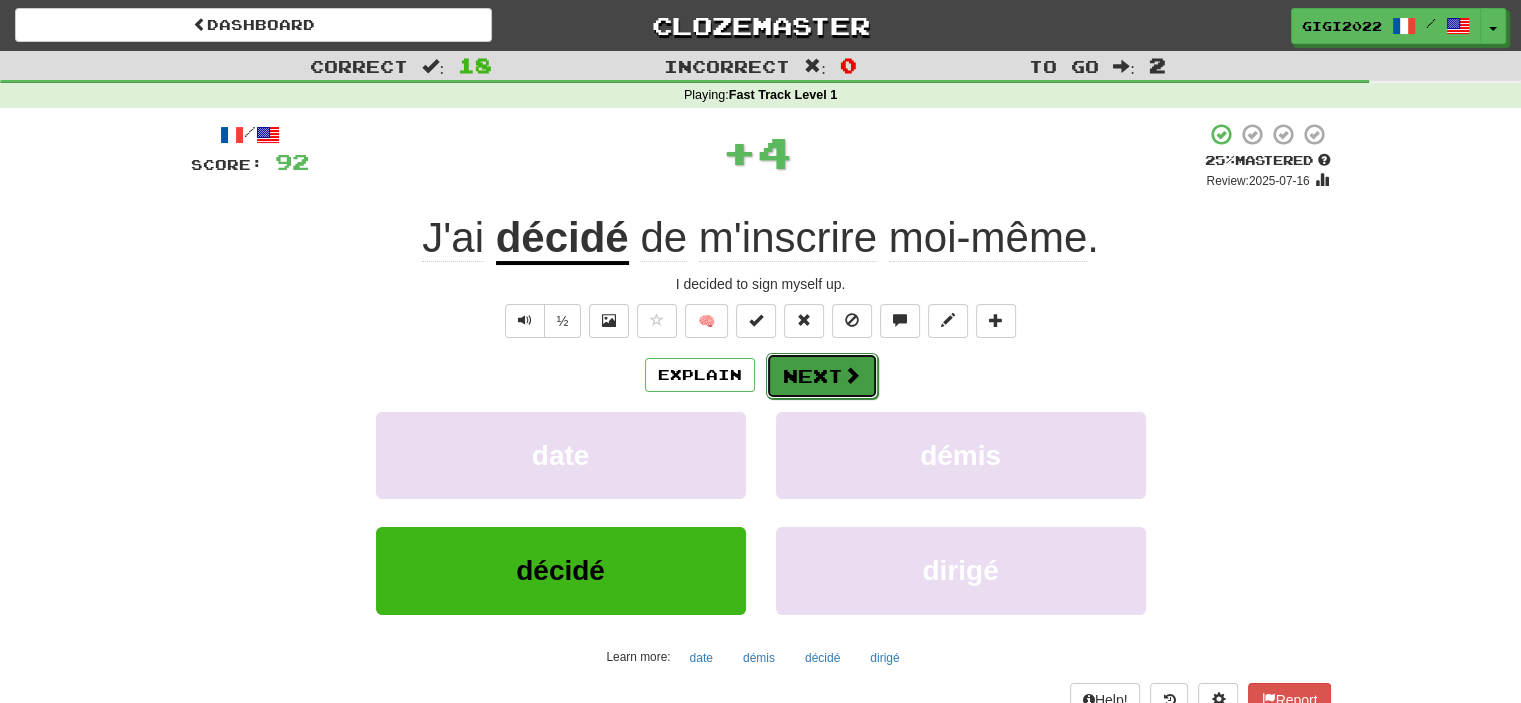 click on "Next" at bounding box center (822, 376) 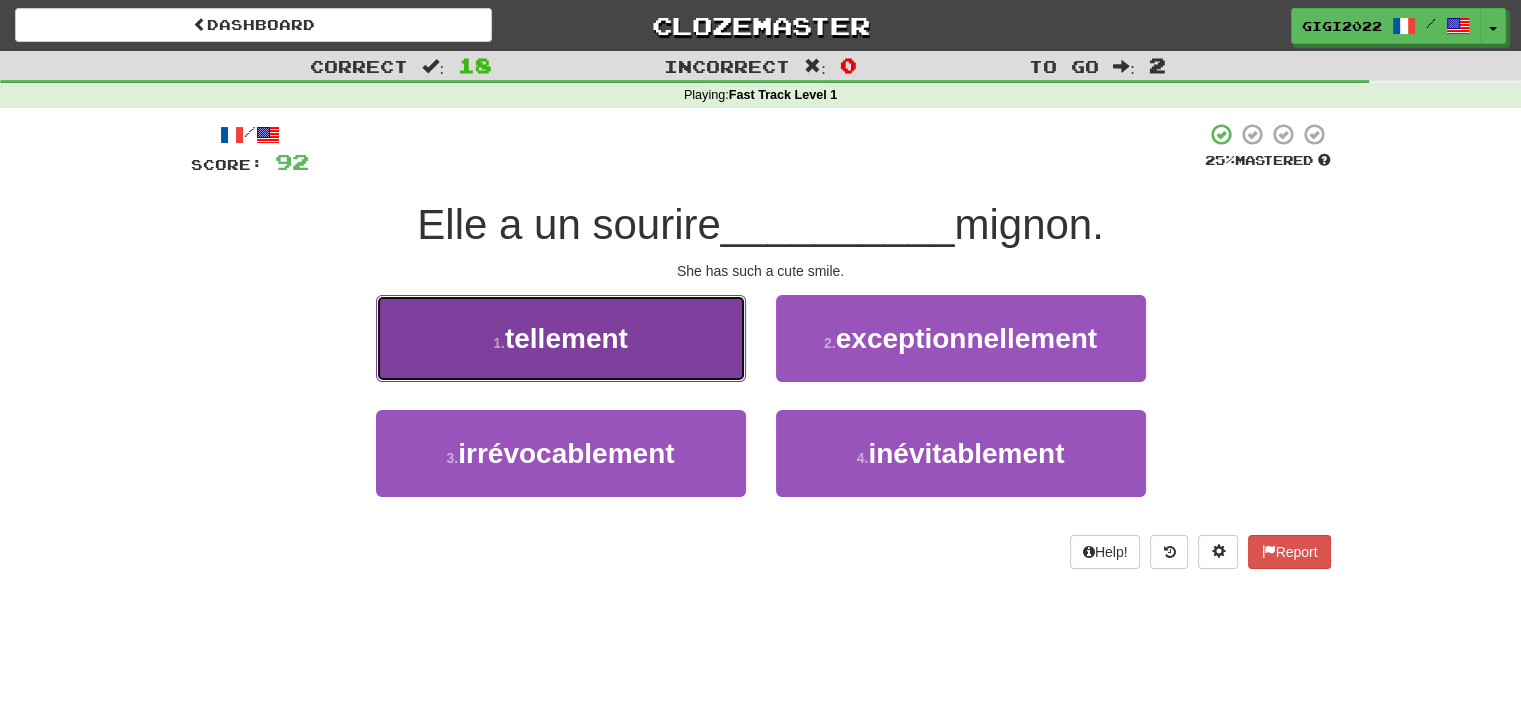 click on "1 .  tellement" at bounding box center (561, 338) 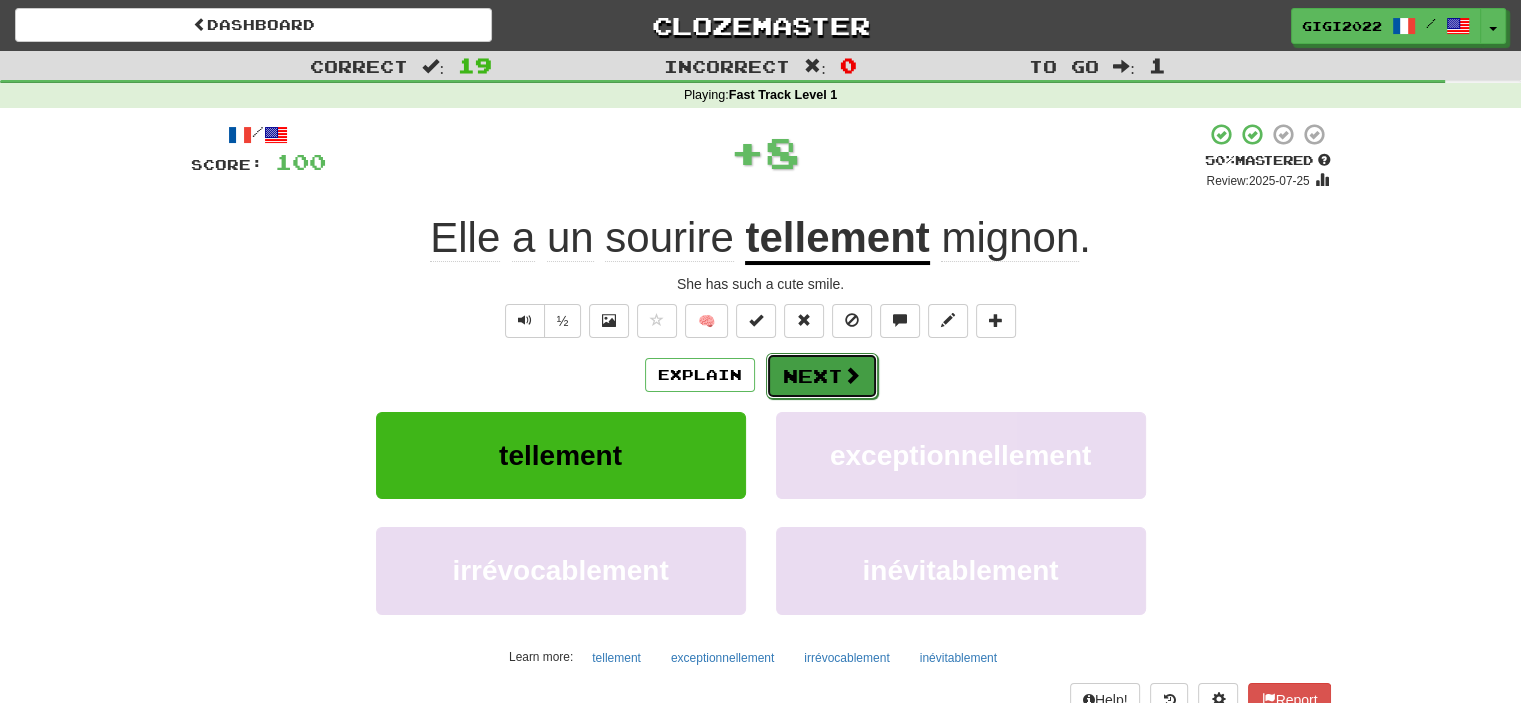 click on "Next" at bounding box center [822, 376] 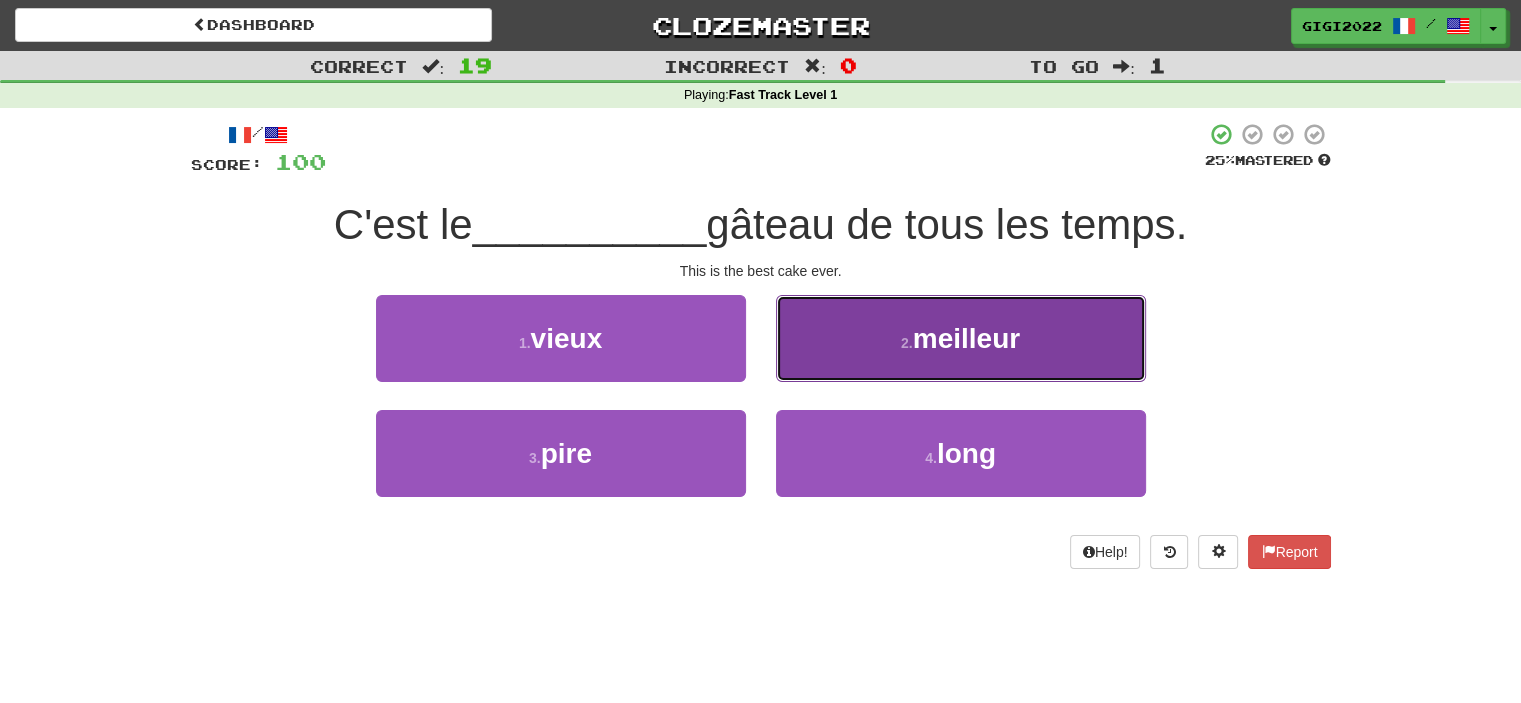 click on "2 .  meilleur" at bounding box center [961, 338] 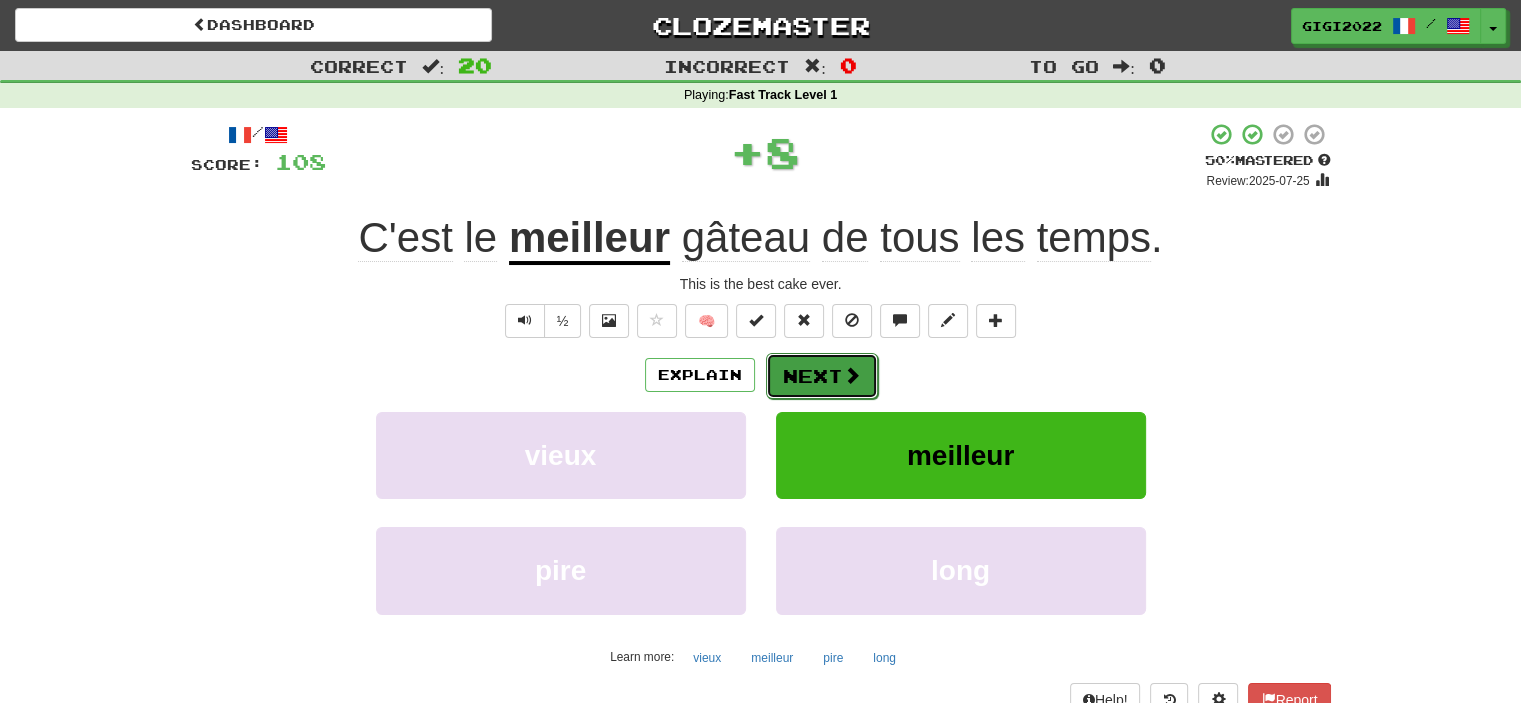 click on "Next" at bounding box center (822, 376) 